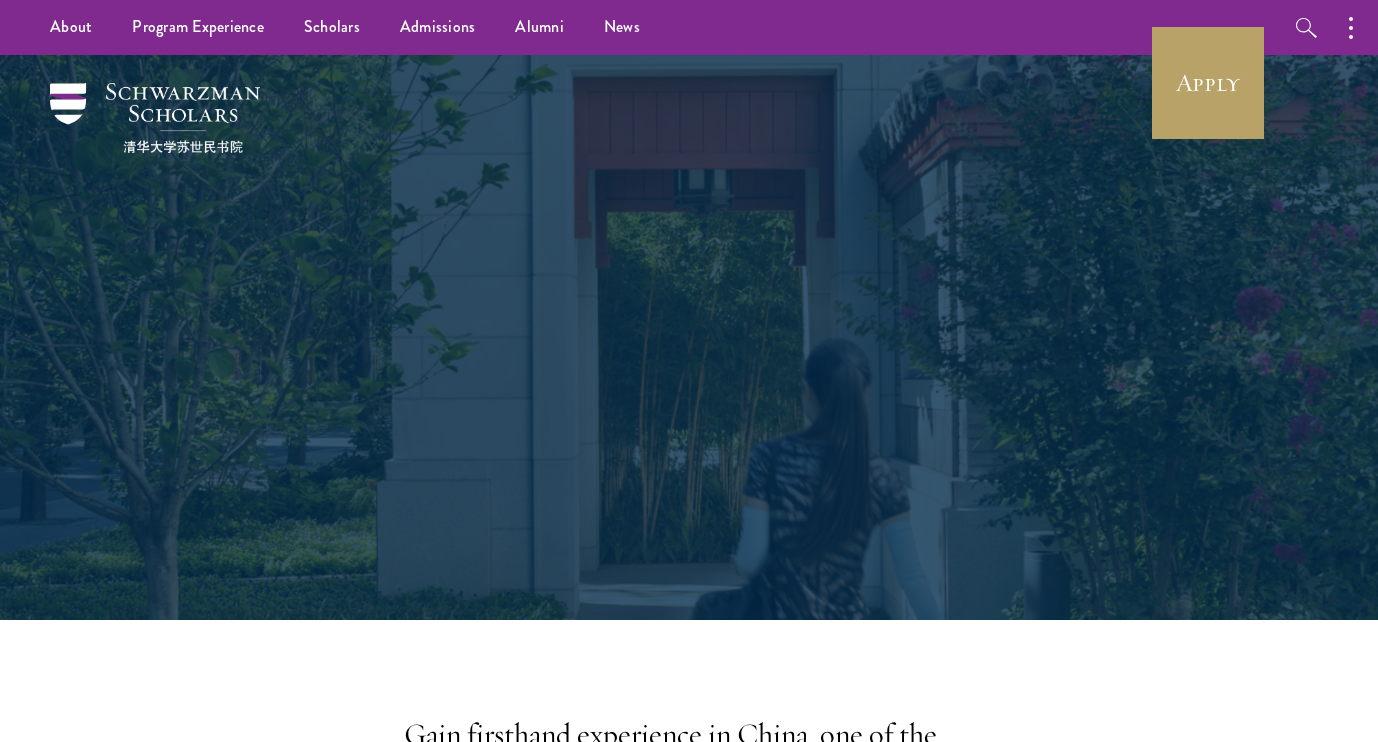 scroll, scrollTop: 63, scrollLeft: 0, axis: vertical 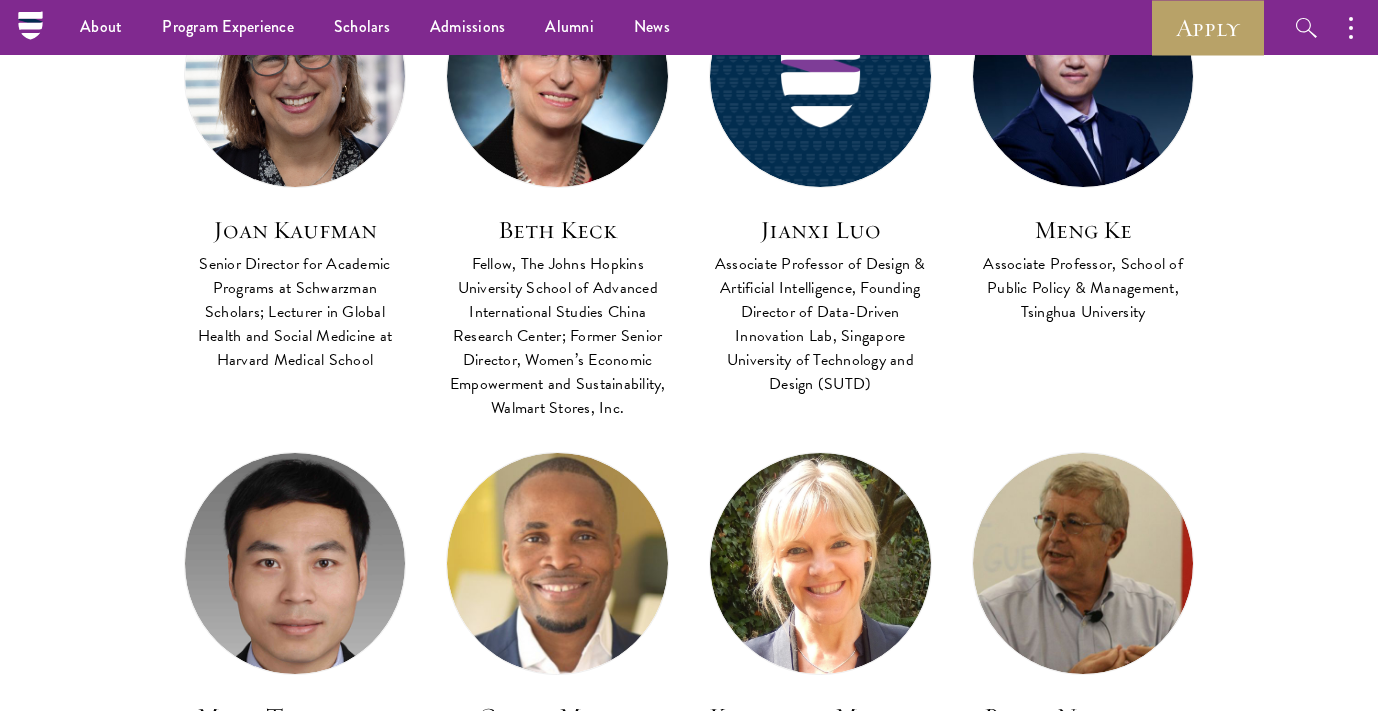 click on "Faculty
Co Faculty Asian Regional Security 			 FACULTY BIO
[FIRST] [LAST]
Distinguished Professor and the UNESCO Chair in Transnational Challenges and Governance, School of International Service, American University
Co-Instructor Institutional and Social Transformation in Contemporary China 			 FACULTY BIO
[FIRST] [LAST]
Alfred Chandler Chair of Political Economy, Johns Hopkins University
Lead Faculty Global Philanthropy: Rights and Equity 			 FACULTY BIO
[FIRST] [LAST]
Founding President and CEO of Rockefeller Philanthropy Advisors, Inc
Lead Faculty Cybersecurity And Global Affairs 			 FACULTY BIO
[FIRST] [LAST]" at bounding box center [689, 760] 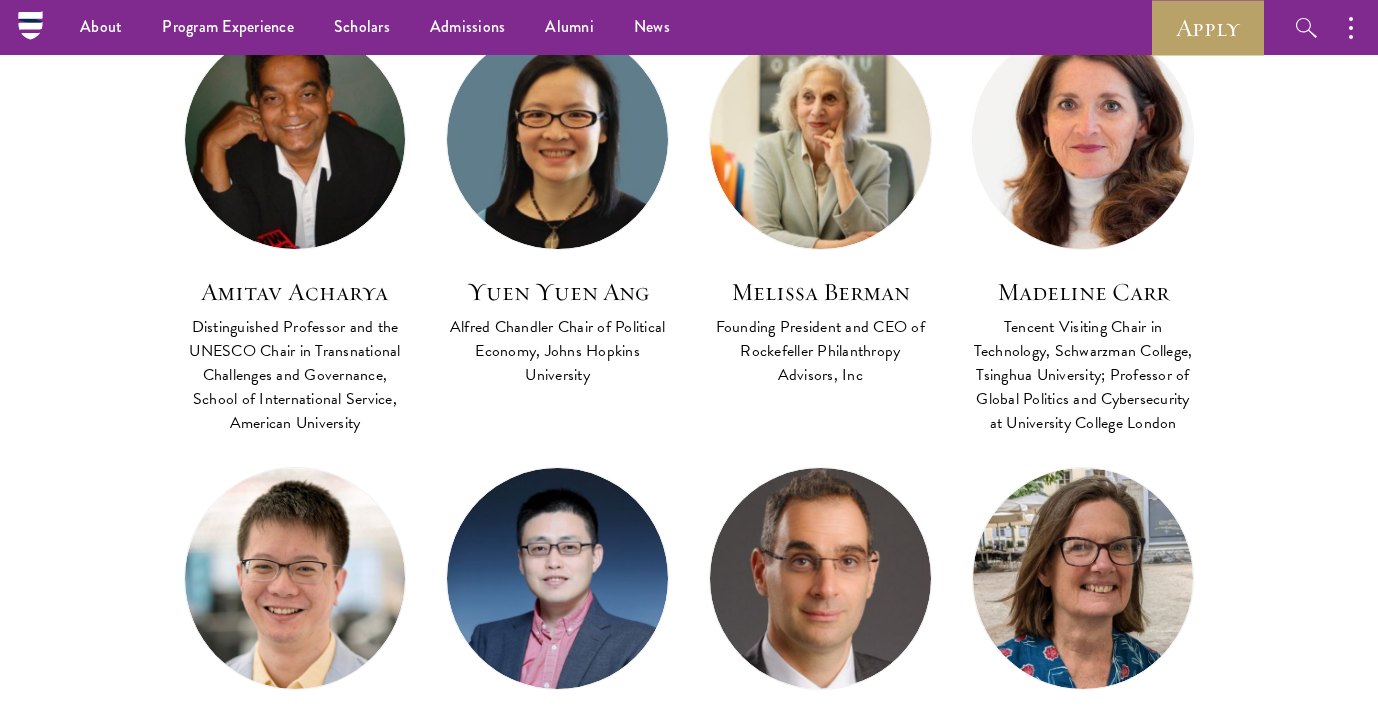 scroll, scrollTop: 863, scrollLeft: 0, axis: vertical 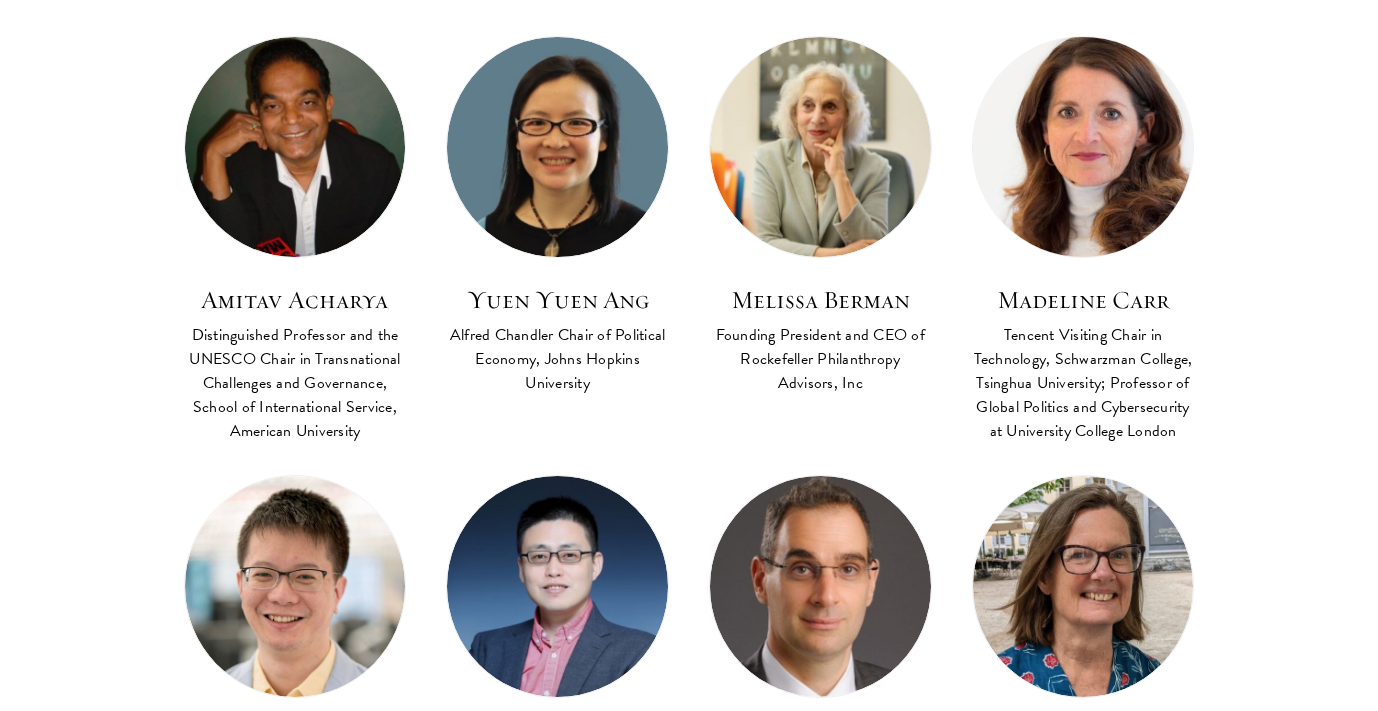 click at bounding box center [1083, 147] 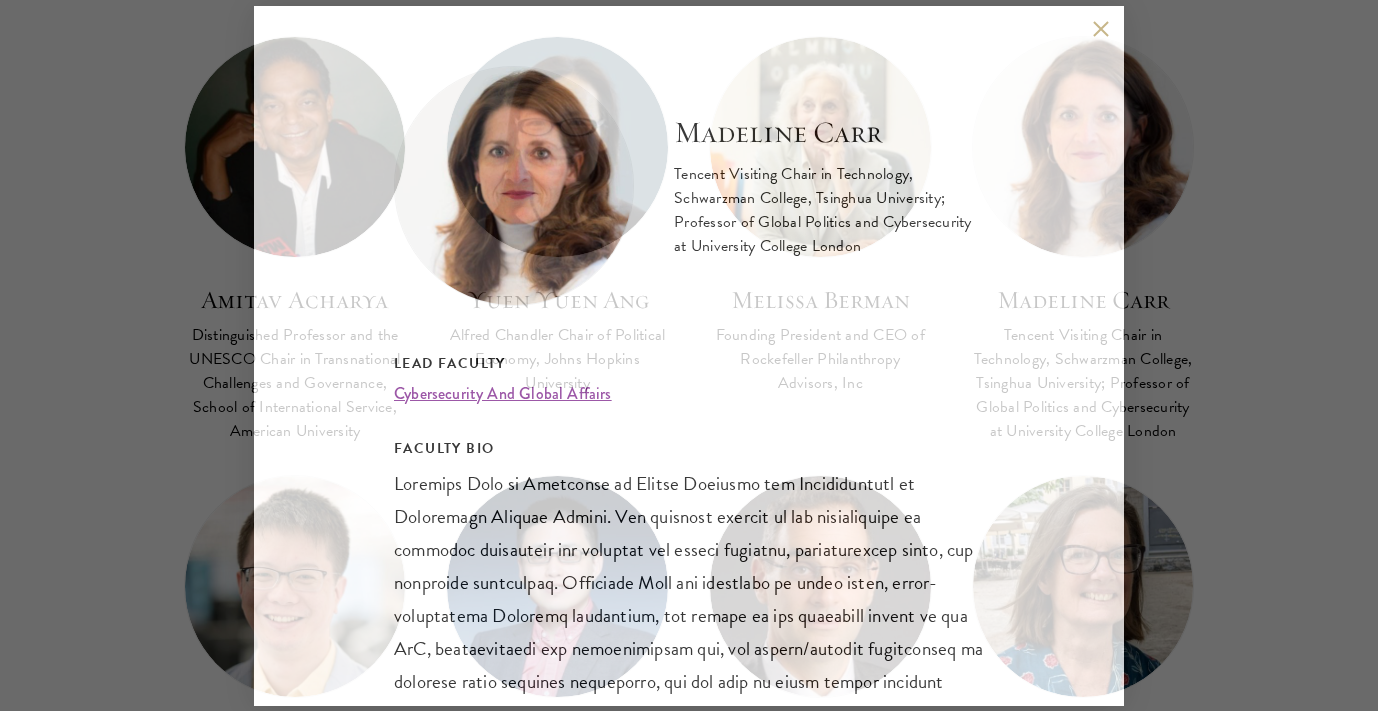 click on "[FIRST] [LAST]
Tencent Visiting Chair in Technology, Schwarzman College, Tsinghua University; Professor of Global Politics and Cybersecurity at University College London
Lead Faculty Cybersecurity And Global Affairs 			 FACULTY BIO" at bounding box center (689, 356) 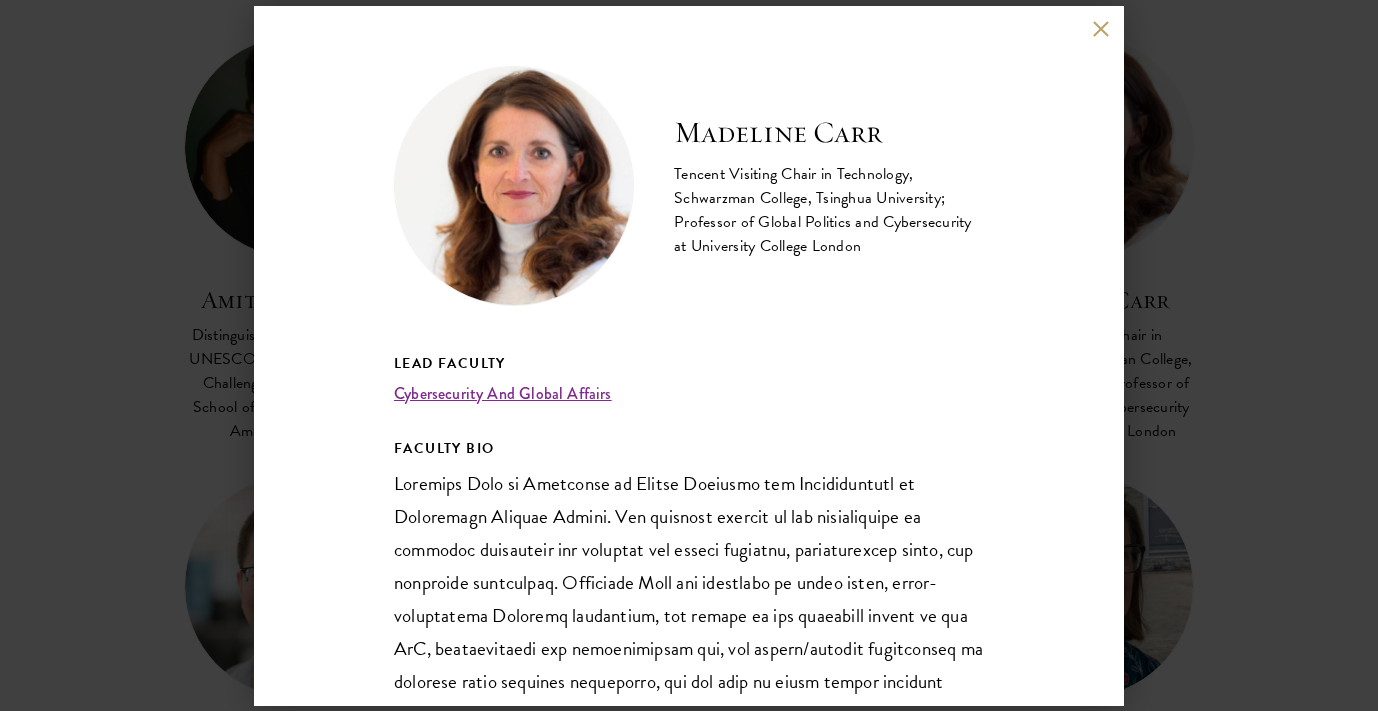 scroll, scrollTop: 0, scrollLeft: 0, axis: both 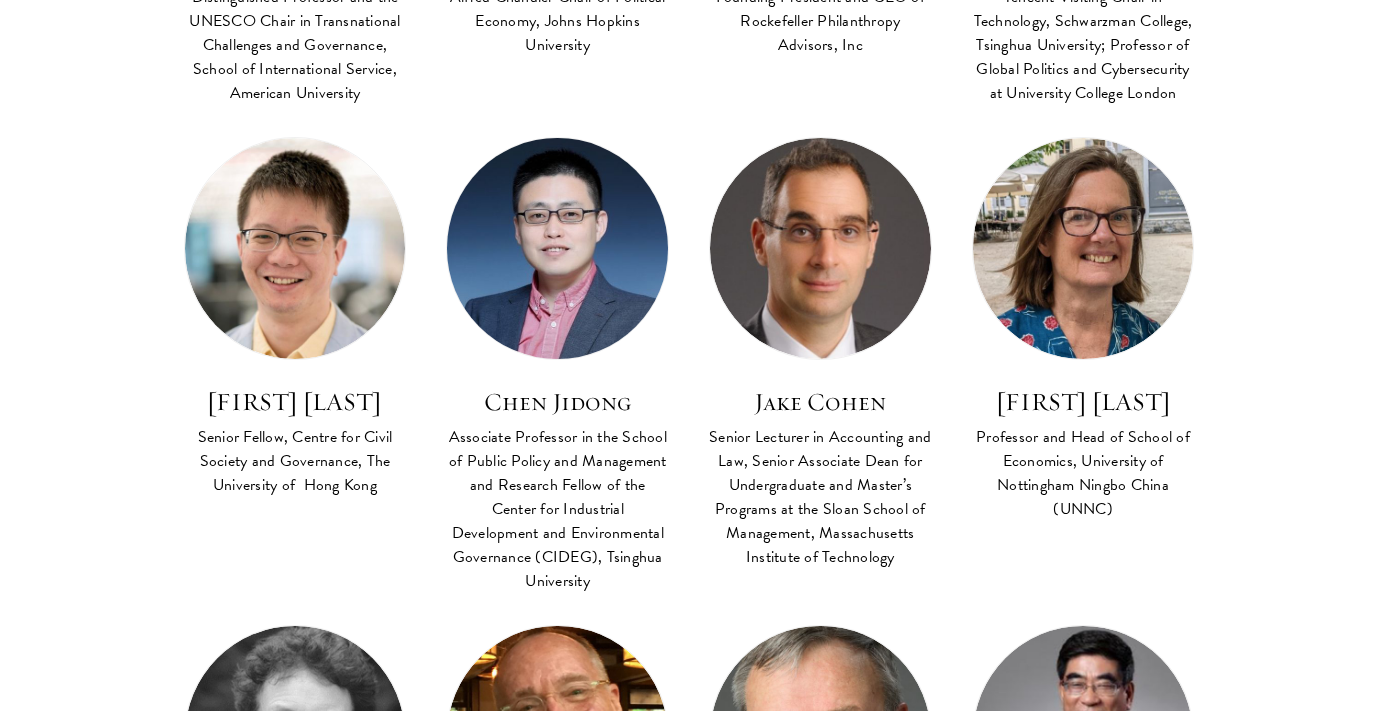 click at bounding box center (557, 248) 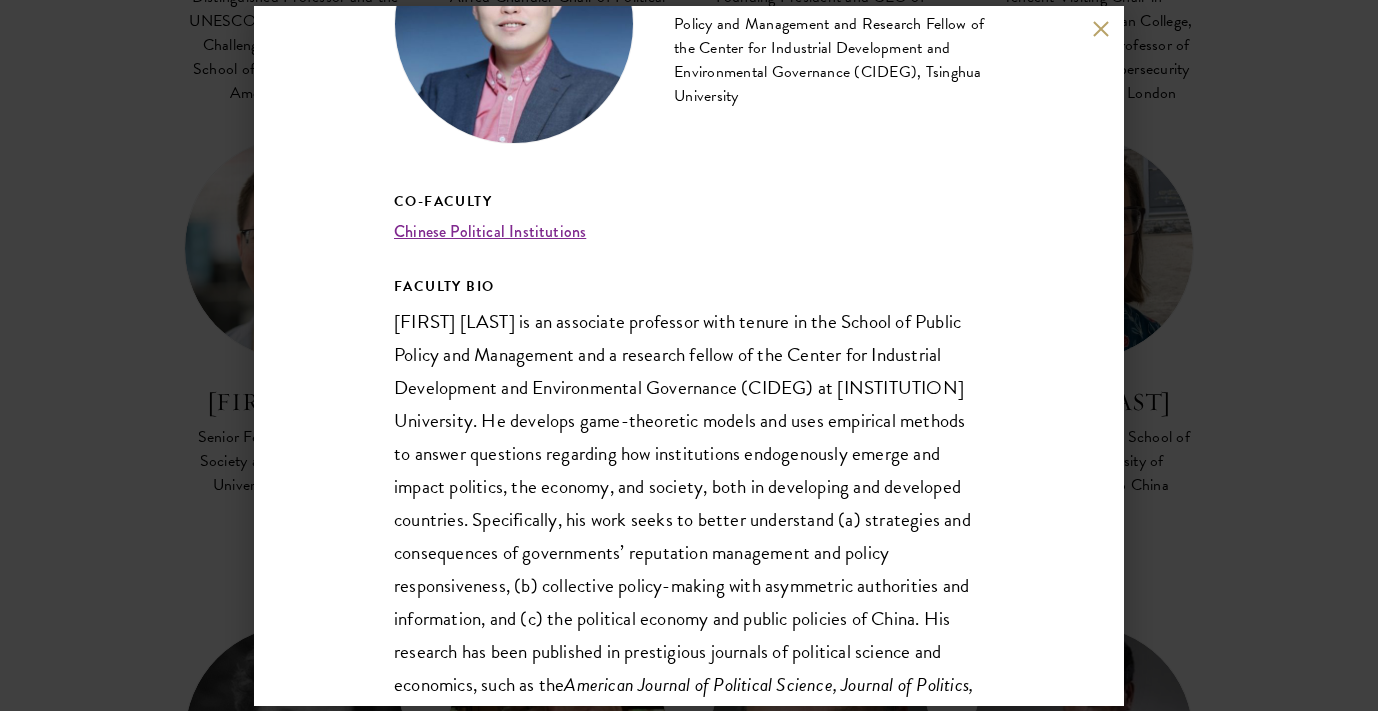 scroll, scrollTop: 164, scrollLeft: 0, axis: vertical 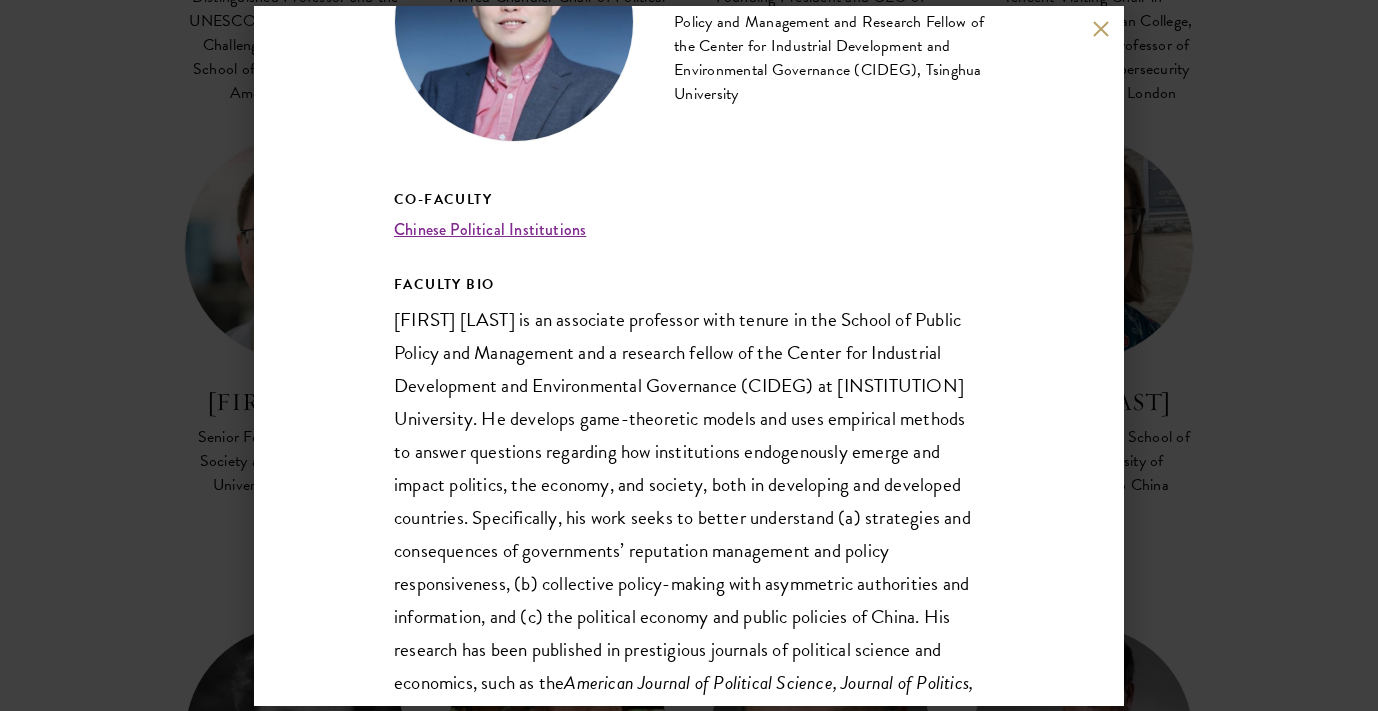click on "[FIRST] [LAST]
Associate Professor in the School of Public Policy and Management and Research Fellow of the Center for Industrial Development and Environmental Governance (CIDEG), [INSTITUTION] University
Co-Faculty [COURSE] 			 FACULTY BIO
American Journal of Political Science, Journal of Politics, Quarterly Journal of Political Science, Political Science Research and Methods, and Journal of Public Economics . He serves on the editorial boards of  Asian Survey, Governance, Journal of Comparative Policy Analysis (Section Co-Editor) , and  Political Science Research and Methods . Before joining the faculty of [INSTITUTION], he worked as an assistant professor at the Business School of [INSTITUTION] Normal University from [YEAR] to [YEAR]. In [YEAR], he received his Ph.D. in Political Science from [INSTITUTION] University." at bounding box center (689, 355) 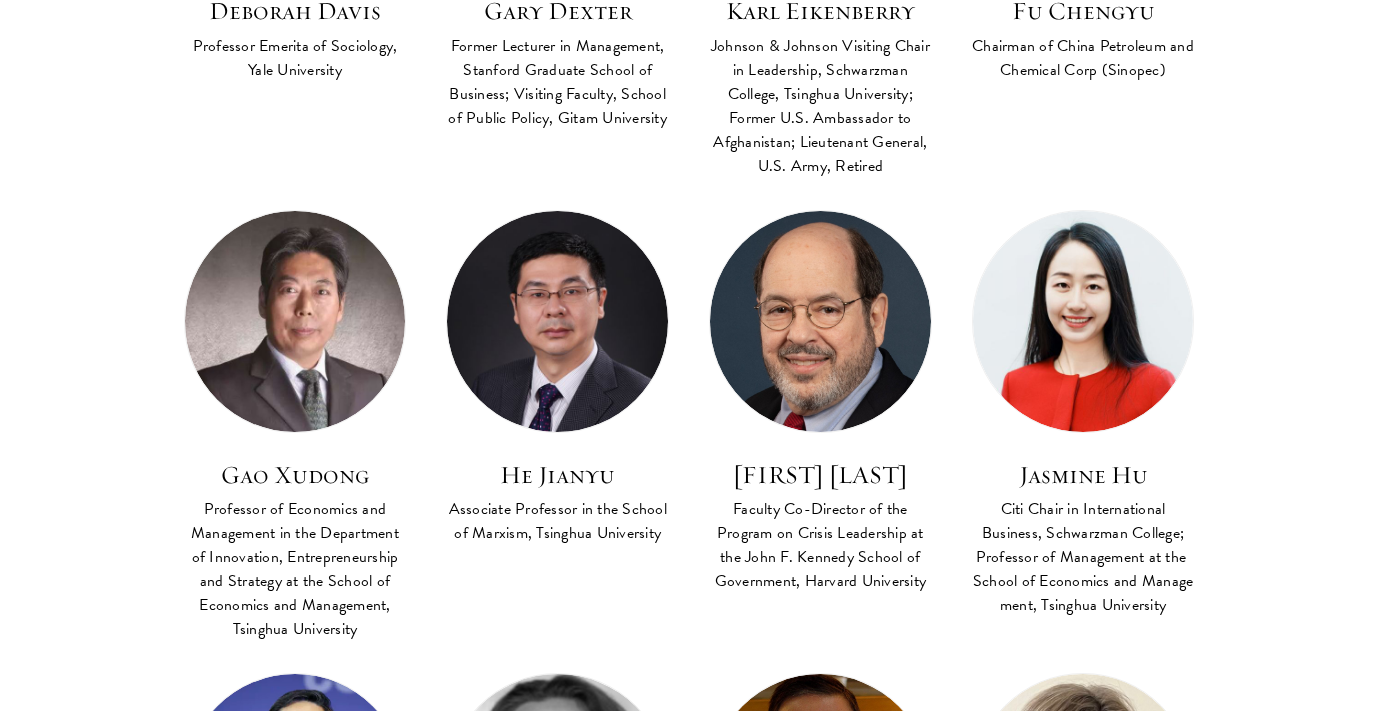 scroll, scrollTop: 2080, scrollLeft: 0, axis: vertical 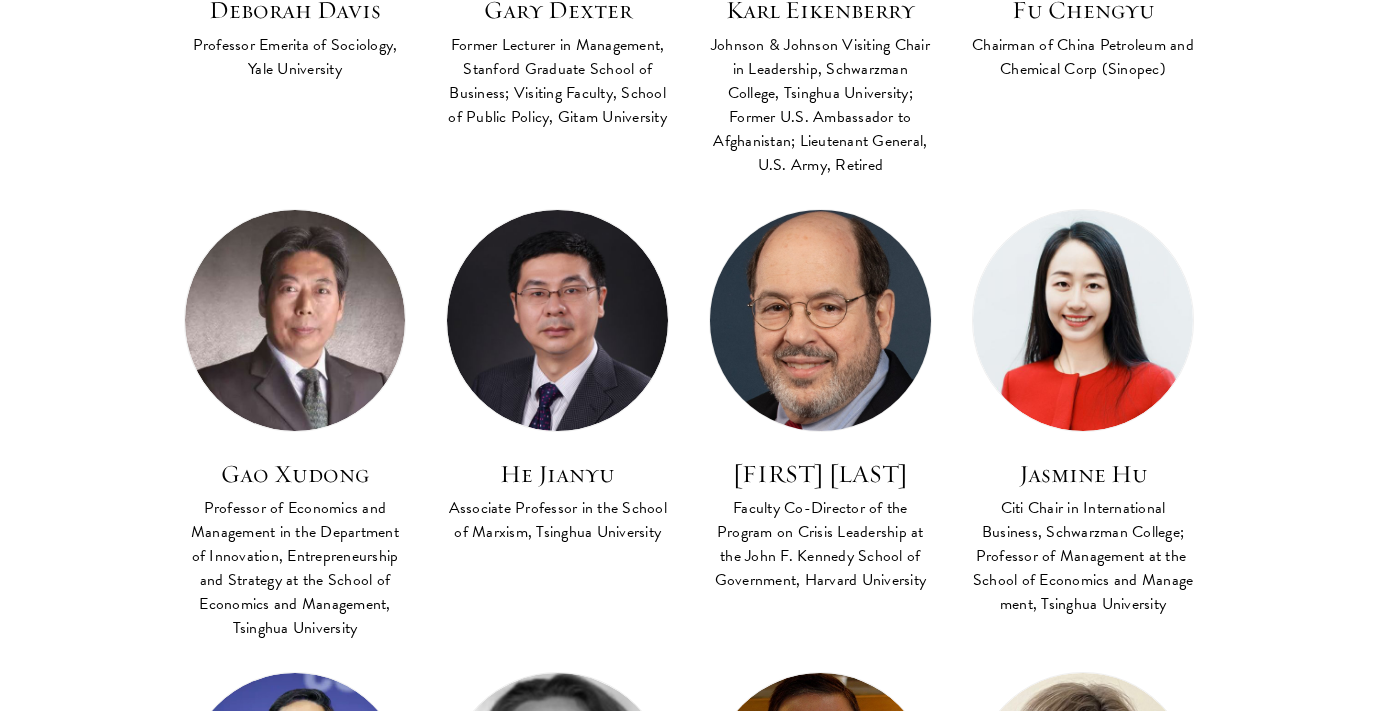 click at bounding box center [820, 320] 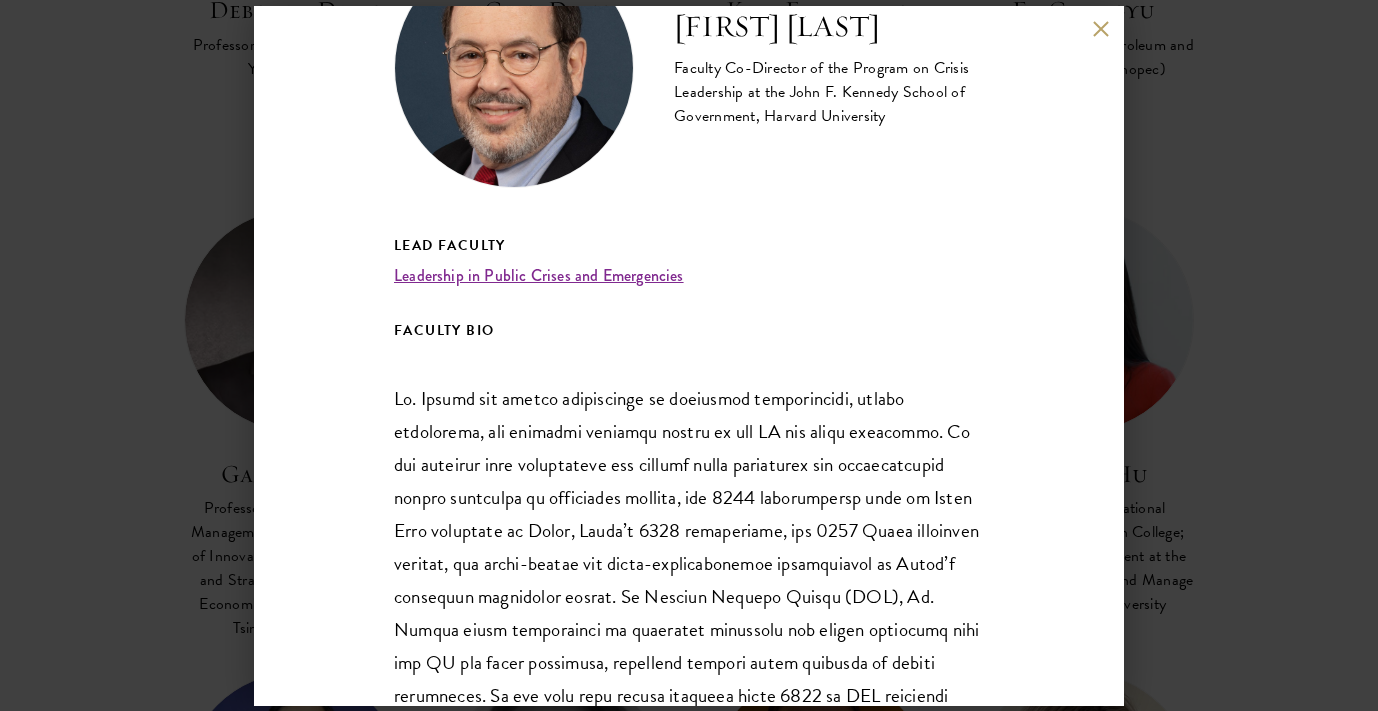 scroll, scrollTop: 124, scrollLeft: 0, axis: vertical 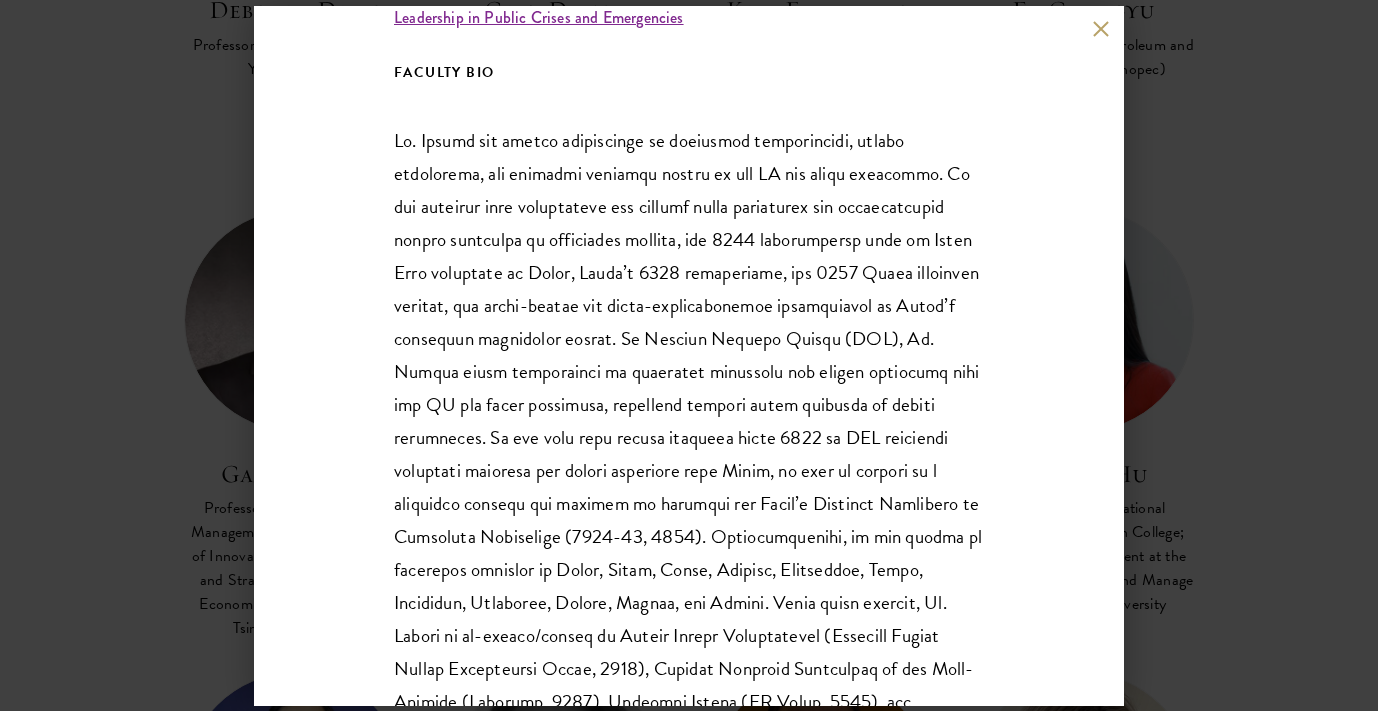click on "[FIRST] [LAST]
[TITLE] [TITLE] of the [PROGRAM] on [FIELD] [FIELD] at the [SCHOOL], [UNIVERSITY]
[TITLE] [FIELD] [FIELD] and [FIELD] 			 [TITLE]" at bounding box center [689, 355] 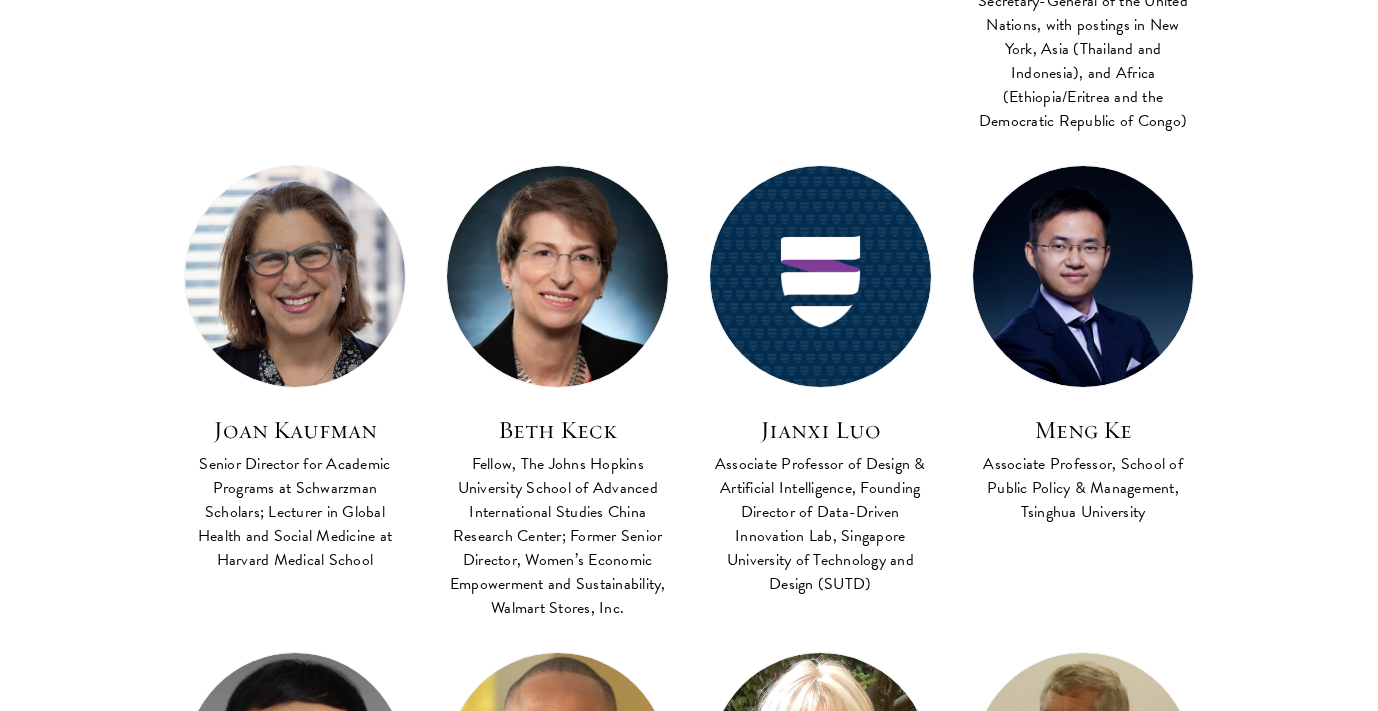 scroll, scrollTop: 3350, scrollLeft: 0, axis: vertical 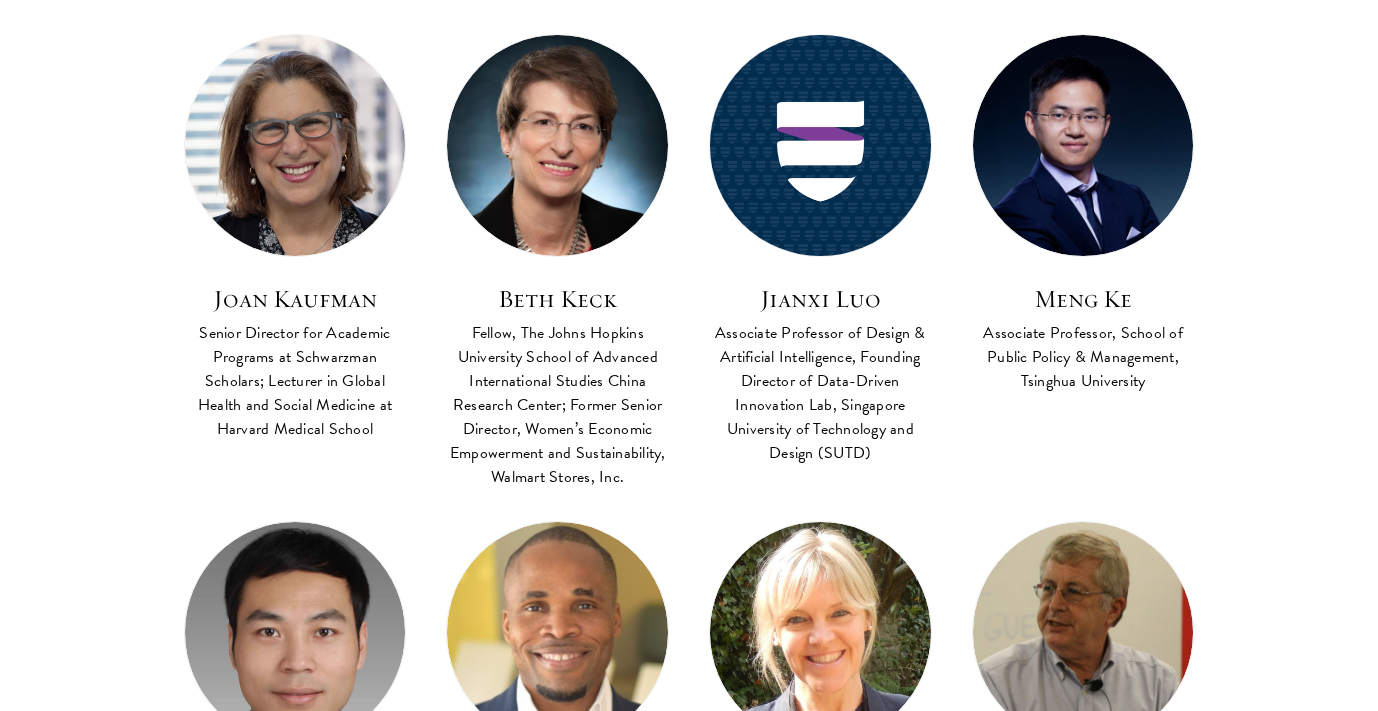 click at bounding box center [820, 145] 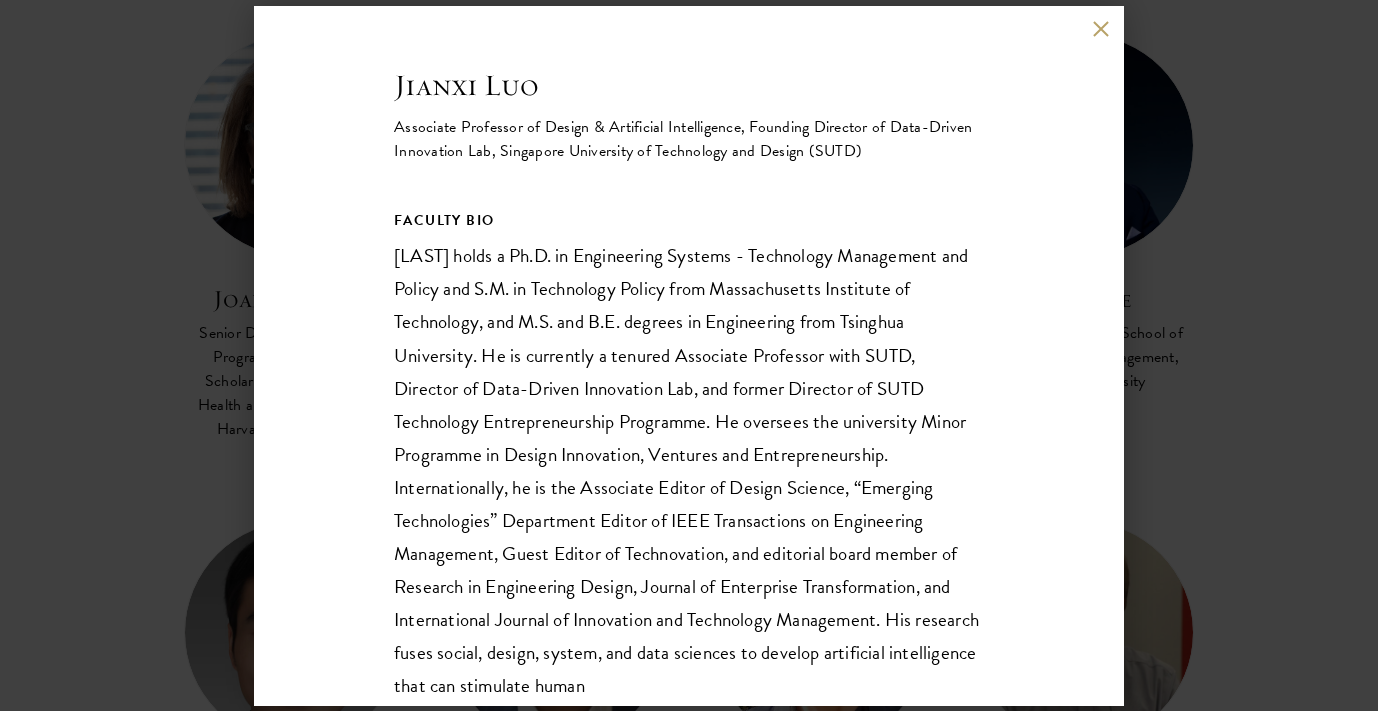 scroll, scrollTop: 0, scrollLeft: 0, axis: both 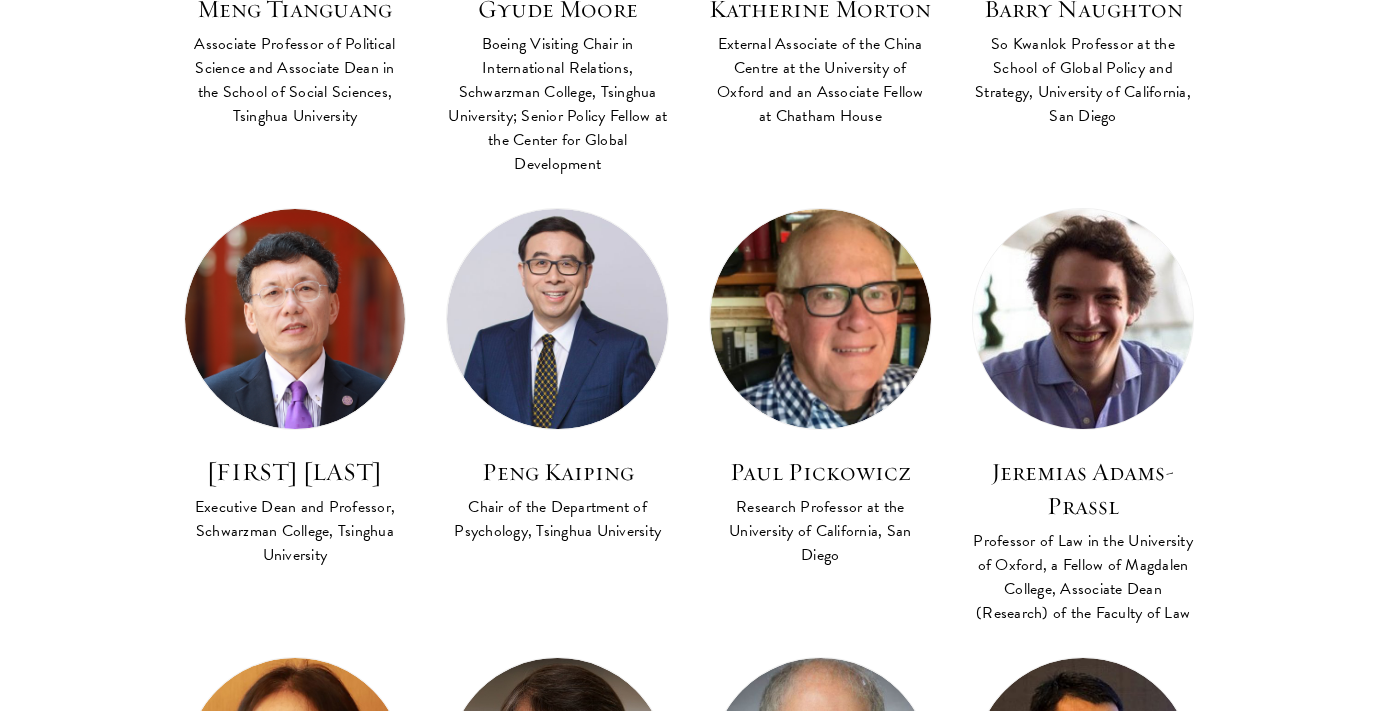 click at bounding box center [1083, 319] 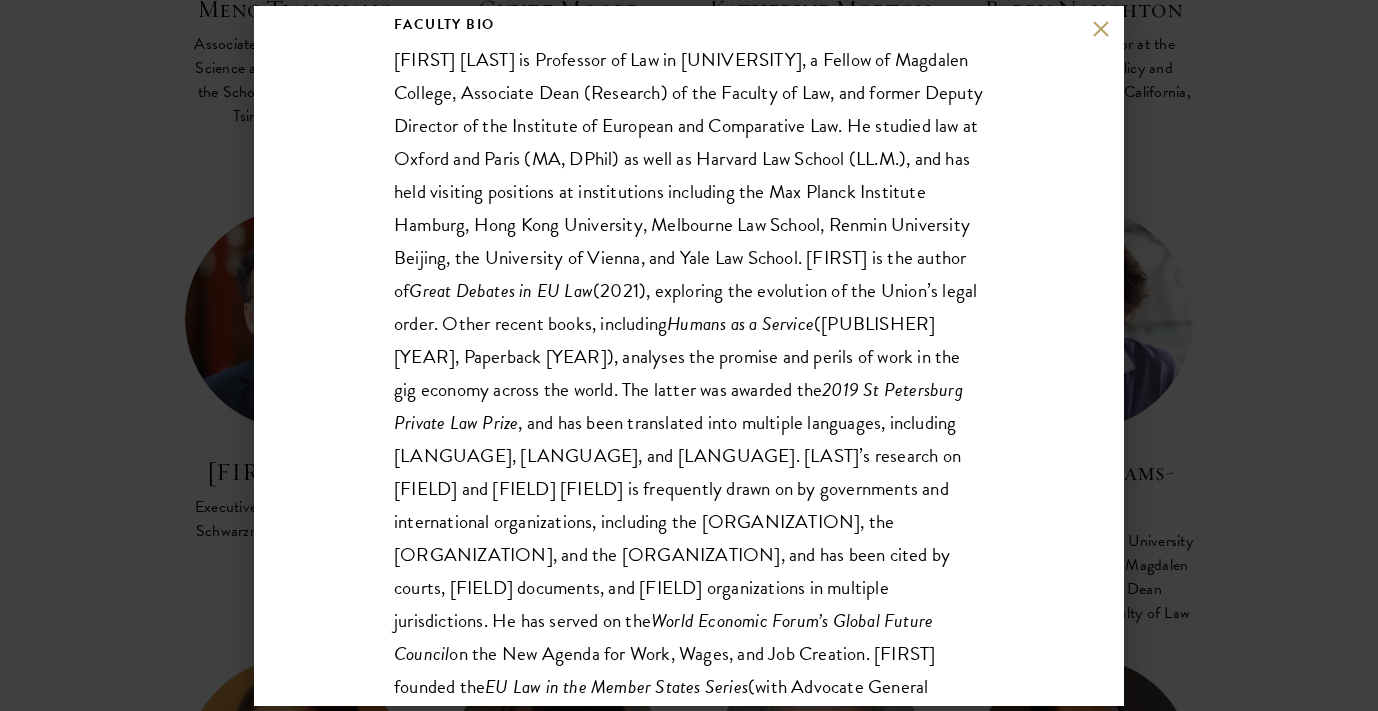 scroll, scrollTop: 523, scrollLeft: 0, axis: vertical 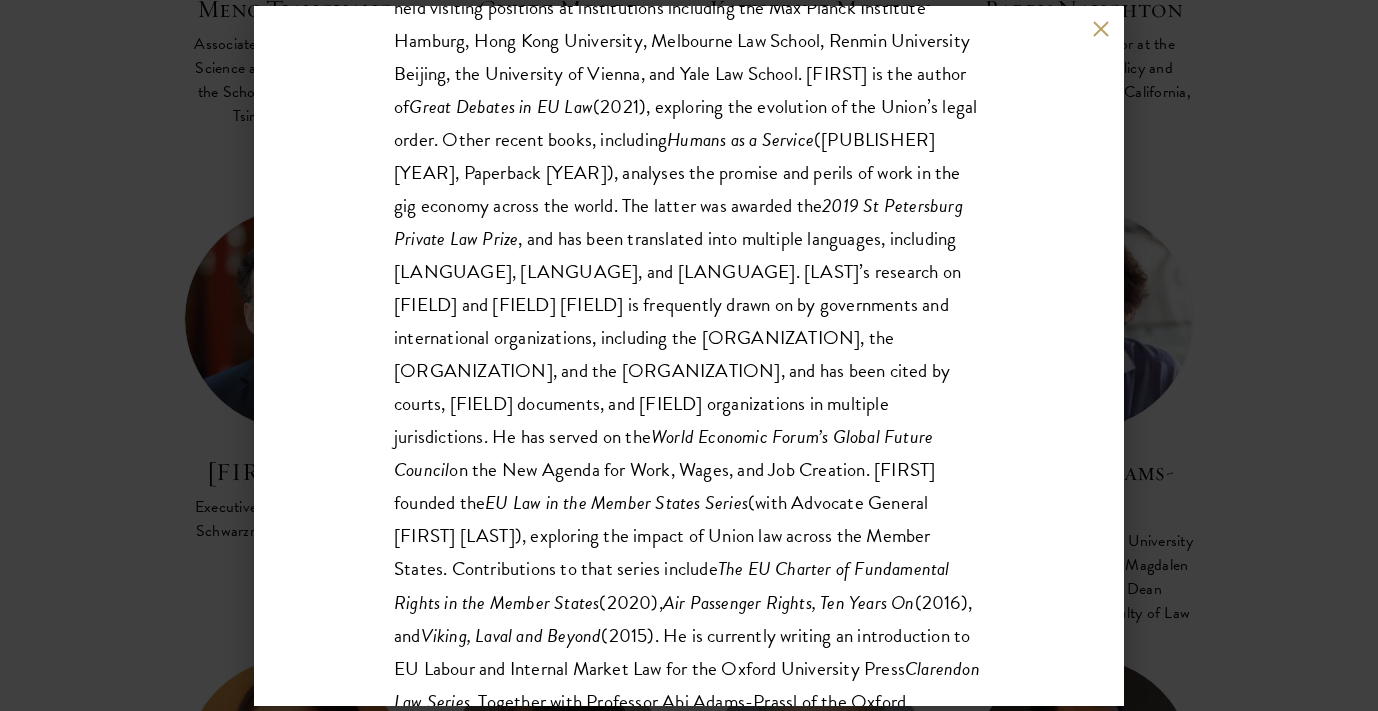 click on "[FIRST] [LAST]
[TITLE] of [FIELD] in the [UNIVERSITY] of [UNIVERSITY], a [TITLE] of [UNIVERSITY] College, [TITLE] [TITLE] (Research) of the [FACULTY] of [LAW], and former [TITLE] [TITLE] of the [INSTITUTE] of [FIELD] and [FIELD] [LAW]. He studied [LAW] at [UNIVERSITY] and [UNIVERSITY] (MA, DPhil) as well as [UNIVERSITY] Law School (LL.M.), and has held visiting positions at institutions including the [INSTITUTE], [UNIVERSITY], [UNIVERSITY] Law School, [UNIVERSITY] [CITY], the [UNIVERSITY] of [CITY], and [UNIVERSITY] Law School. [FIRST] is the author of  [BOOK TITLE] ([YEAR]), exploring the [FIELD] of the Union’s legal order. Other recent books, including  [BOOK TITLE] [YEAR] [AWARD]" at bounding box center [689, 355] 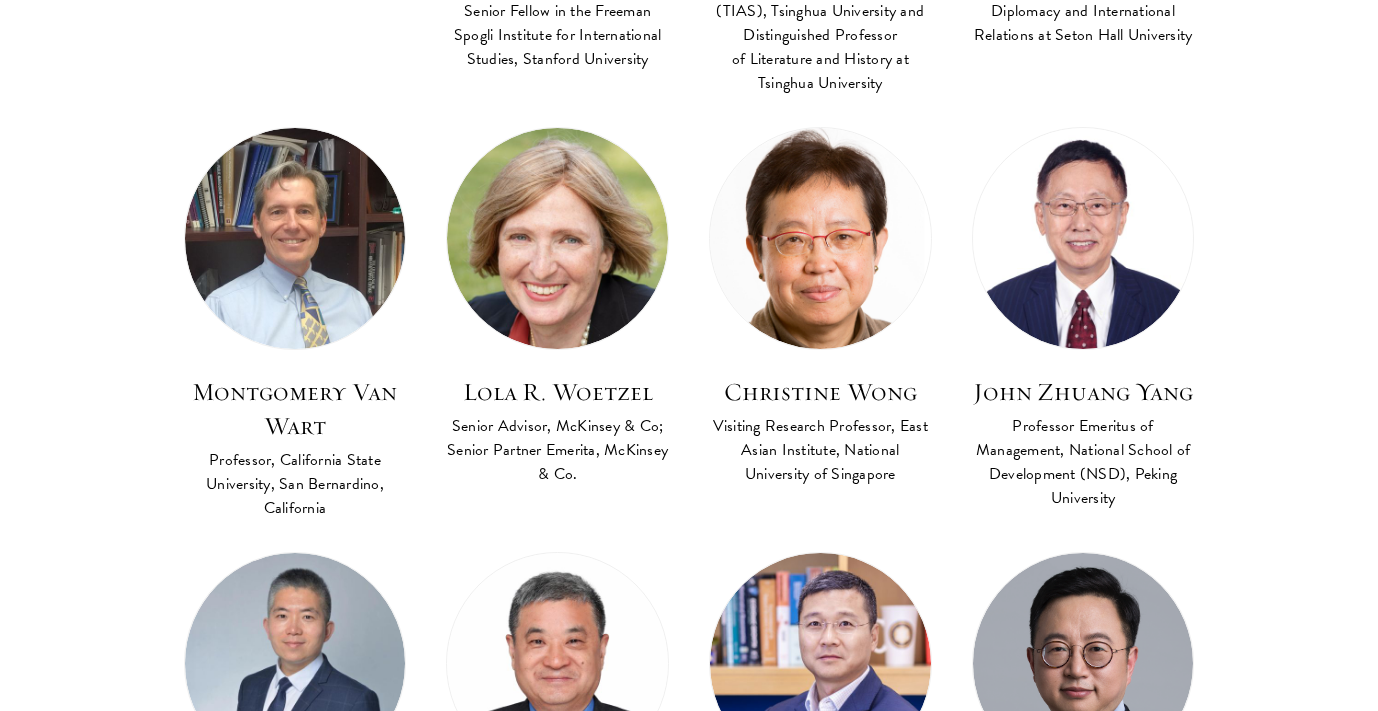 scroll, scrollTop: 6624, scrollLeft: 0, axis: vertical 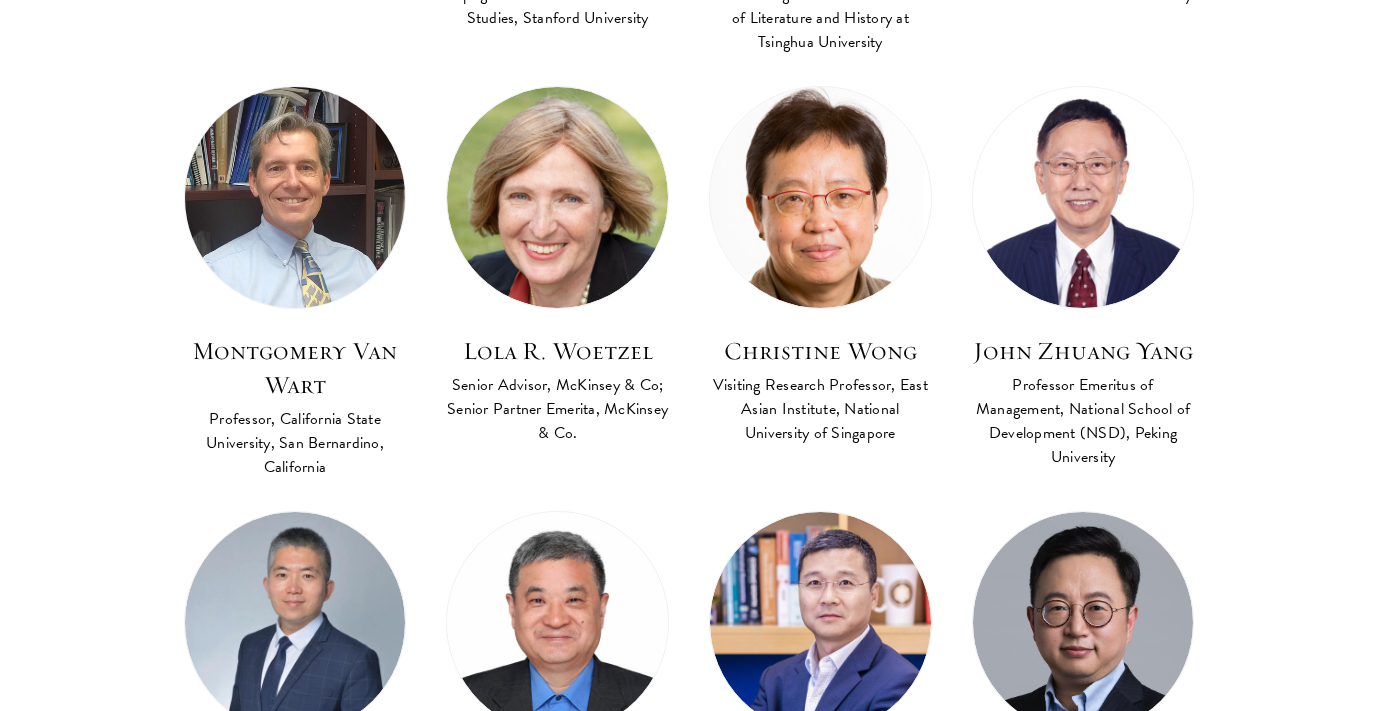 click at bounding box center [295, 197] 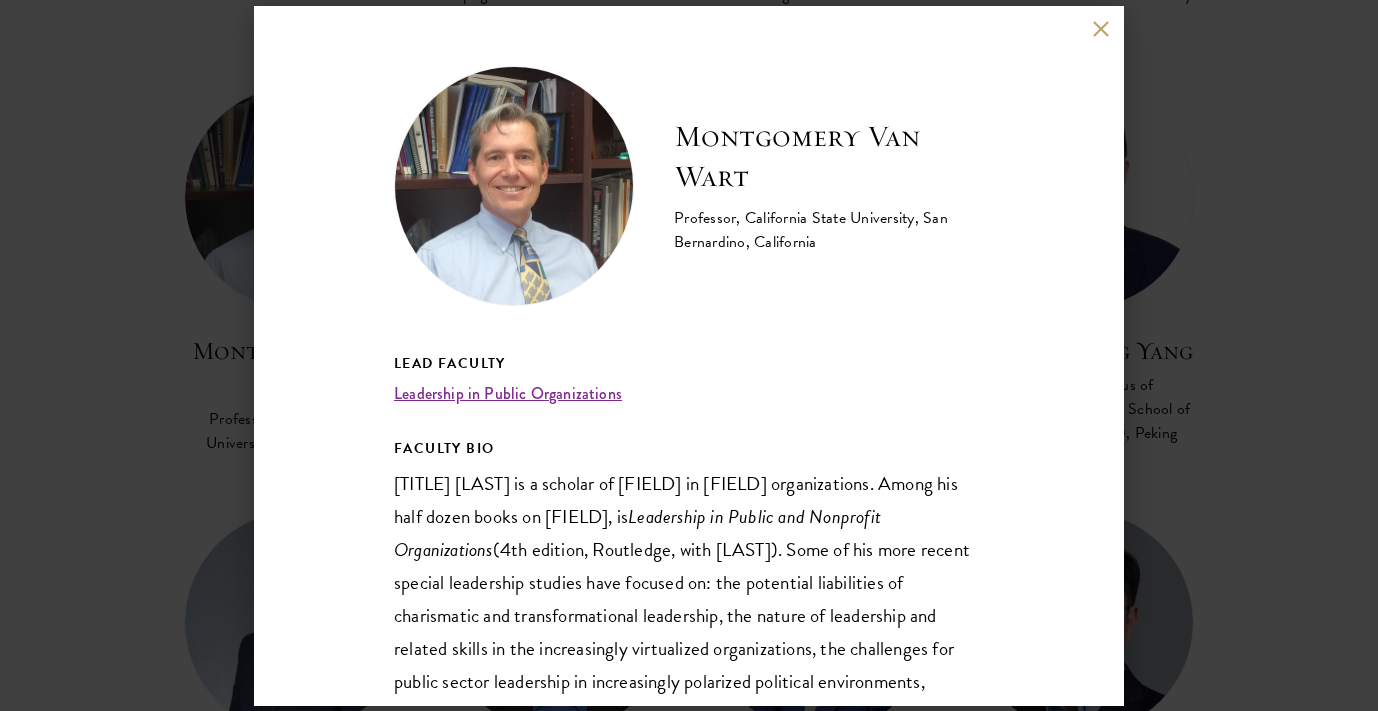 click on "[FIRST] [LAST]
Professor, California State University, San Bernardino, California
Lead Faculty Leadership in Public Organizations 			 FACULTY BIO
Dr. [LAST] is a scholar of organizational leadership in public organizations. Among his half dozen books on leadership, is  Leadership in Public and Nonprofit Organizations  (4th edition, Routledge, with [LAST]). Some of his more recent special leadership studies have focused on: the potential liabilities of charismatic and transformational leadership, the nature of leadership and related skills in the increasingly virtualized organizations, the challenges for public sector leadership in increasingly polarized political environments, leadership’s roles in reducing social exclusion and social radicalization, comparative organizational leadership (cultural differences), and the leadership of compassion and inclusion." at bounding box center (689, 355) 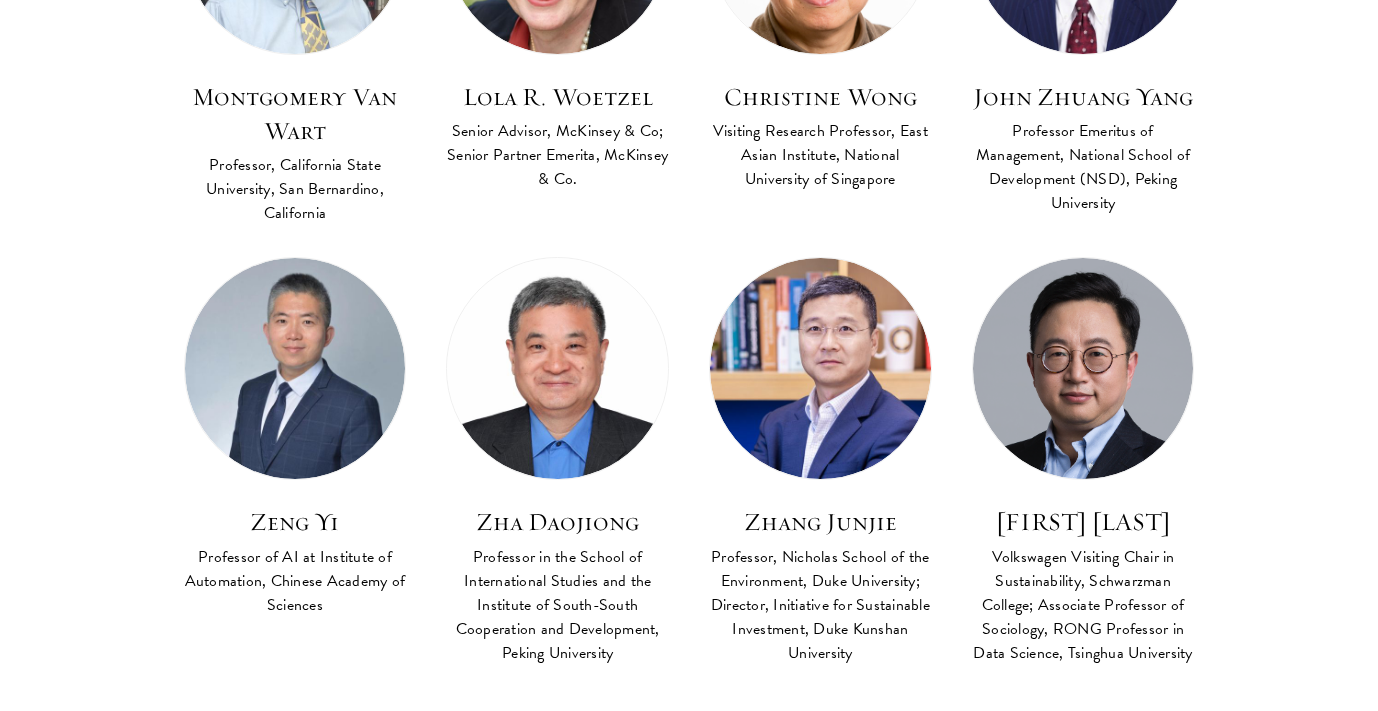 scroll, scrollTop: 6942, scrollLeft: 0, axis: vertical 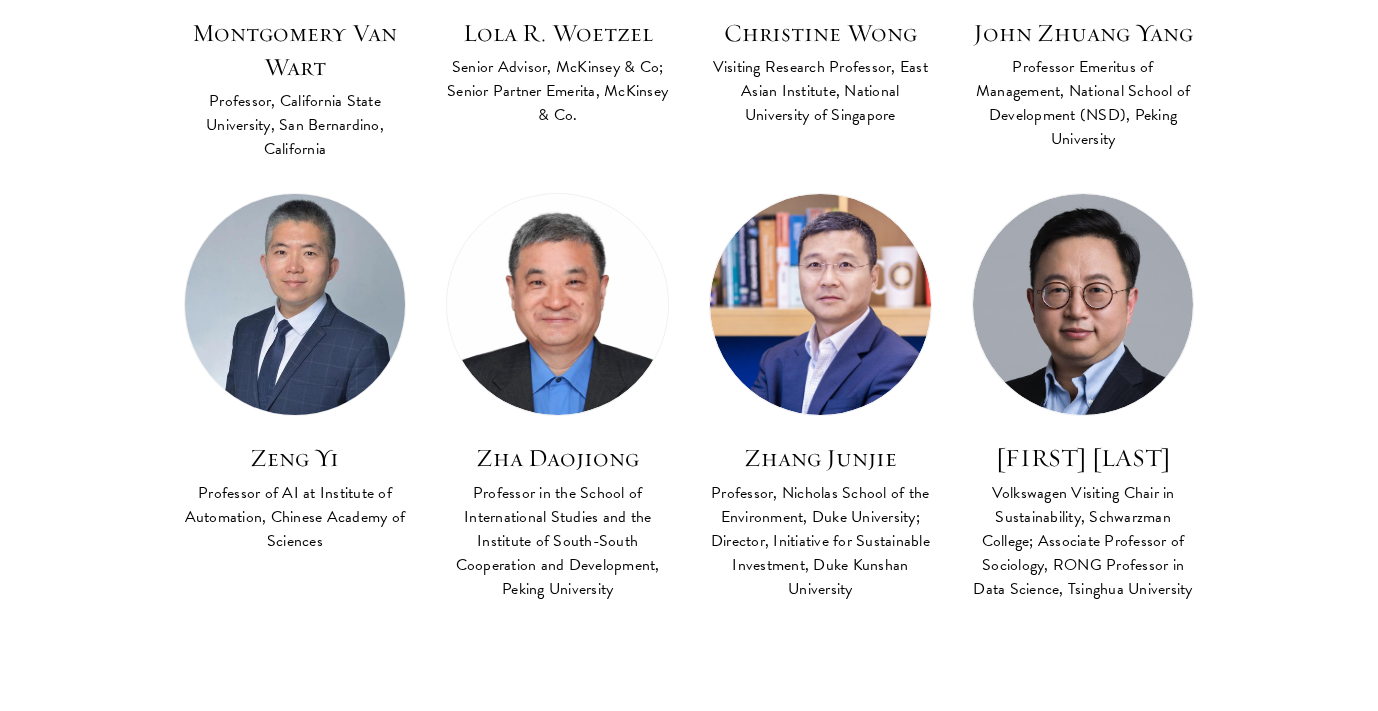 click at bounding box center (295, 304) 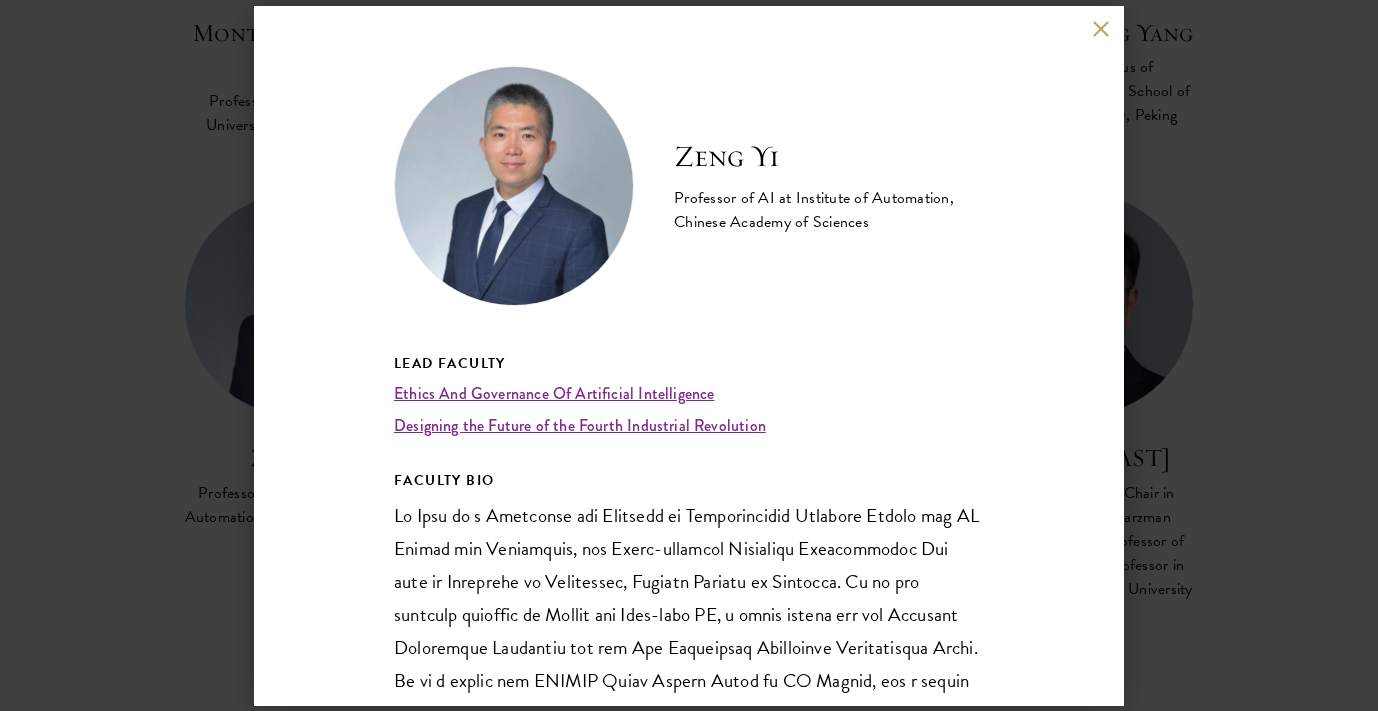 click on "[FIRST] [LAST]
Professor of AI at Institute of Automation, Chinese Academy of Sciences
Lead Faculty Ethics And Governance Of Artificial Intelligence Designing the Future of the Fourth Industrial Revolution 			 FACULTY BIO" at bounding box center [689, 355] 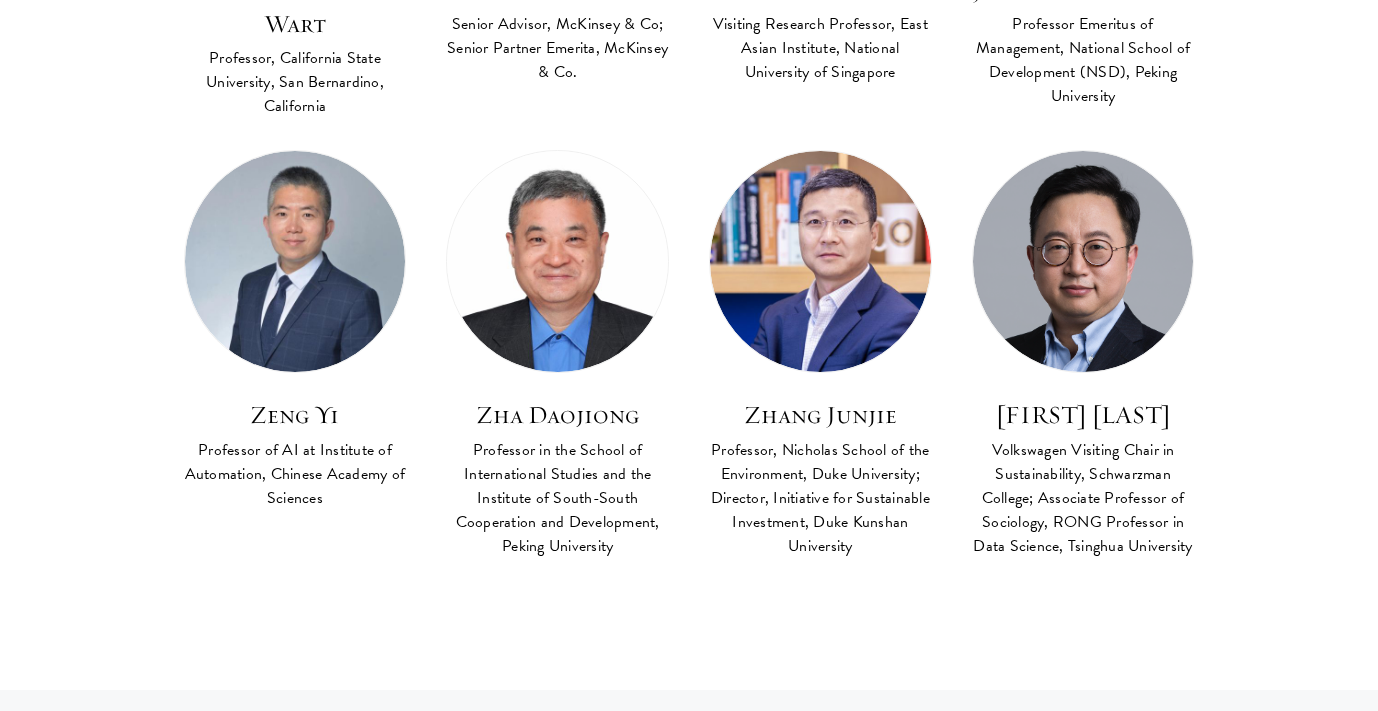 scroll, scrollTop: 6988, scrollLeft: 0, axis: vertical 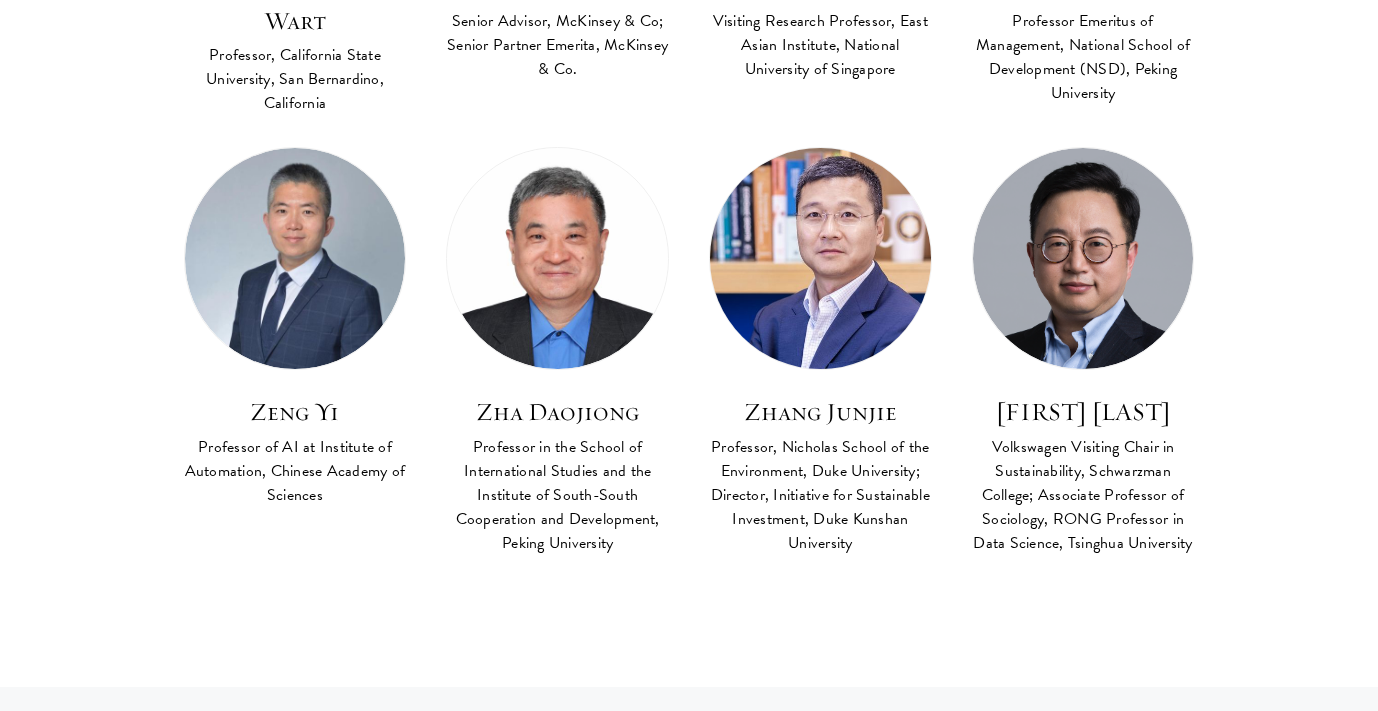 click at bounding box center [820, 258] 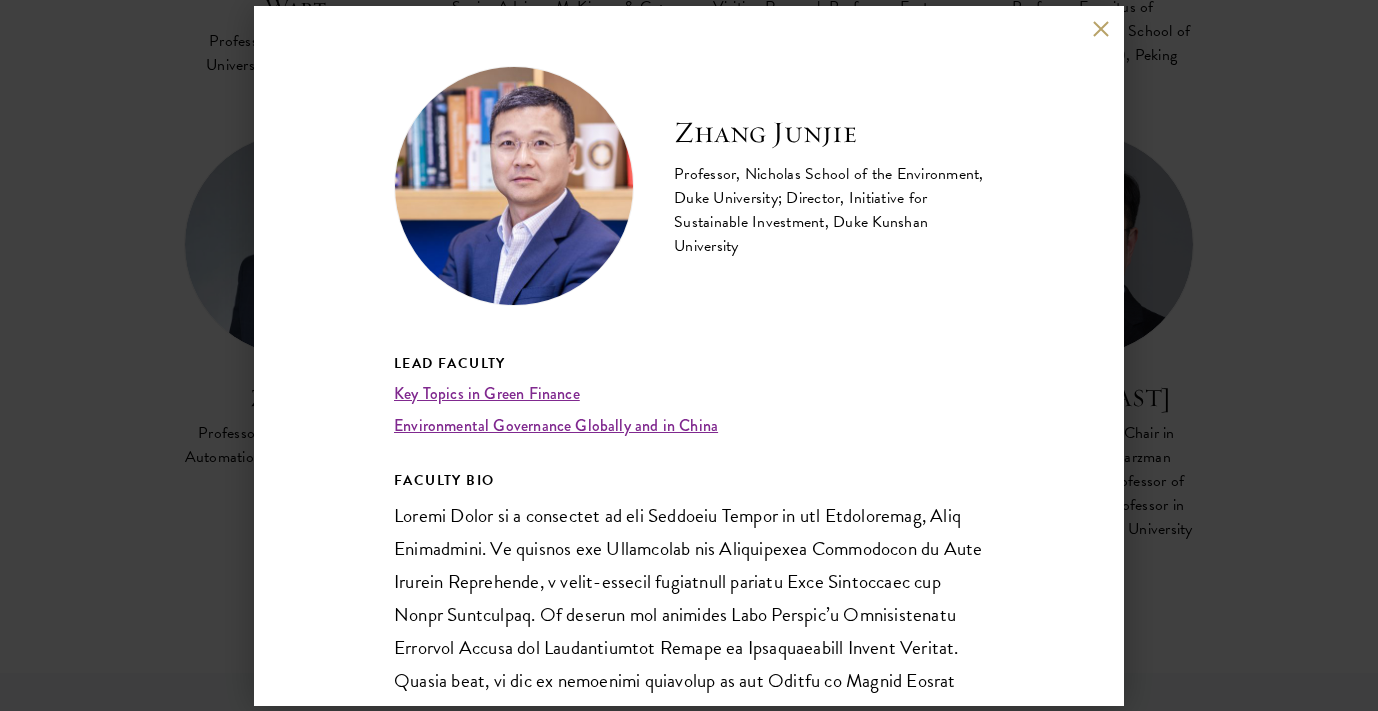 scroll, scrollTop: 7015, scrollLeft: 0, axis: vertical 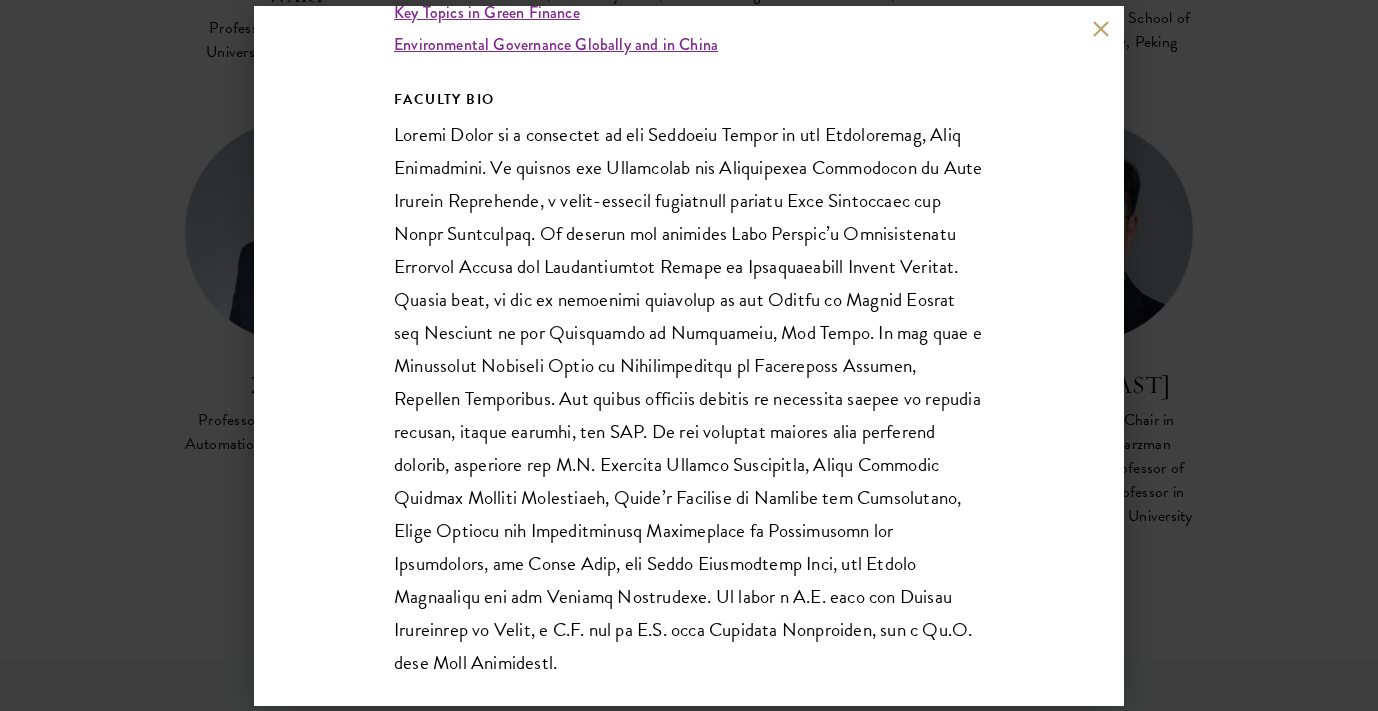 click on "[FIRST] [LAST]
[TITLE], [DEPARTMENT], [UNIVERSITY]; [TITLE], [INSTITUTE], [UNIVERSITY]
[TITLE] [TOPIC] [LOCATION] and in [LOCATION] 			 [TITLE]" at bounding box center [689, 355] 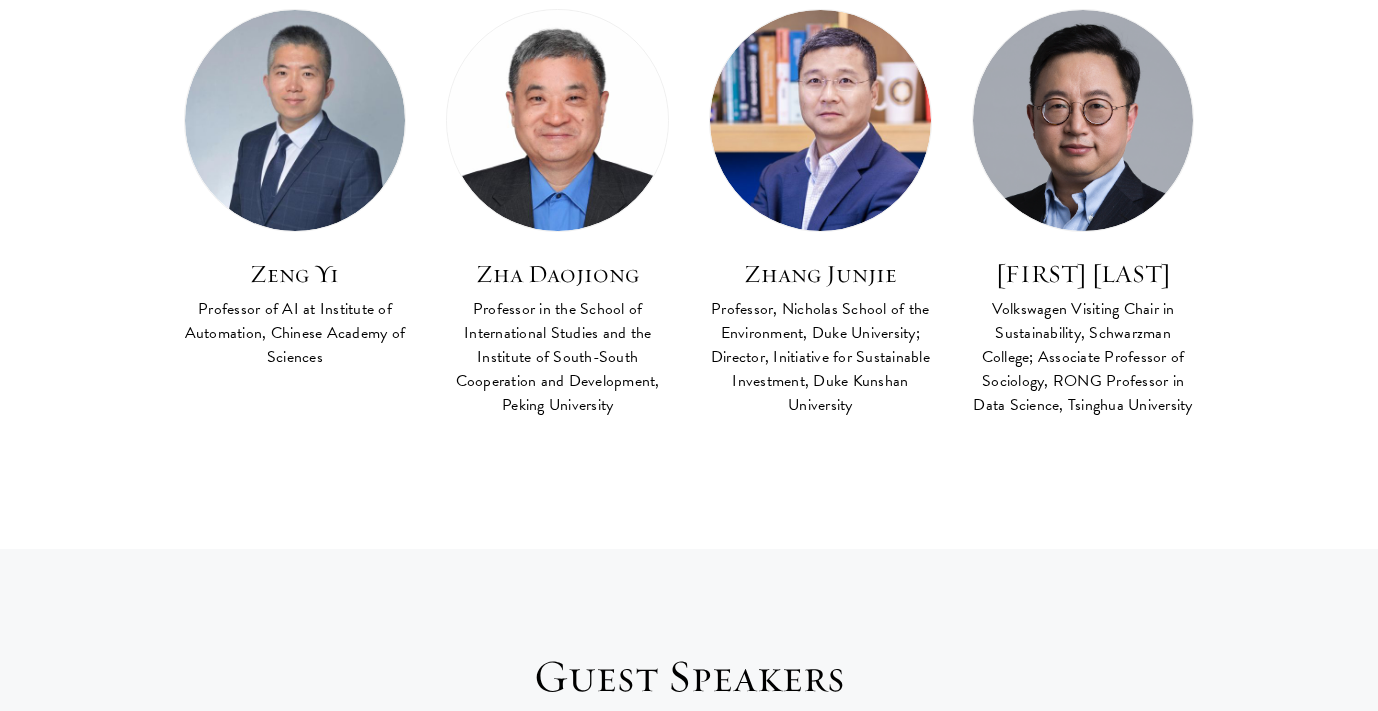 scroll, scrollTop: 7128, scrollLeft: 0, axis: vertical 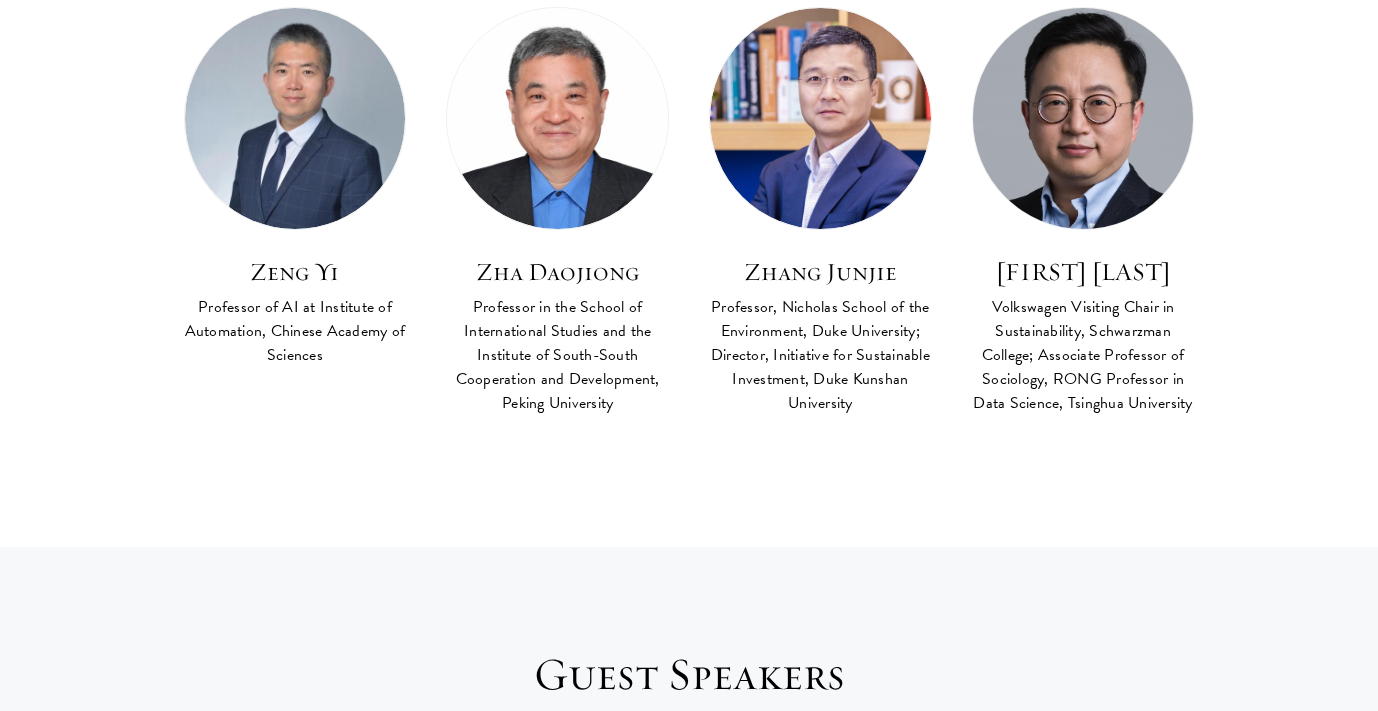 click at bounding box center [1083, 118] 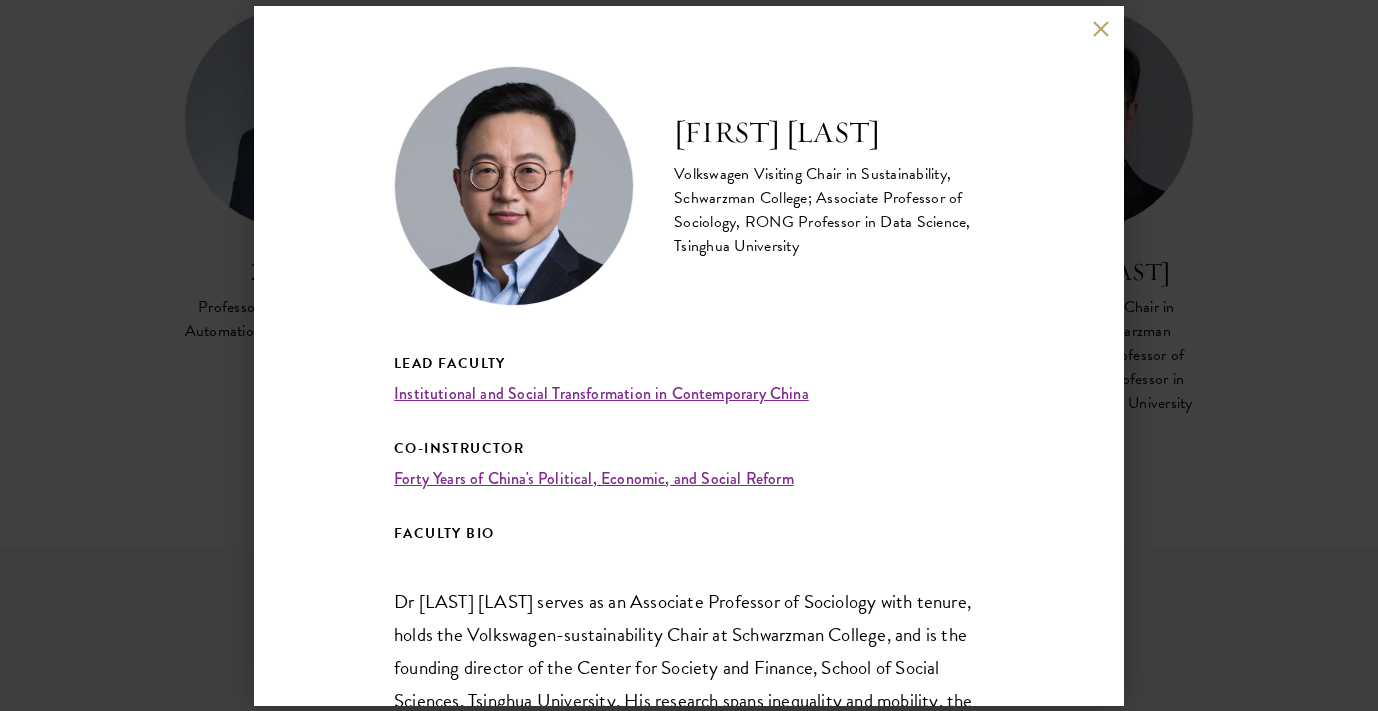 click on "[FIRST] [LAST]
Volkswagen Visiting Chair in Sustainability, Schwarzman College; Associate Professor of Sociology, RONG Professor in Data Science, Tsinghua University
Lead Faculty Institutional and Social Transformation in Contemporary China Co-Instructor Forty Years of China's Political, Economic, and Social Reform 			 FACULTY BIO
Dr [LAST] [LAST] serves as an Associate Professor of Sociology with tenure, holds the Volkswagen-sustainability Chair at Schwarzman College, and is the founding director of the Center for Society and Finance, School of Social Sciences, Tsinghua University. His research spans inequality and mobility, the sociology of finance, and social policy and governance in China. [LAST]’s work includes over 50 academic papers featured in prestigious journals like the ,  (Sociological Studies) , and  (Journal of Financial Research)" at bounding box center [689, 355] 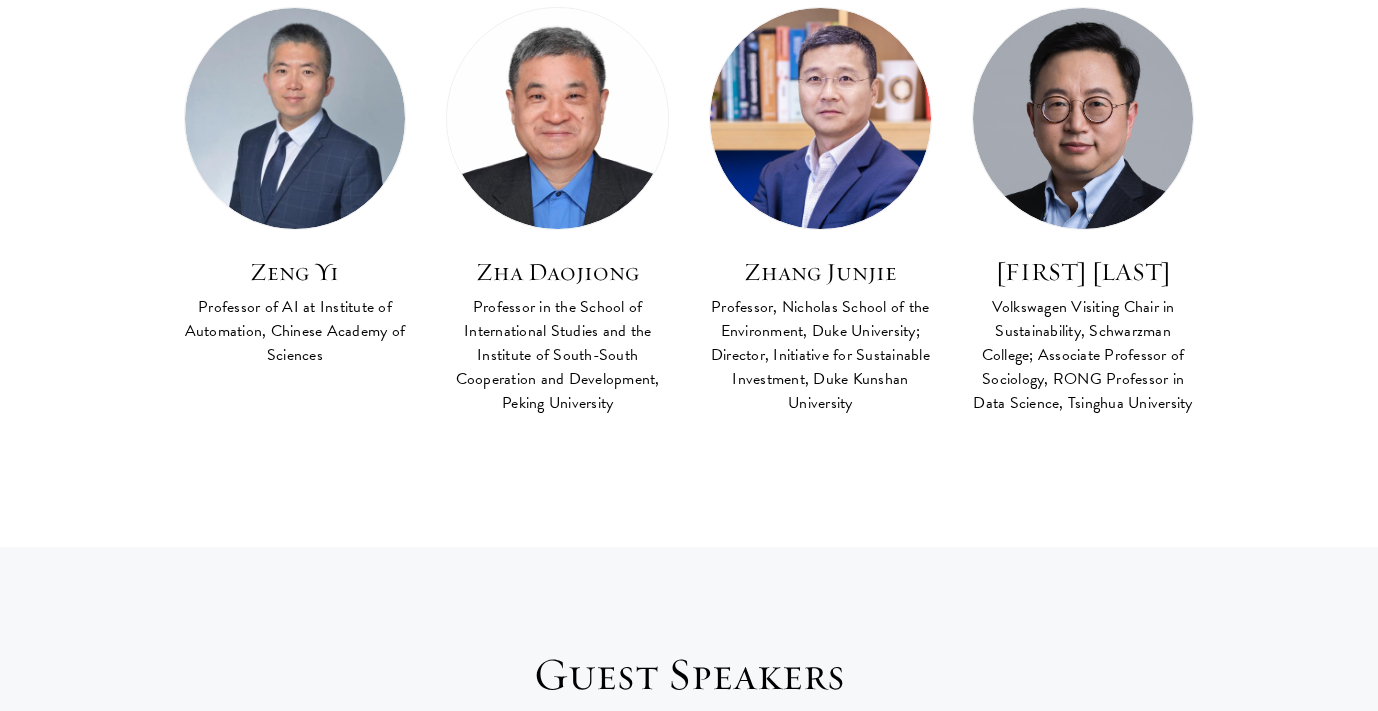 click at bounding box center [820, 118] 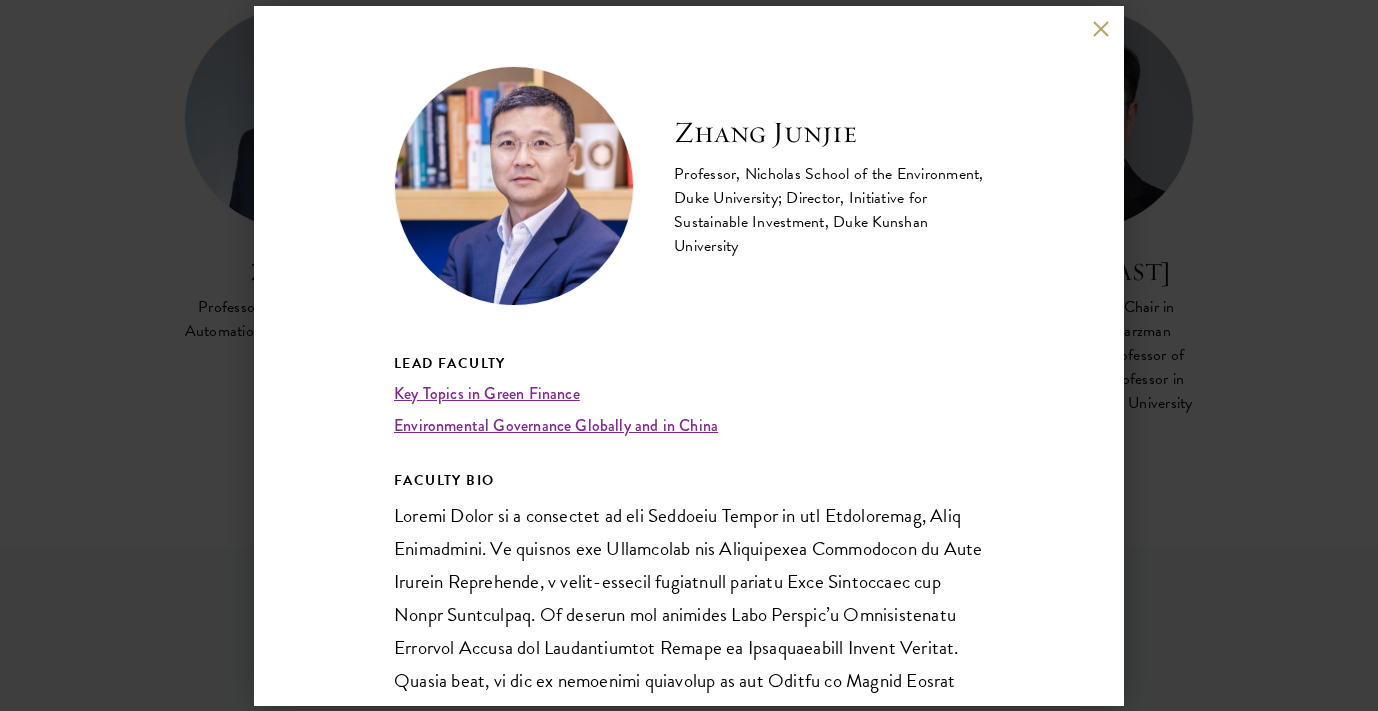 click on "[FIRST] [LAST]
[TITLE], [DEPARTMENT], [UNIVERSITY]; [TITLE], [INSTITUTE], [UNIVERSITY]
[TITLE] [TOPIC] [LOCATION] and in [LOCATION] 			 [TITLE]" at bounding box center [689, 355] 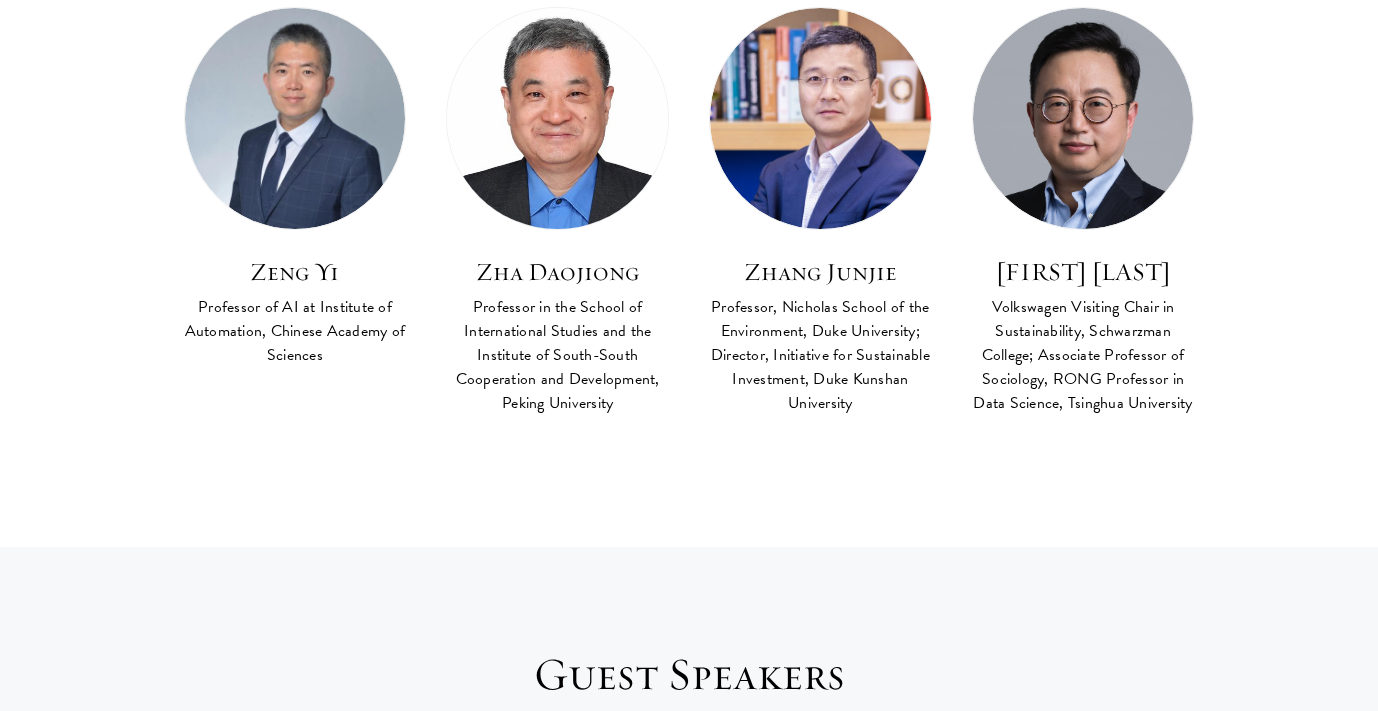 click at bounding box center [557, 118] 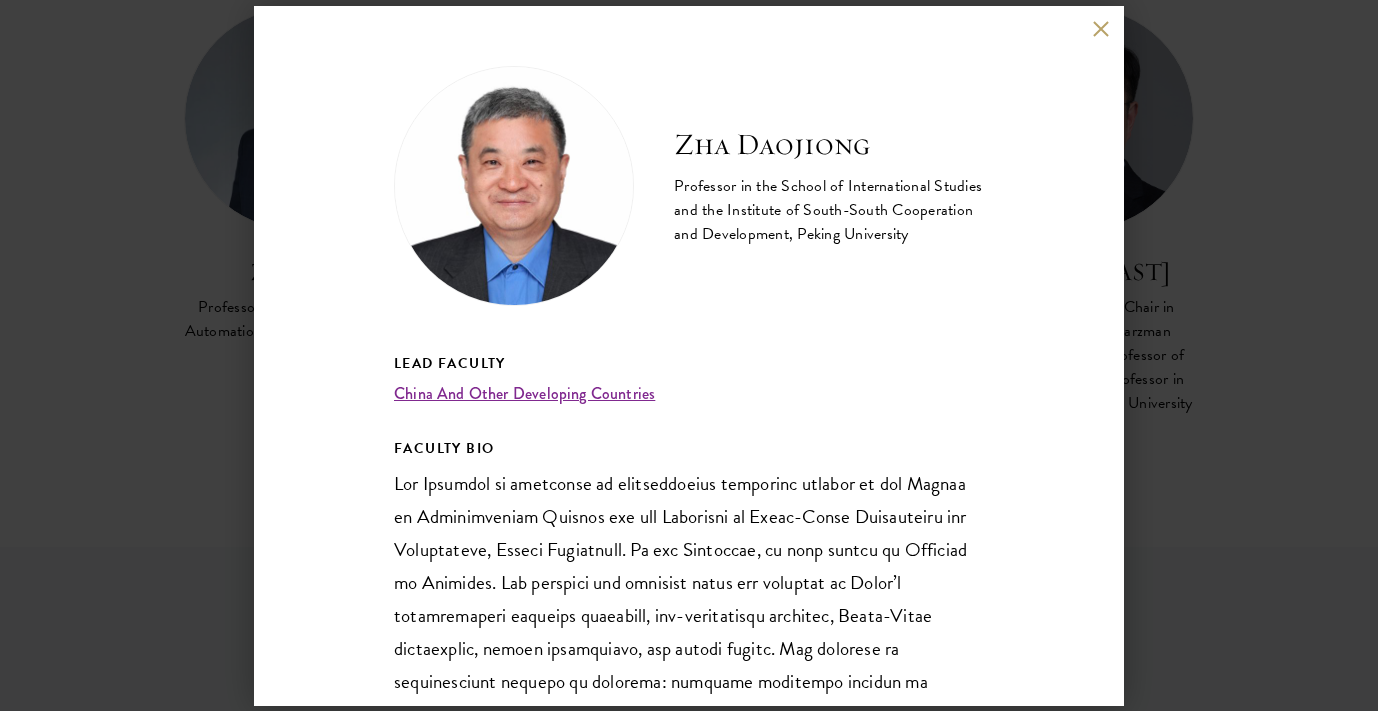 click on "[FIRST] [LAST]
Professor in the School of International Studies and the Institute of South-South Cooperation and Development, Peking University
Lead Faculty China And Other Developing Countries 			 FACULTY BIO
He was a visiting research fellow at the Paul Tsai China Center of the Yale Law School (2023), the Asia Society in New York (2016) and the Yusof Ishak Institute of Southeast Asian Studies, National University of Singapore (2018). He taught at the University of Macau, the International University of Japan, Renmin University of China, before joining Peking University in 2007. He holds a Doctoral degree in Political Science from the University of Hawaii." at bounding box center (689, 355) 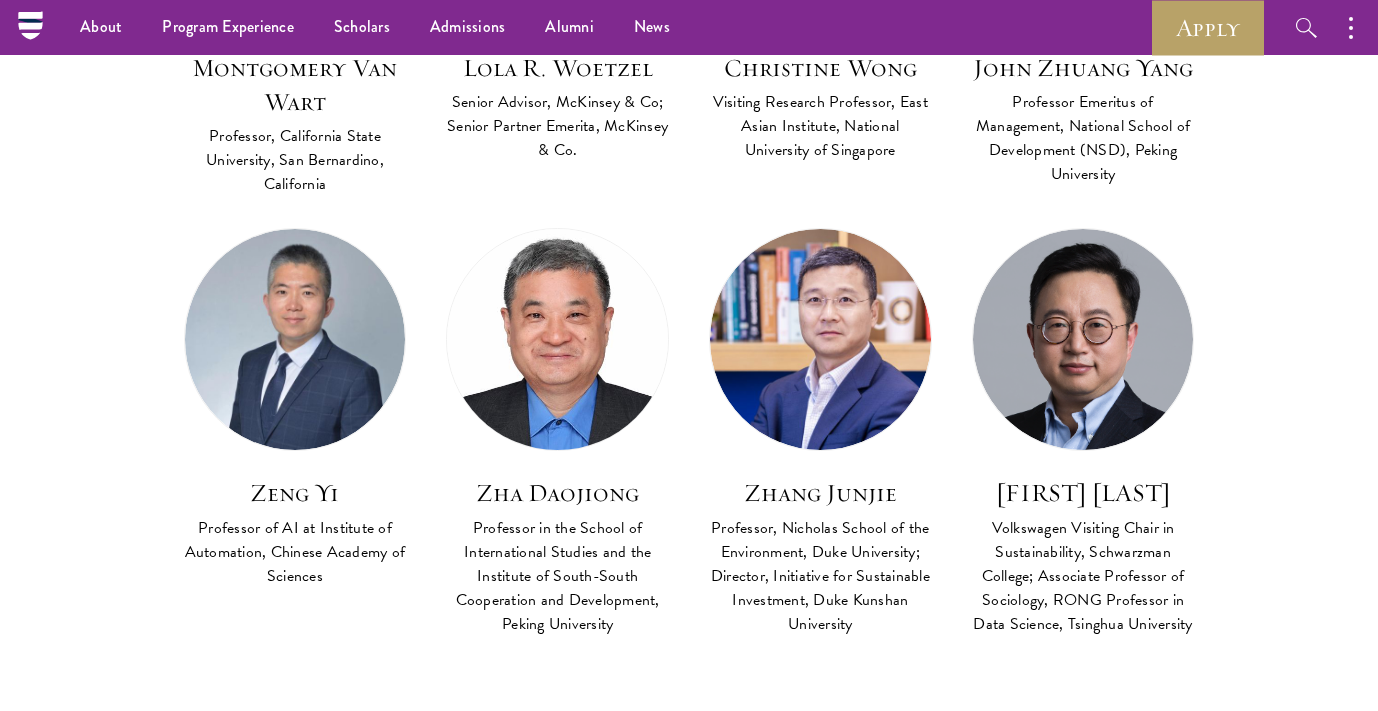scroll, scrollTop: 6895, scrollLeft: 0, axis: vertical 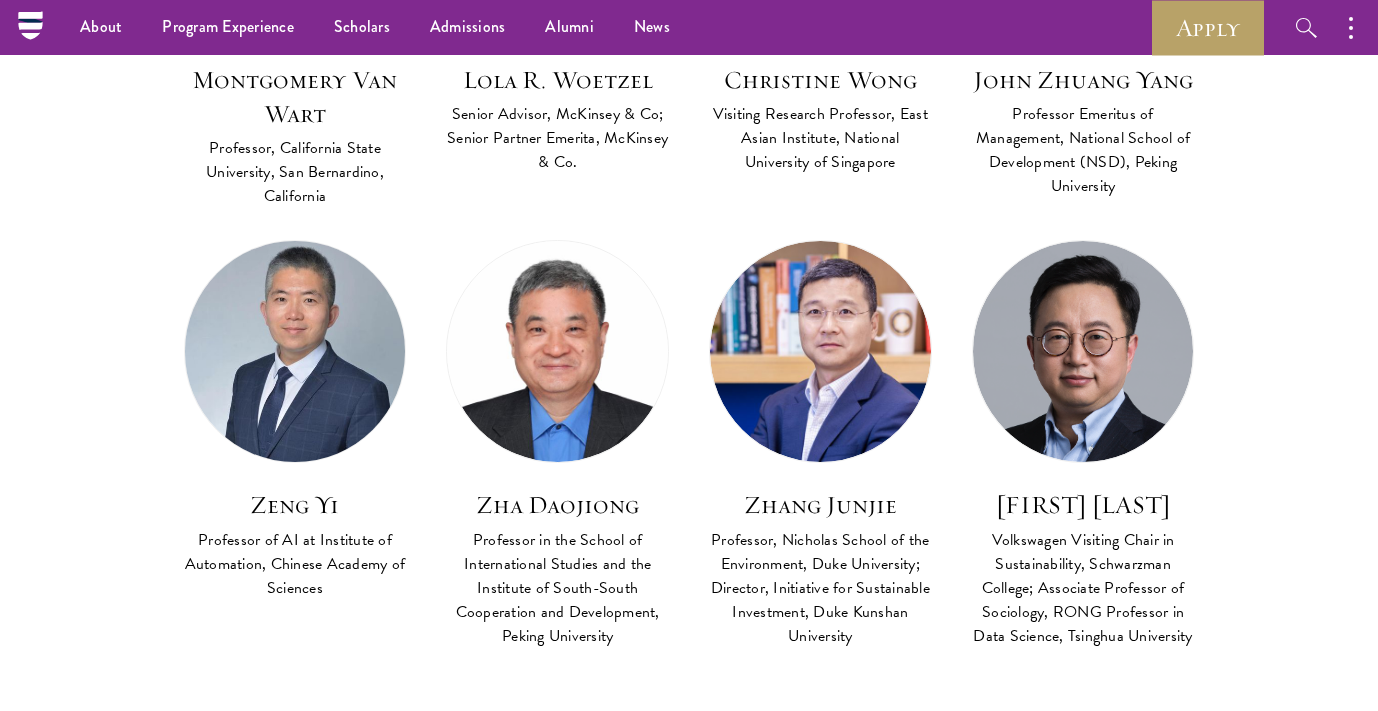 click at bounding box center (295, 351) 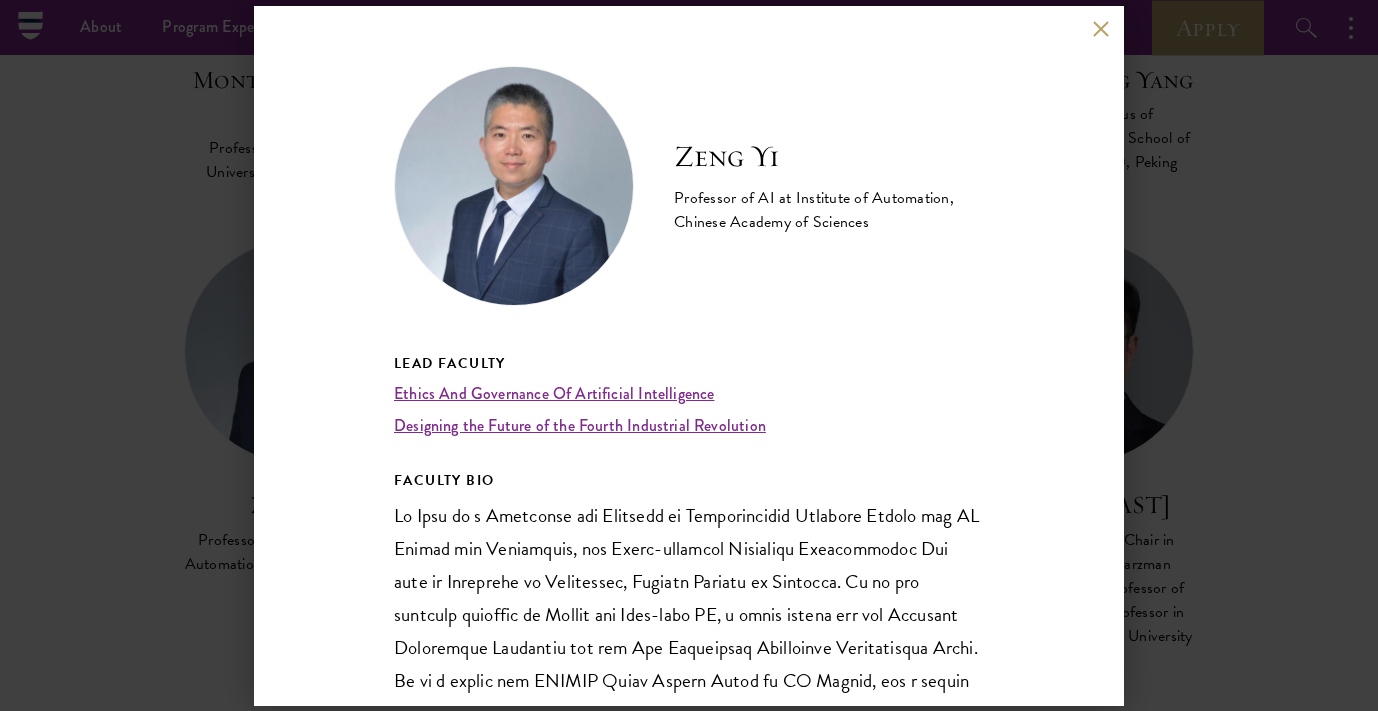 click on "[FIRST] [LAST]
Professor of AI at Institute of Automation, Chinese Academy of Sciences
Lead Faculty Ethics And Governance Of Artificial Intelligence Designing the Future of the Fourth Industrial Revolution 			 FACULTY BIO" at bounding box center (689, 355) 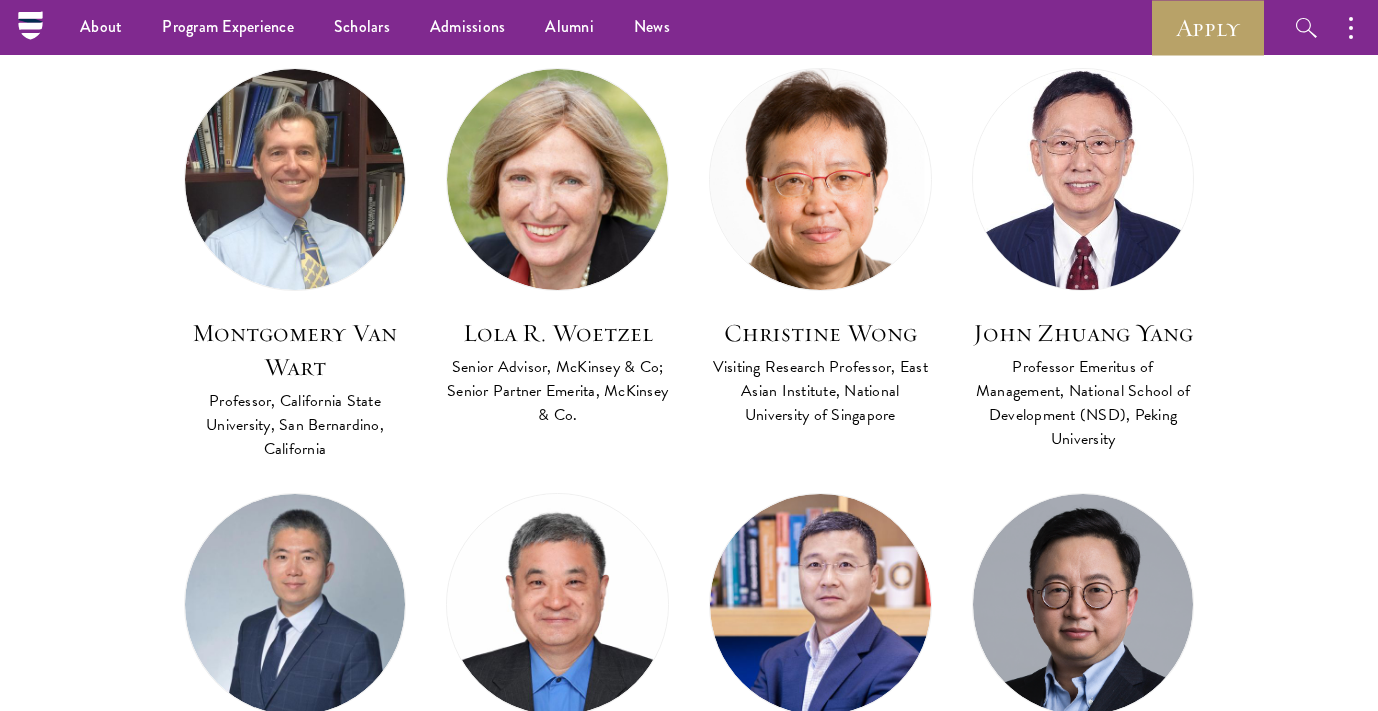 scroll, scrollTop: 6577, scrollLeft: 0, axis: vertical 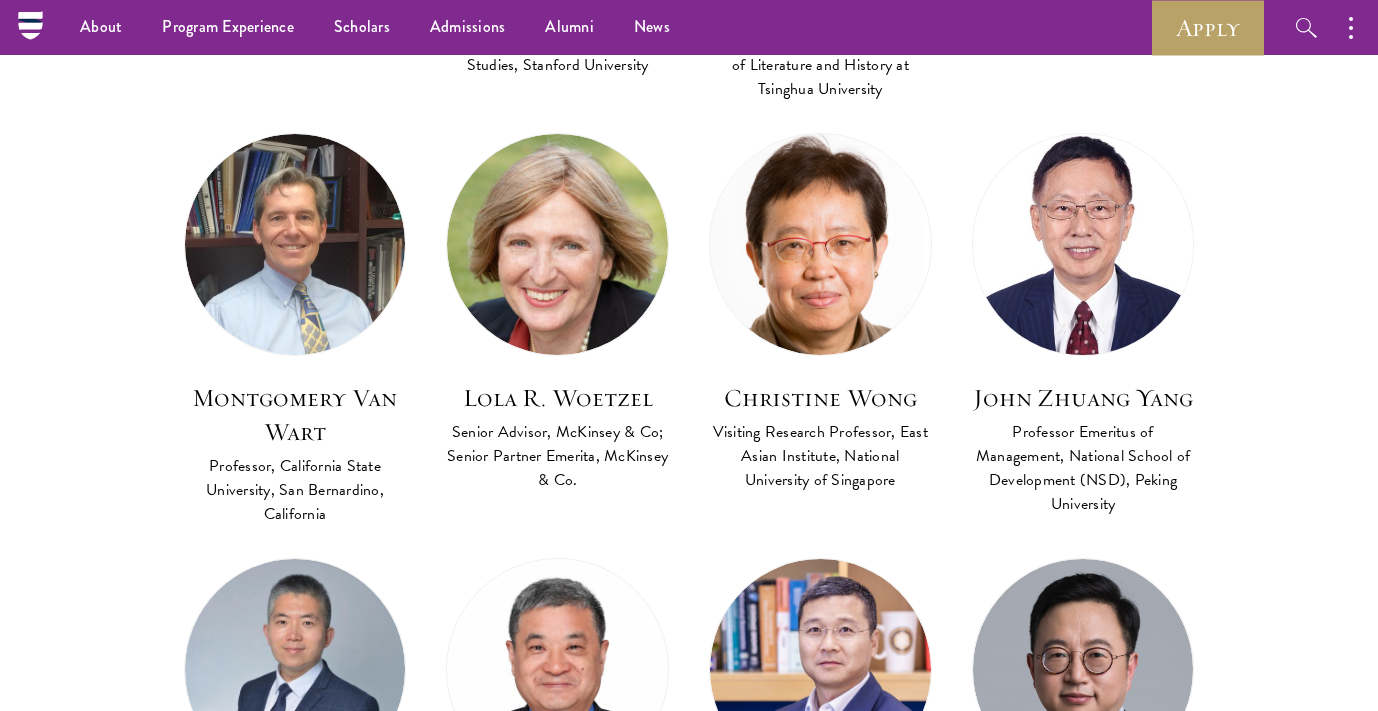 click at bounding box center (1083, 244) 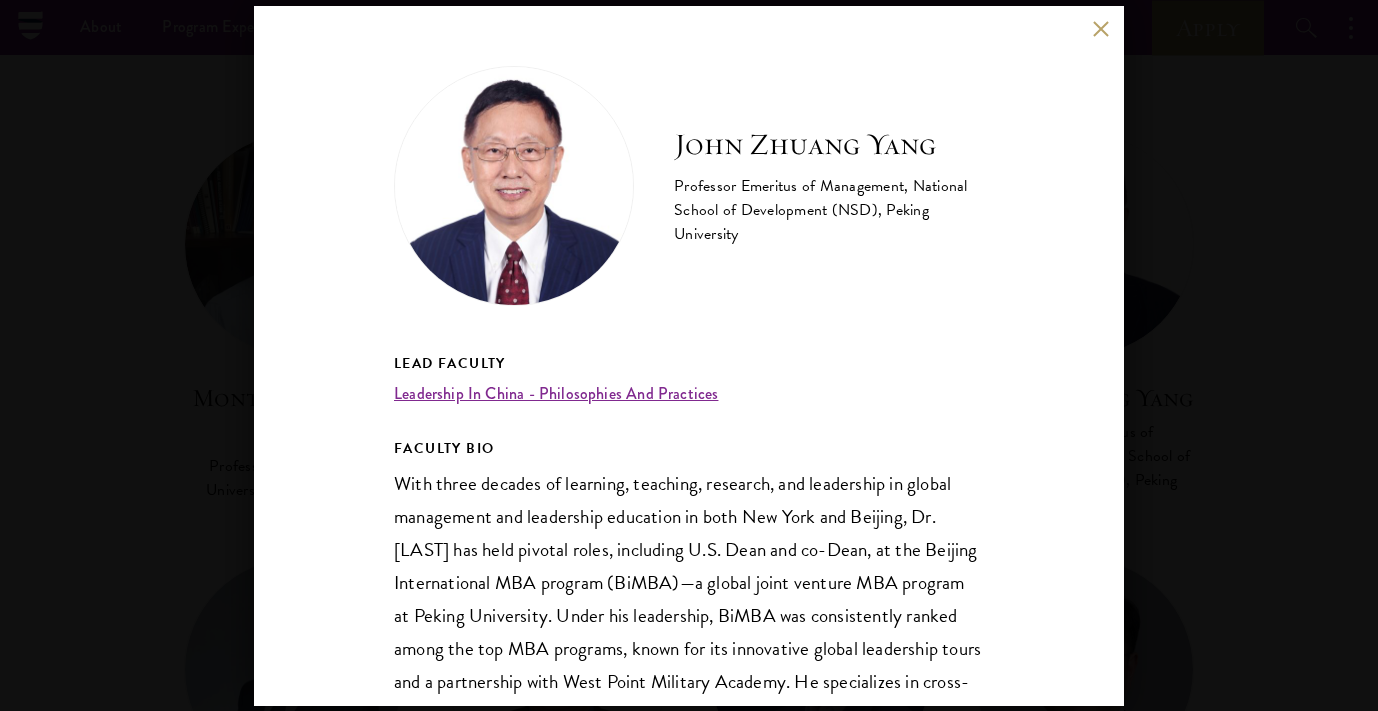 click on "[FIRST] [LAST]
[TITLE] [TITLE] of [FIELD] ([INSTITUTE]), [UNIVERSITY]
[TITLE] [NATIONALITY] [FIELD] 			 [TITLE]" at bounding box center [689, 355] 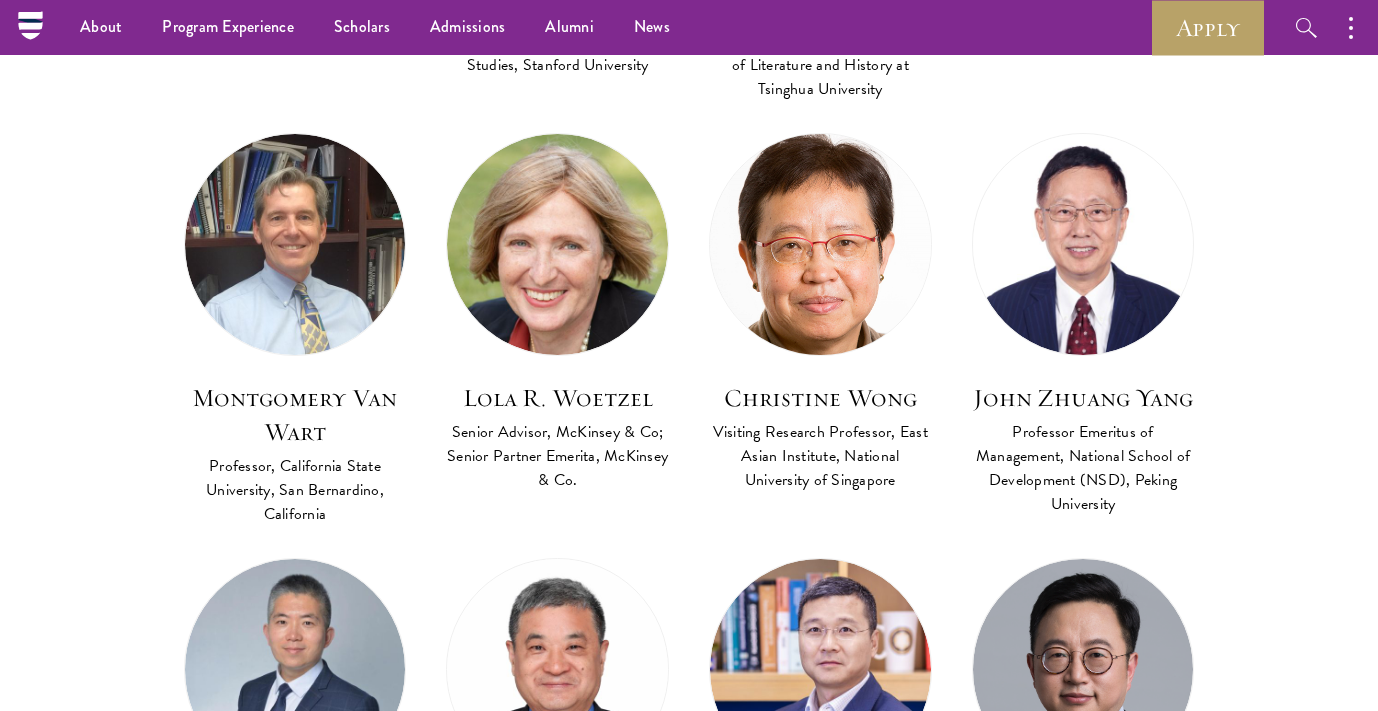 click at bounding box center (820, 244) 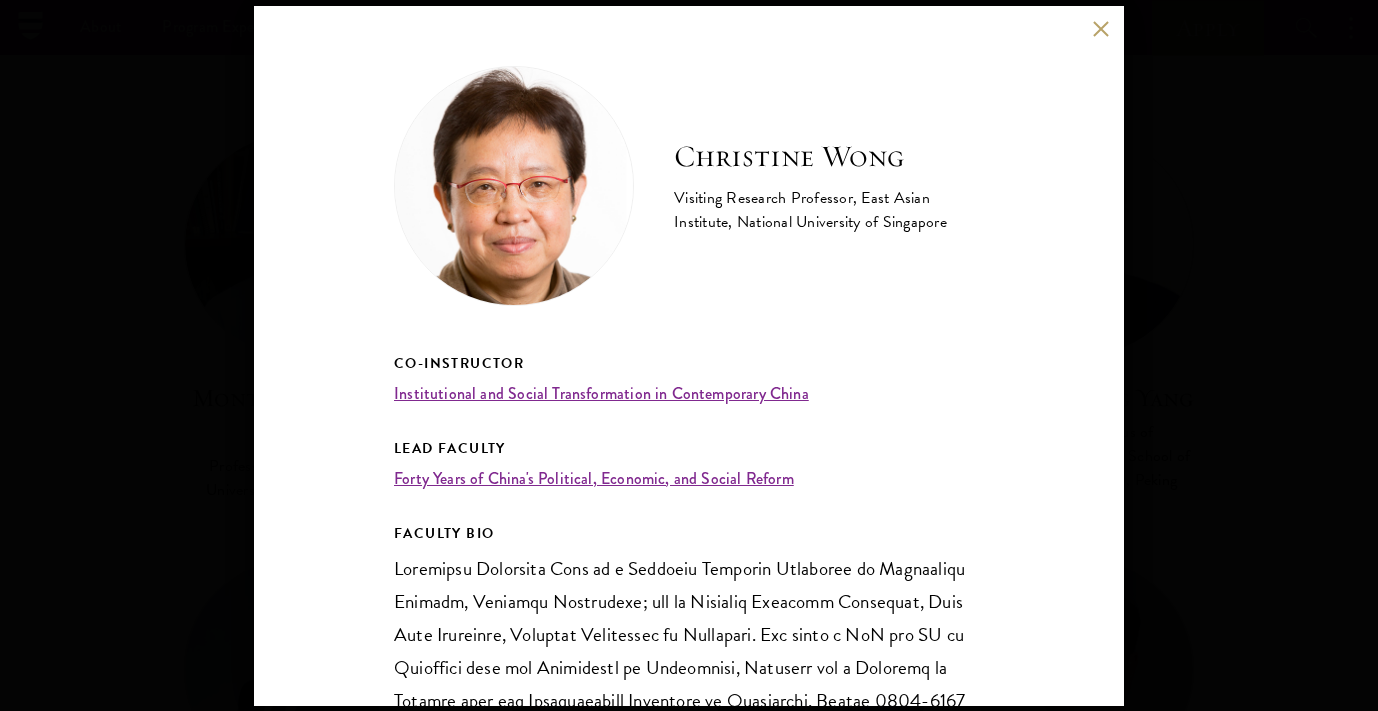 click on "[FIRST] [LAST]
Visiting Research Professor, East Asian Institute, National University of Singapore
Co-Instructor Institutional and Social Transformation in Contemporary China Lead Faculty Forty Years of China's Political, Economic, and Social Reform 			 FACULTY BIO" at bounding box center (689, 355) 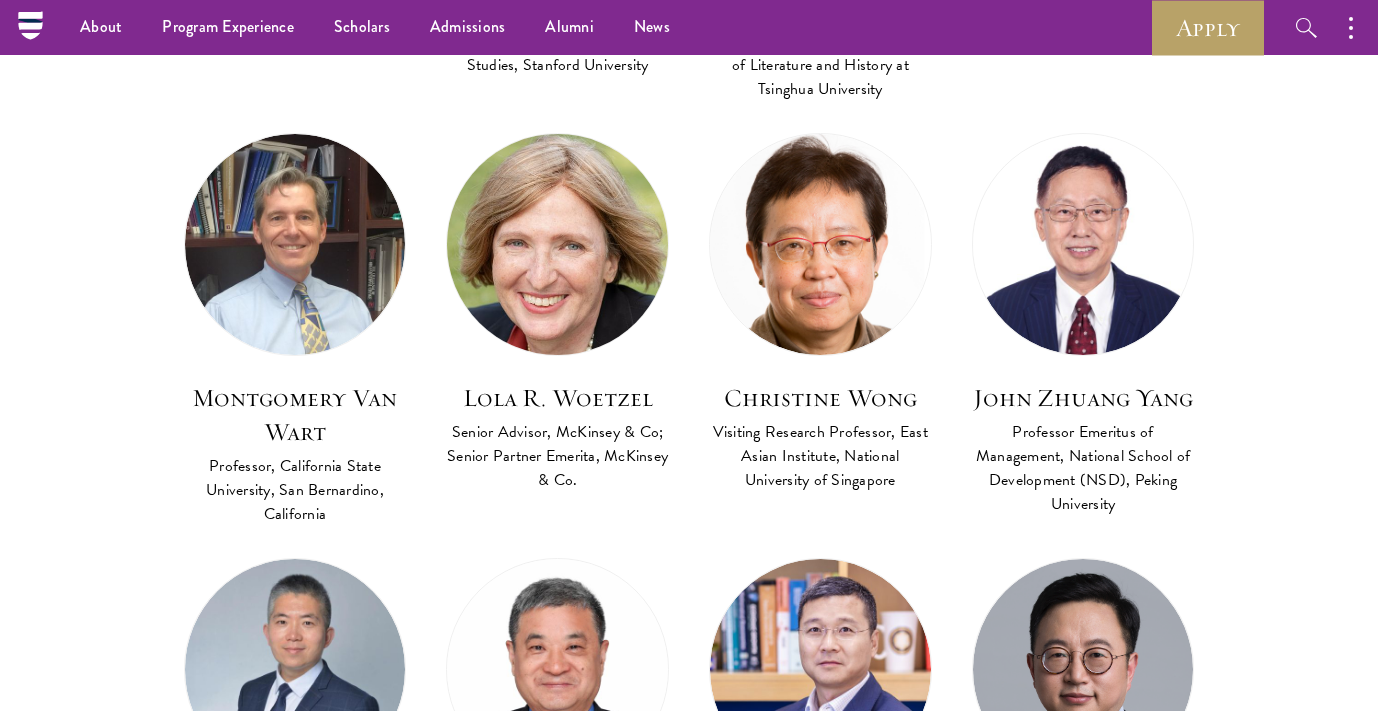 click at bounding box center [557, 244] 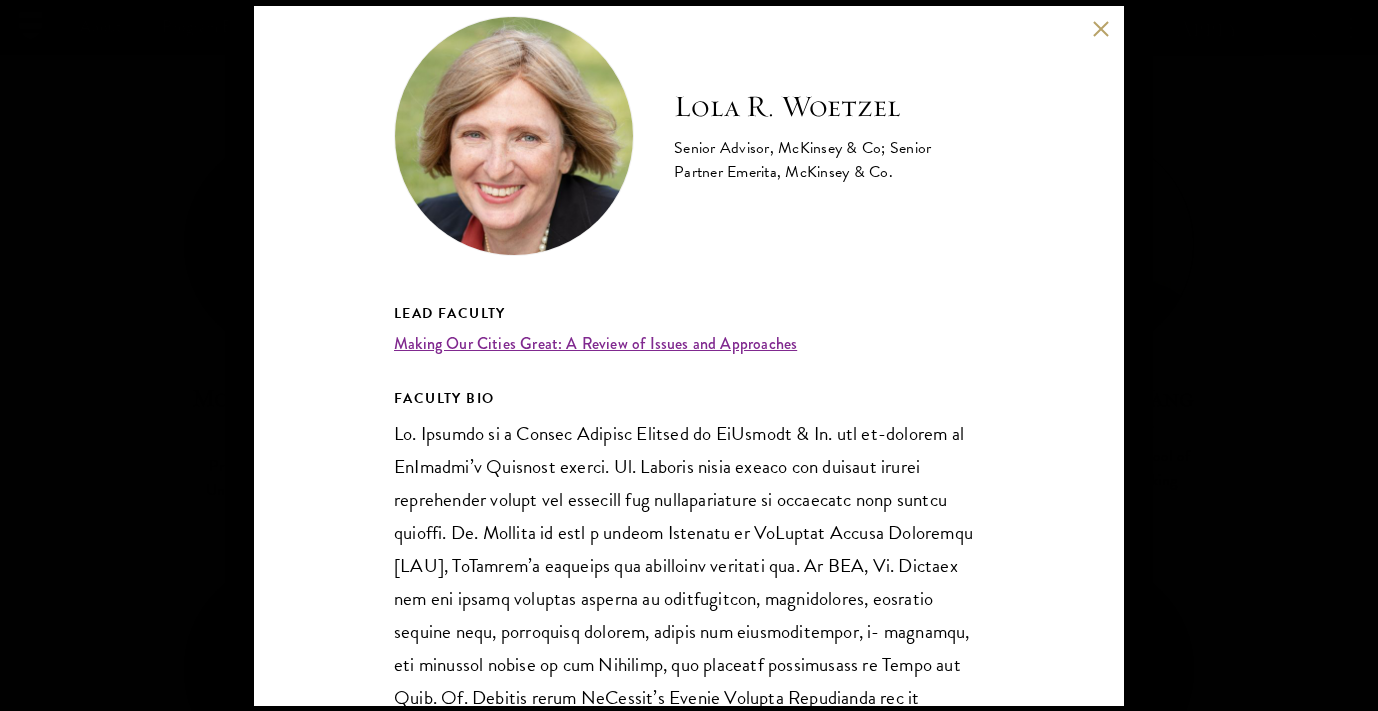 scroll, scrollTop: 57, scrollLeft: 0, axis: vertical 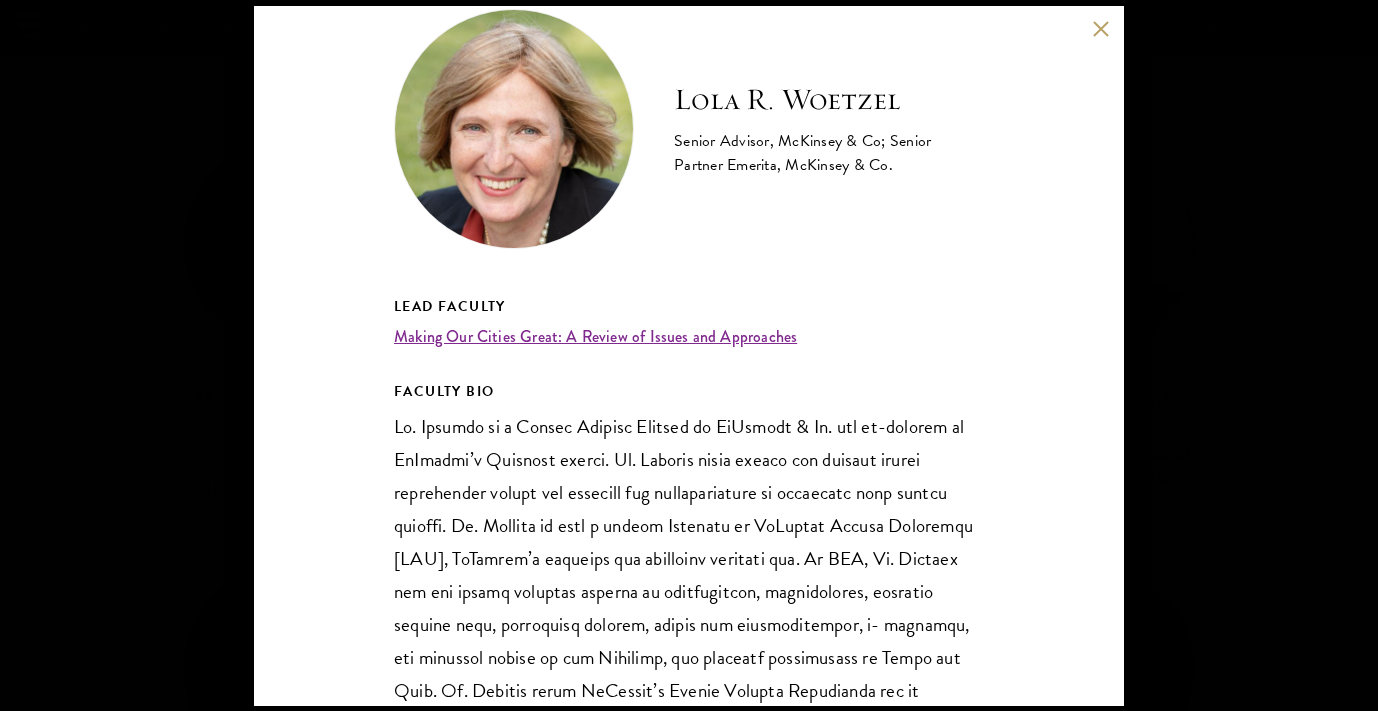 click on "About
Overview
Leadership
Donors
Program Experience
Overview
Curriculum
Student Life
Faculty & Guest Speakers
Scholars
Admissions
Overview
Application Instructions
Information Sessions
Alumni
News
STAY UPDATED
Apply
Follow Schwarzman Scholars
Faculty & Guest Speakers
Cutting-edge senior leaders in business, global public policy, economics, international affairs and more teach at Schwarzman Scholars. Scroll down to meet some of our faculty.
Faculty
Co Faculty" at bounding box center (689, -1109) 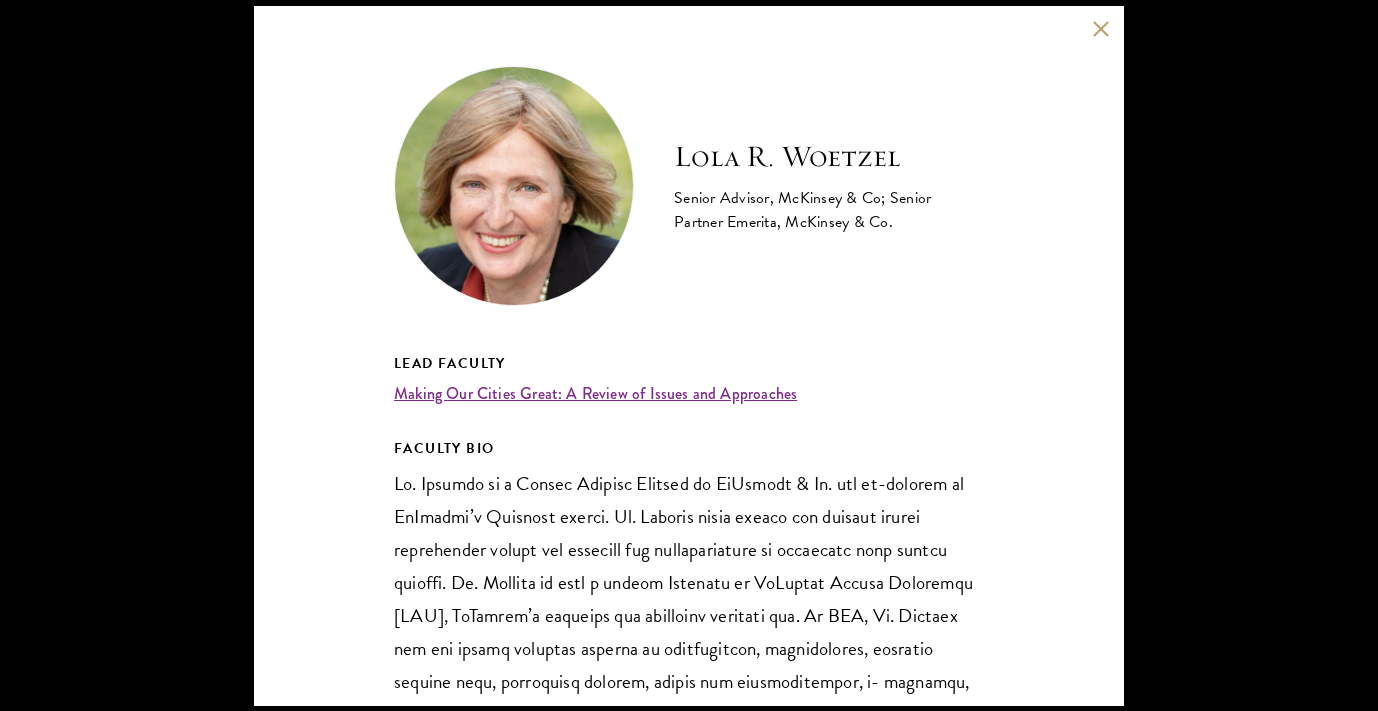 scroll, scrollTop: 0, scrollLeft: 0, axis: both 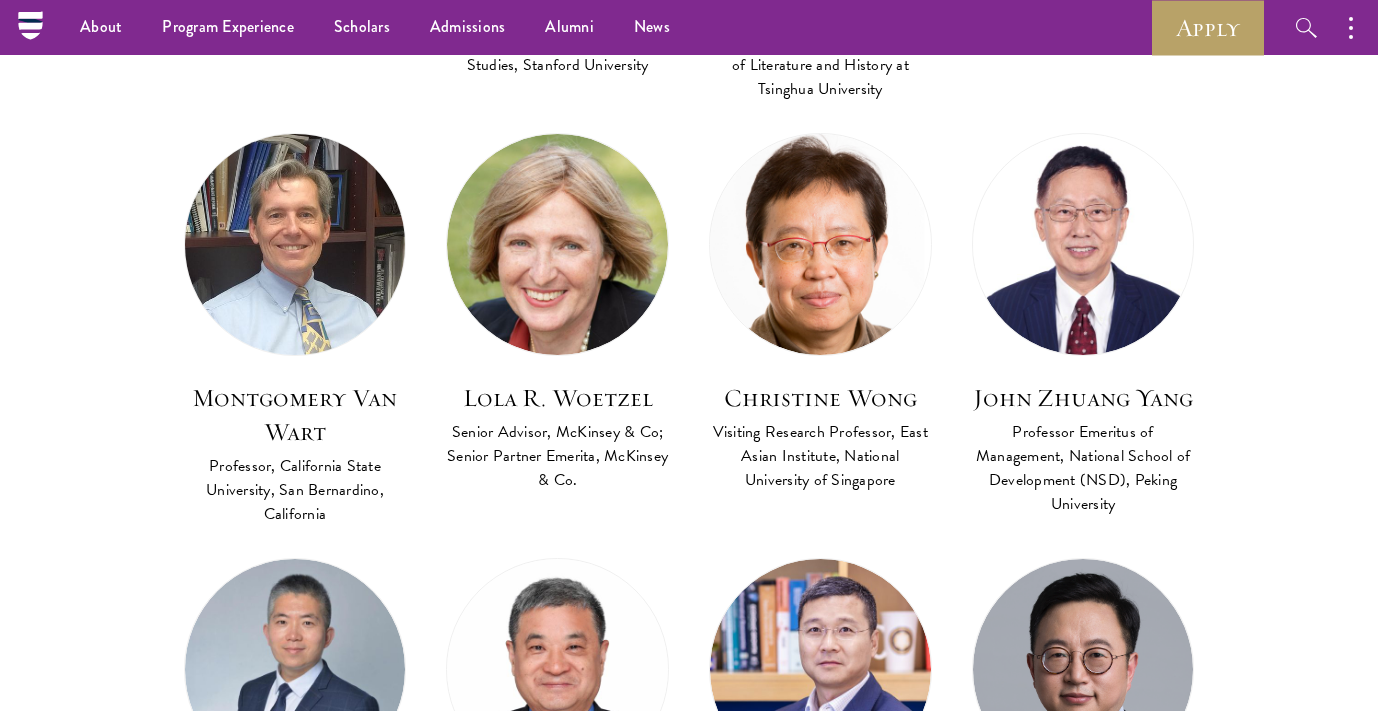 click at bounding box center [295, 244] 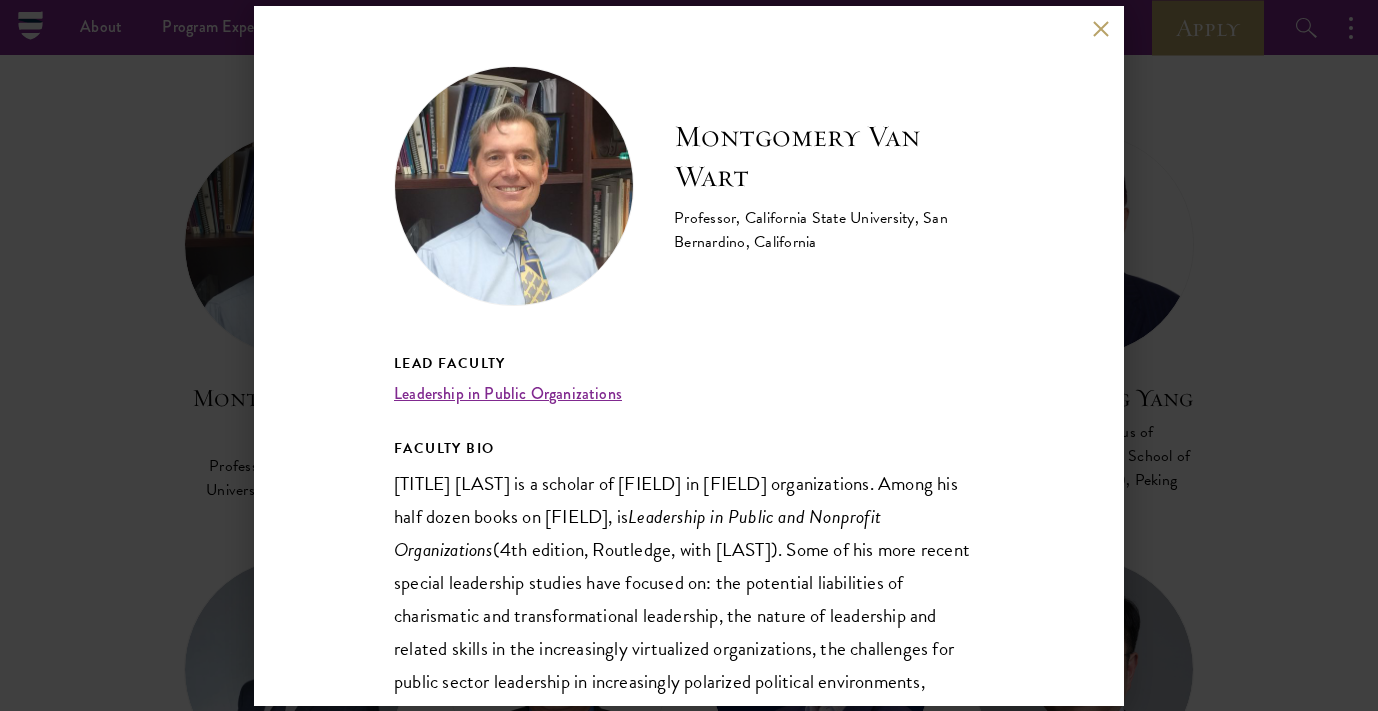 click on "[FIRST] [LAST]
Professor, California State University, San Bernardino, California
Lead Faculty Leadership in Public Organizations 			 FACULTY BIO
Dr. [LAST] is a scholar of organizational leadership in public organizations. Among his half dozen books on leadership, is  Leadership in Public and Nonprofit Organizations  (4th edition, Routledge, with [LAST]). Some of his more recent special leadership studies have focused on: the potential liabilities of charismatic and transformational leadership, the nature of leadership and related skills in the increasingly virtualized organizations, the challenges for public sector leadership in increasingly polarized political environments, leadership’s roles in reducing social exclusion and social radicalization, comparative organizational leadership (cultural differences), and the leadership of compassion and inclusion." at bounding box center [689, 355] 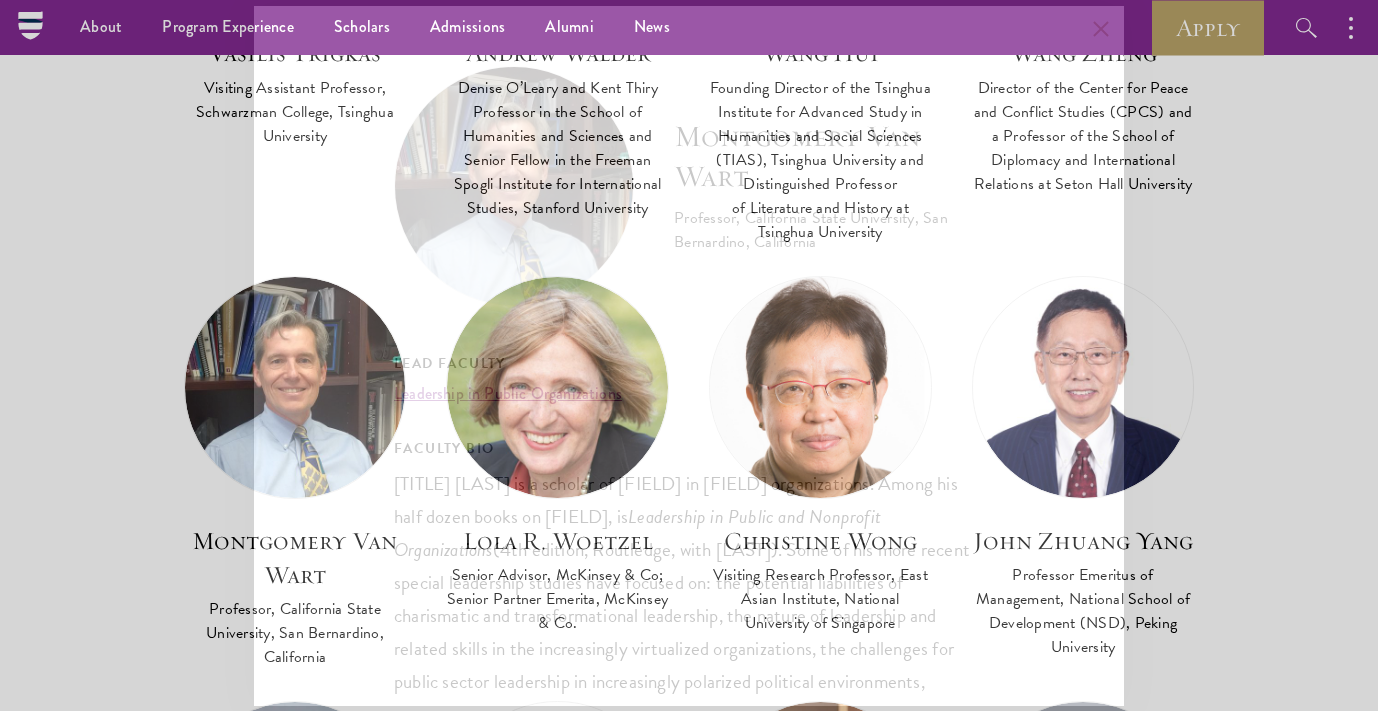 scroll, scrollTop: 6202, scrollLeft: 0, axis: vertical 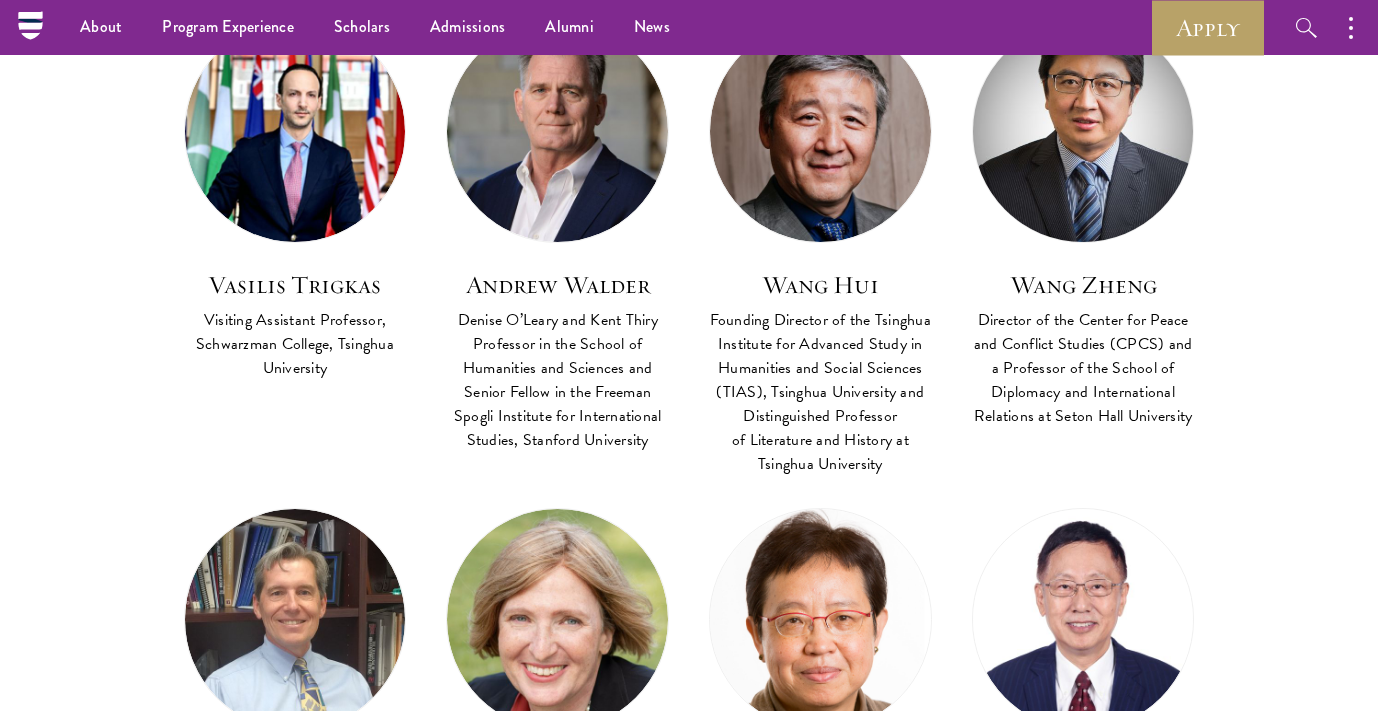 click at bounding box center [1083, 131] 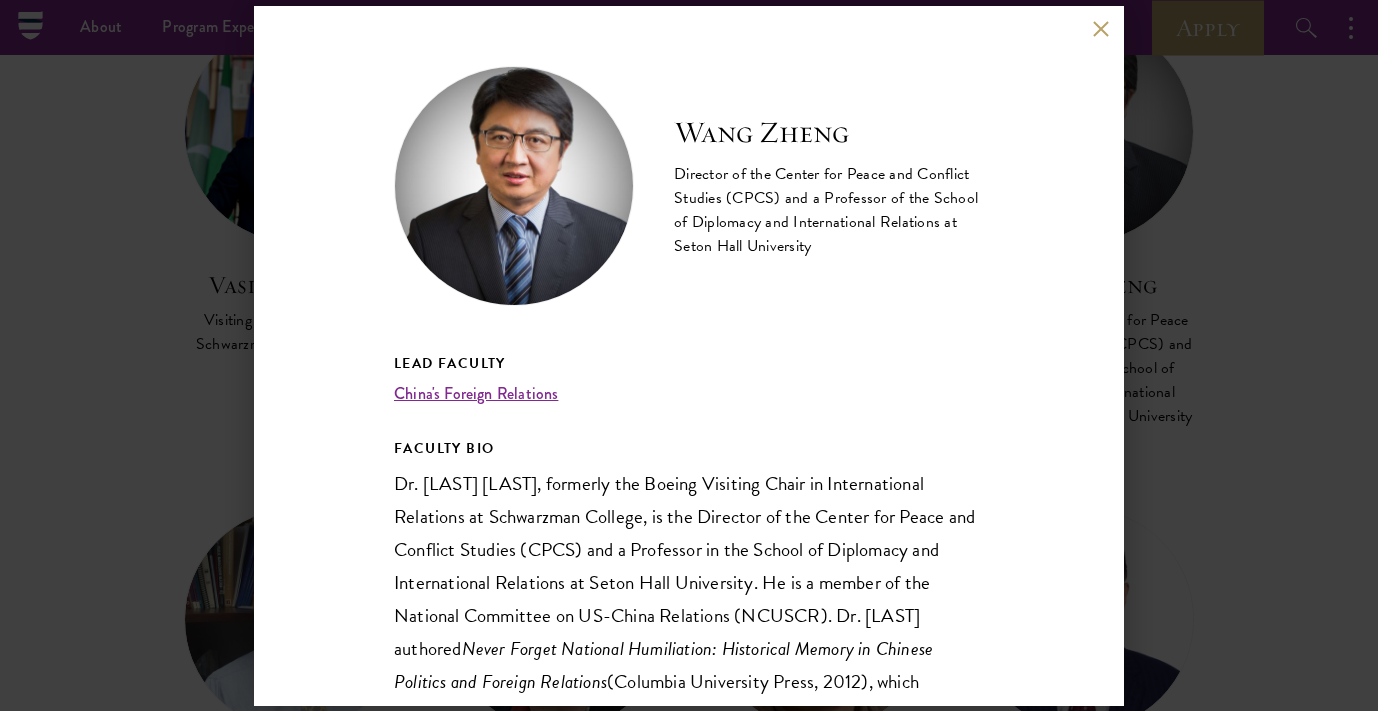 click on "[LAST] [LAST]
Director of the Center for Peace and Conflict Studies (CPCS) and a Professor of the School of Diplomacy and International Relations at Seton Hall University
Lead Faculty China's Foreign Relations 			 FACULTY BIO
Dr. [LAST]  [LAST], formerly the Boeing Visiting Chair in International Relations at Schwarzman College, is the Director of the Center for Peace and Conflict Studies (CPCS) and a Professor in the School of Diplomacy and International Relations at Seton Hall University. He is a member of the National Committee on US-China Relations (NCUSCR). Dr. [LAST] authored  Never Forget National Humiliation: Historical Memory in Chinese Politics and Foreign Relations  (Columbia University Press, 2012), which received the International Studies Association’s “Book of the Year Award” in 2013. He is the editor of the newly published book  COVID-19 and US-China Relations" at bounding box center (689, 355) 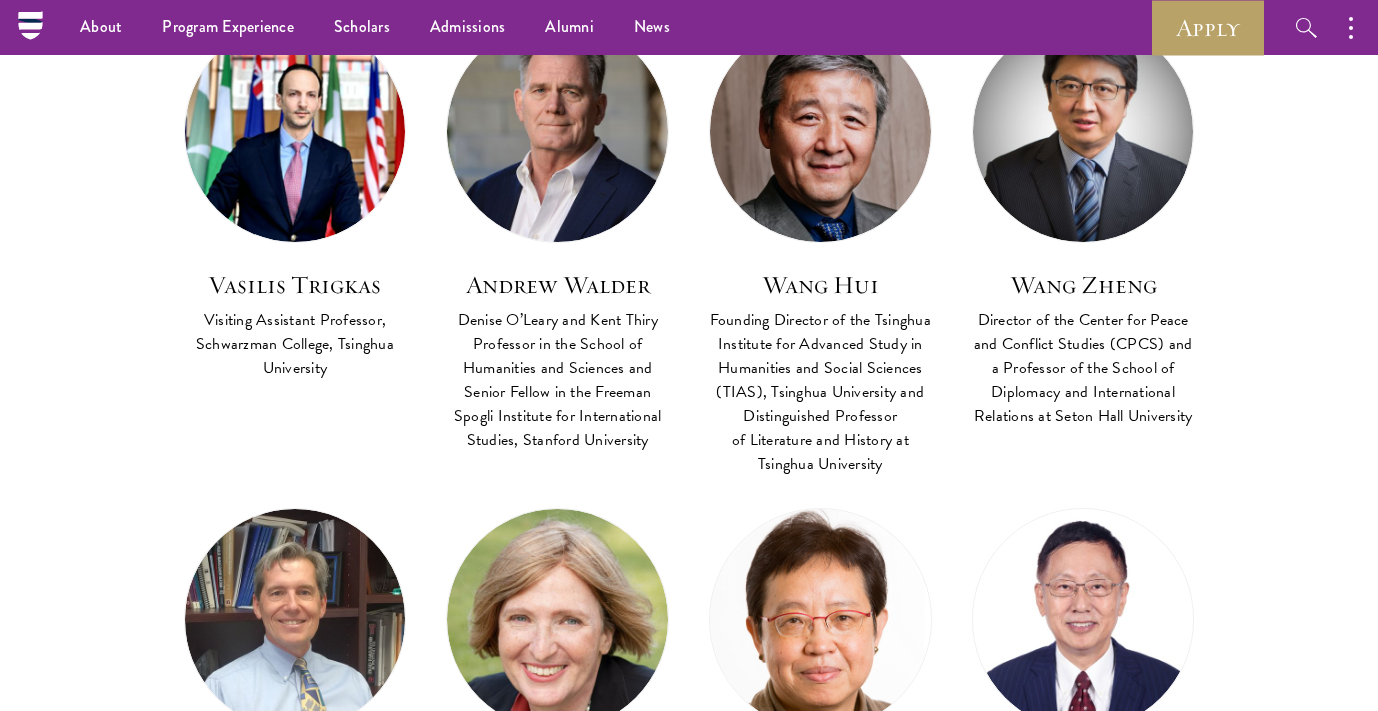 click on "About
Overview
Leadership
Donors
Program Experience
Overview
Curriculum
Student Life
Faculty & Guest Speakers
Scholars
Admissions
Overview
Application Instructions
Information Sessions
Alumni
News
STAY UPDATED
Apply
Follow Schwarzman Scholars
Faculty & Guest Speakers
Cutting-edge senior leaders in business, global public policy, economics, international affairs and more teach at Schwarzman Scholars. Scroll down to meet some of our faculty.
Faculty
Co Faculty Asian Regional Security" at bounding box center (689, -753) 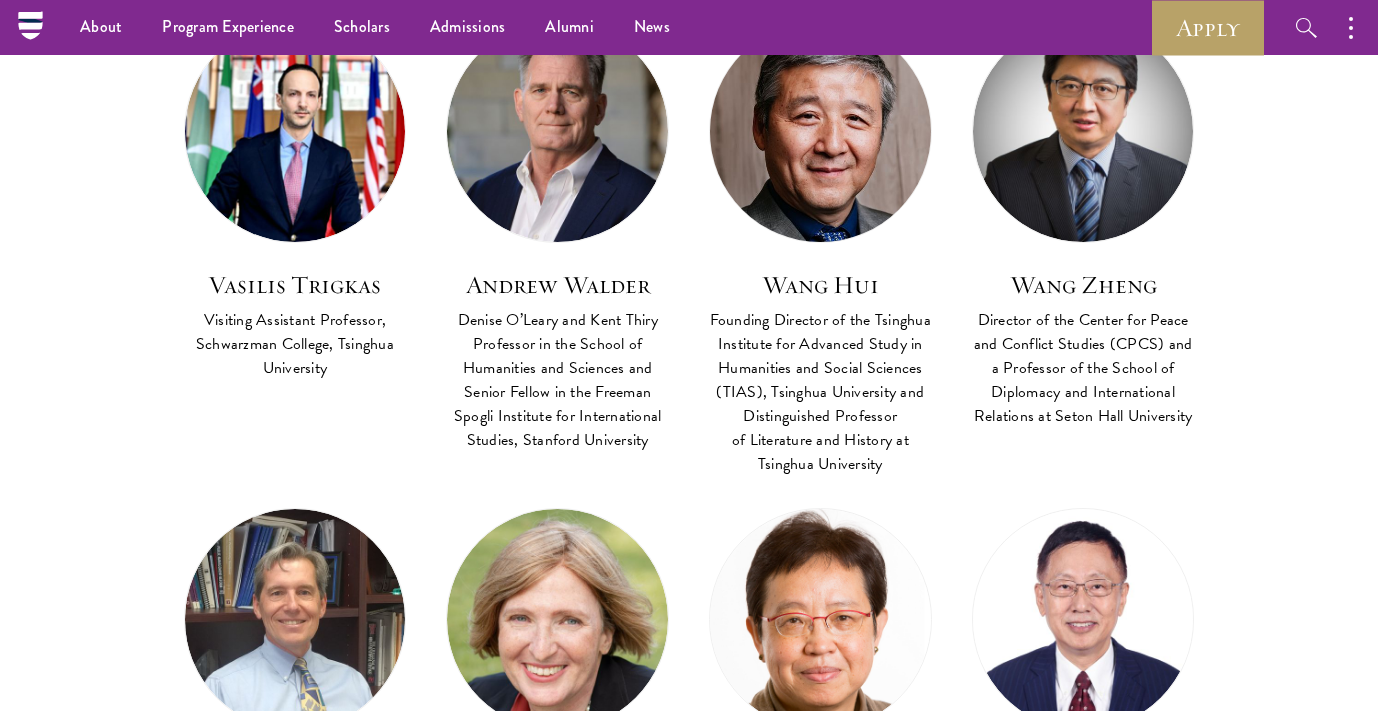 click at bounding box center [820, 131] 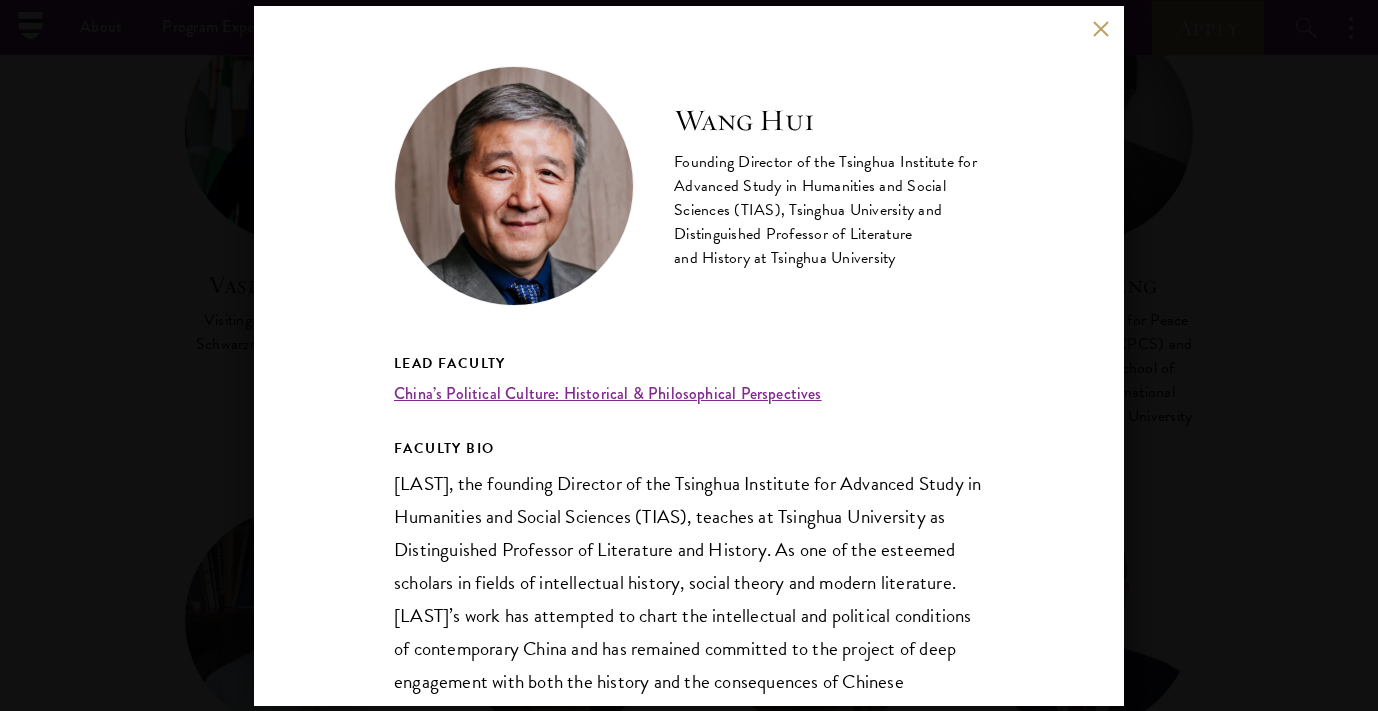 click on "[FIRST] [LAST]
Founding Director of the Tsinghua Institute for Advanced Study in Humanities and Social Sciences (TIAS), Tsinghua University and Distinguished Professor of Literature and History at Tsinghua University
Lead Faculty China’s Political Culture: Historical & Philosophical Perspectives 			 FACULTY BIO
( 《 뗍蝎》憧 羚 The Rise of Modern Chinese Thought  (2023),  China’s Twentieth Century  (2015),  China From Empire to Nation-State  (2014),  The Politics of Imagining Asia  (2010),  The End of Revolution  (2009) and  China’s New Order  (2003). His four-volumes work  The Rise of Modern Chinese Thought" at bounding box center [689, 355] 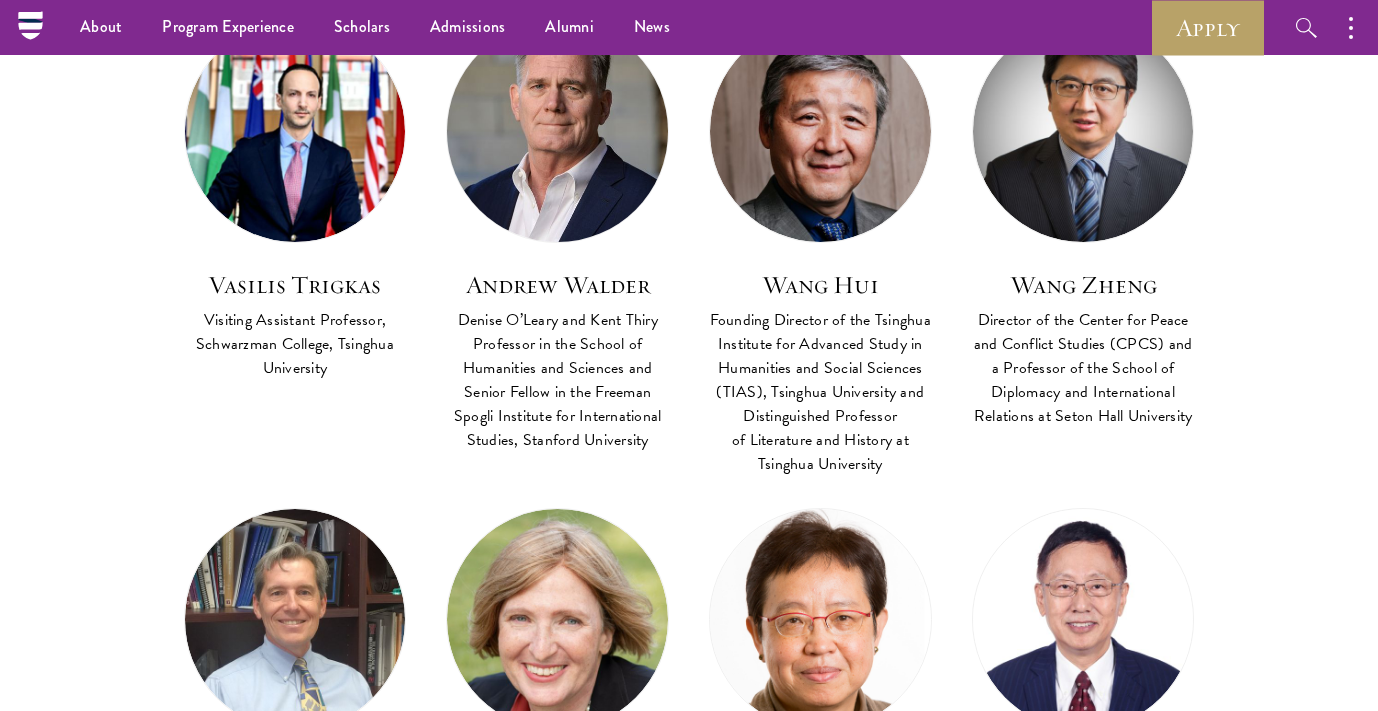 click at bounding box center [557, 131] 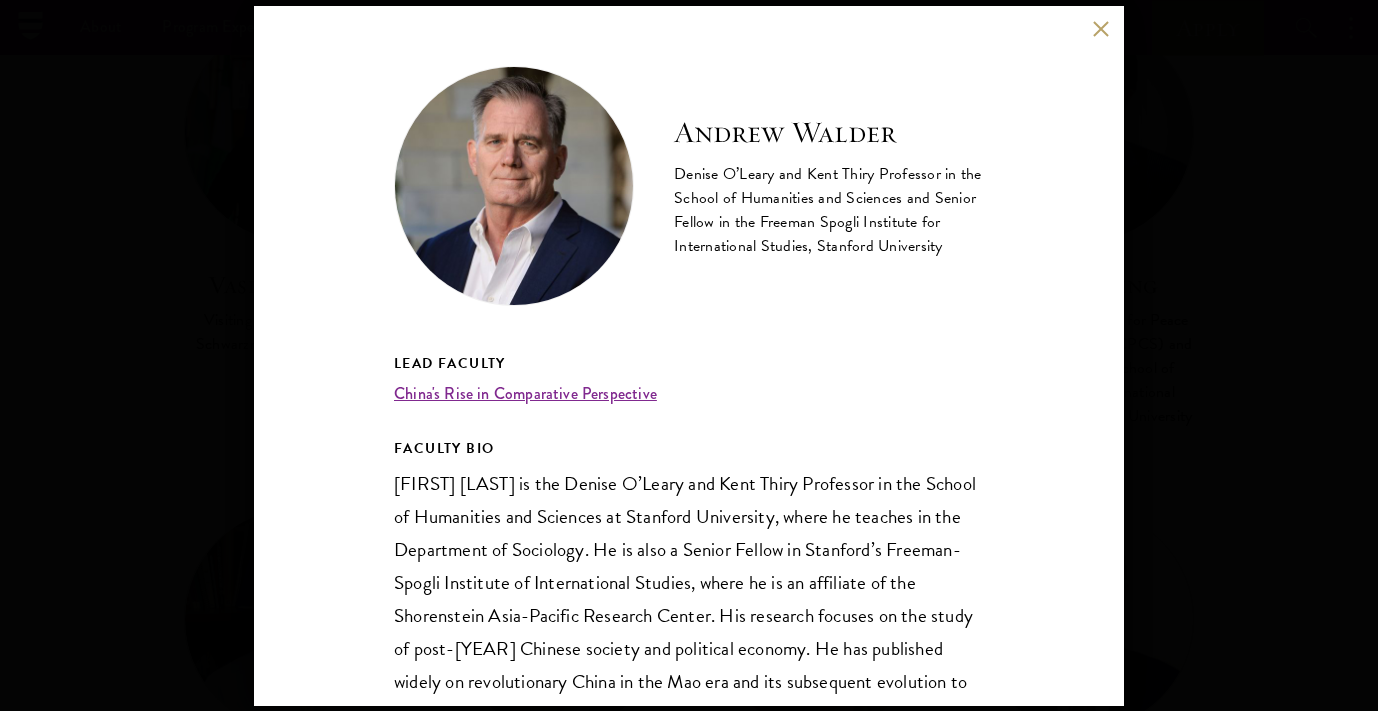 click on "[FIRST] [LAST]
[TITLE] in the [SCHOOL] and [TITLE], [INSTITUTION] University
Lead Faculty [COURSE] 			 FACULTY BIO" at bounding box center (689, 355) 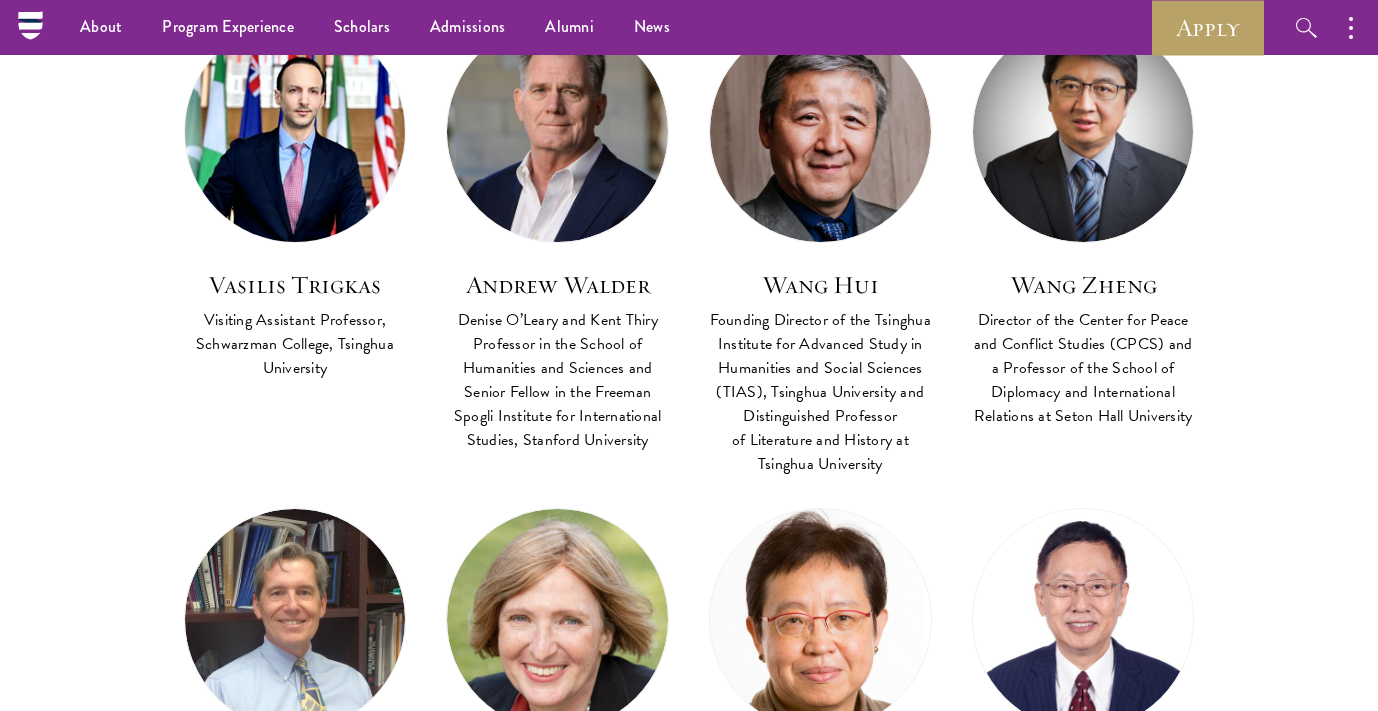 click at bounding box center [295, 131] 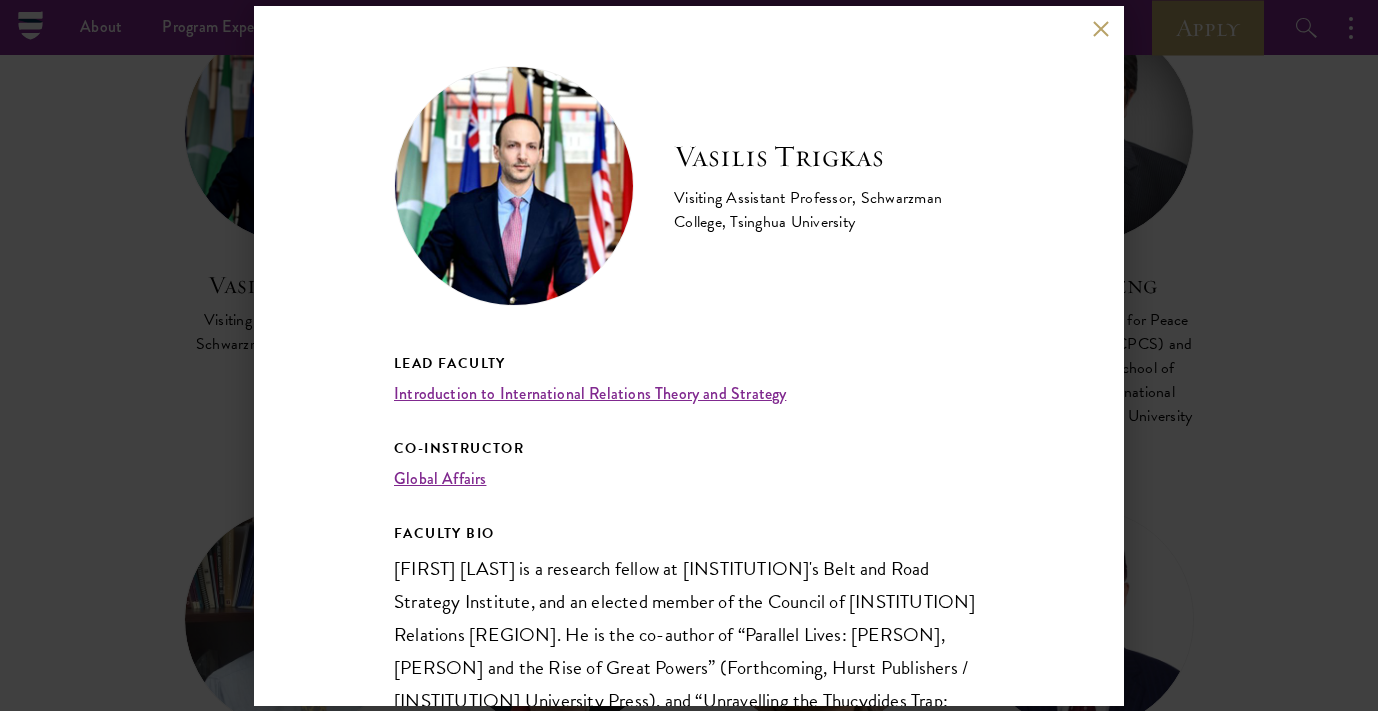 click on "[FIRST] [LAST]
[TITLE] [TITLE] [COLLEGE], [UNIVERSITY]
[TITLE] [FIELD] [FIELD] and [FIELD] [TITLE] [FIELD] [FIELD] 			 [TITLE]
[FIRST] [LAST] is a [TITLE] [TITLE] at [UNIVERSITY]’s [INSTITUTE], and an elected member of the Council of [FIELD] [COUNTRY]. He is the co-author of “[BOOK TITLE]” ([PUBLISHER] / [PUBLISHER]), and “[BOOK TITLE]” (In [LANGUAGE]" at bounding box center [689, 355] 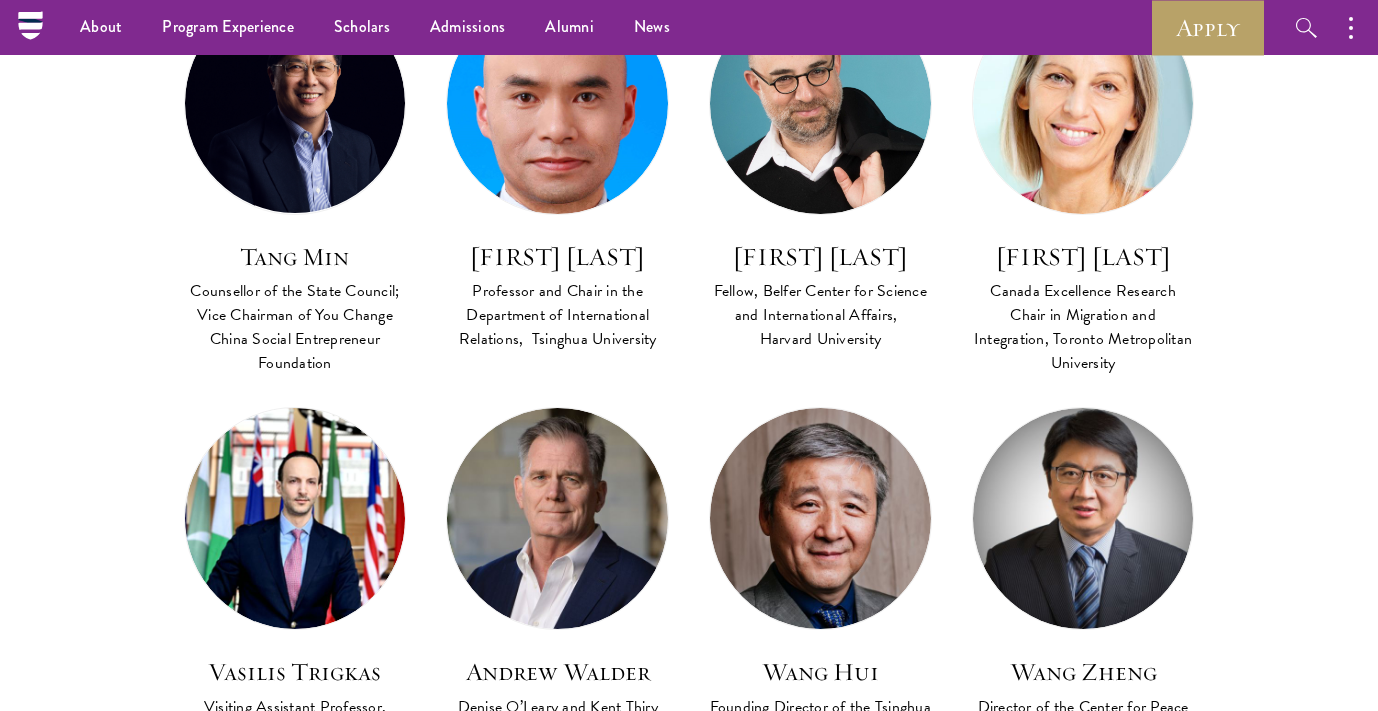 scroll, scrollTop: 5786, scrollLeft: 0, axis: vertical 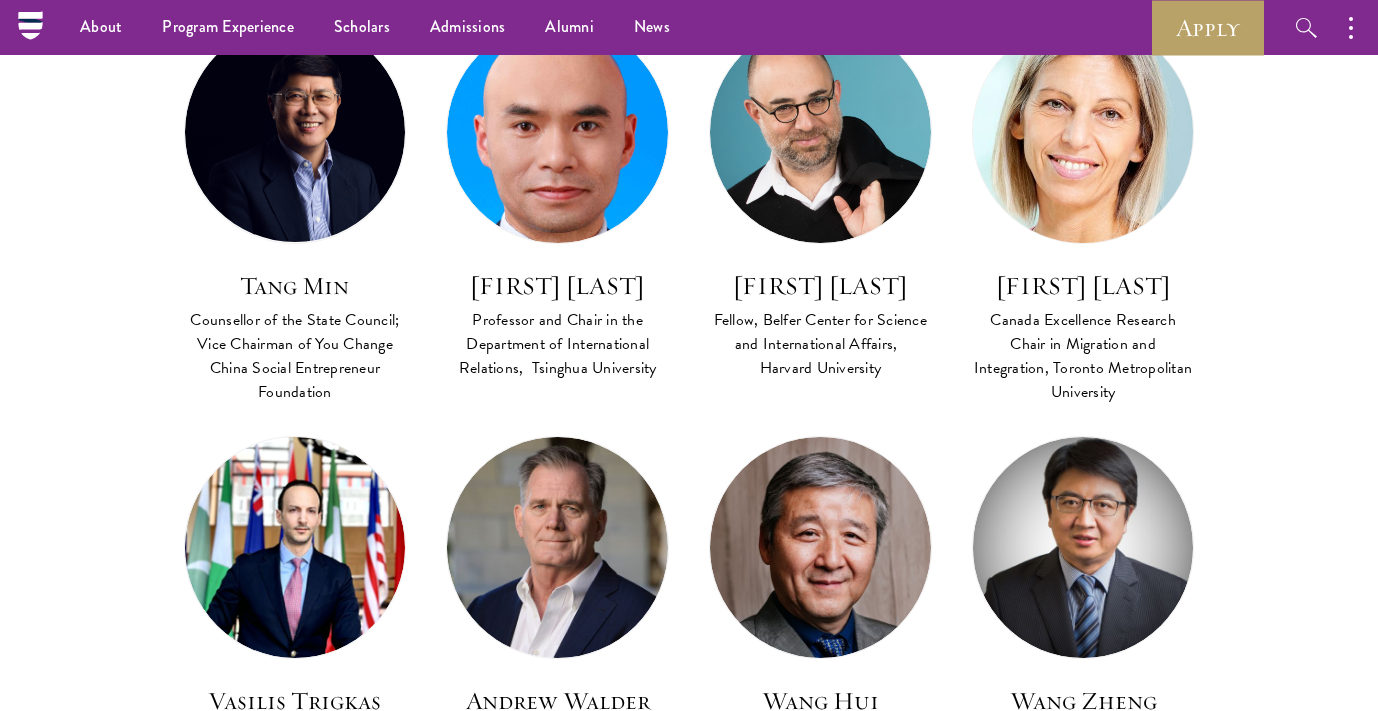 click at bounding box center (1083, 132) 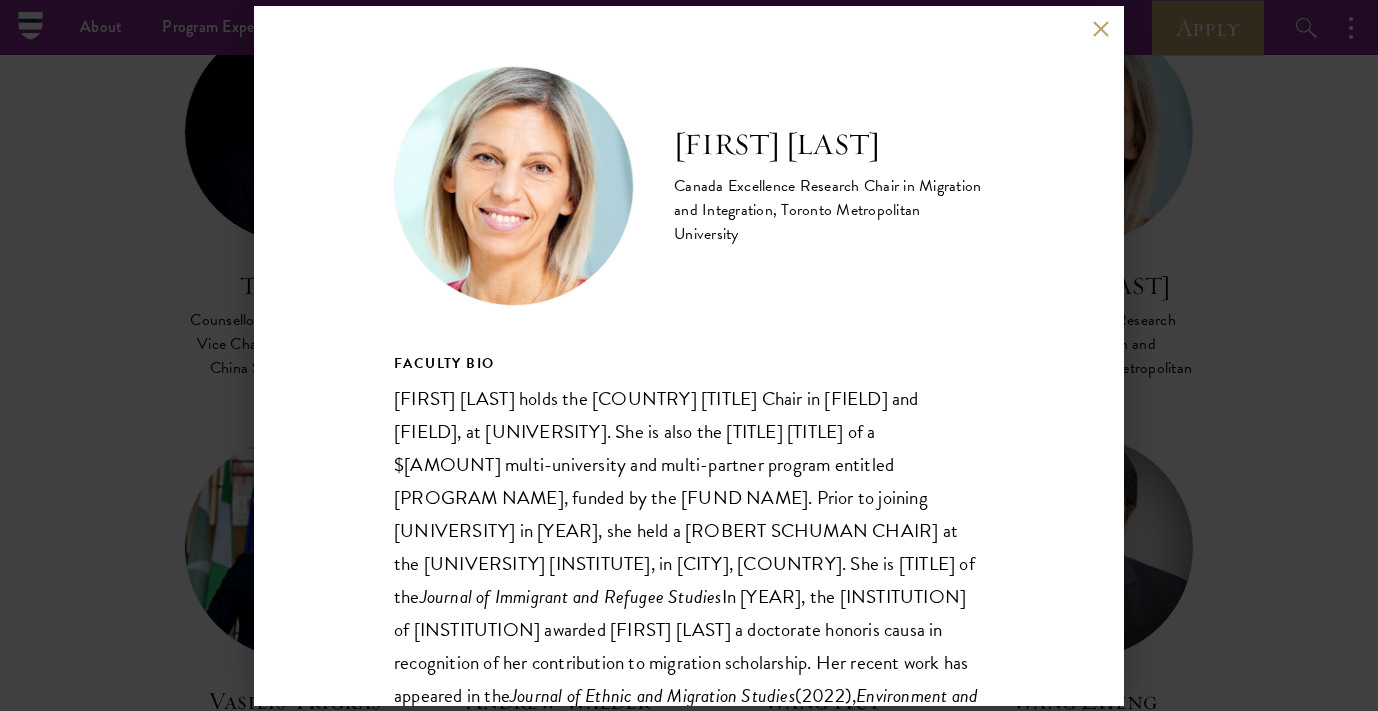 click on "[FIRST] [LAST]
Canada Excellence Research Chair in Migration and Integration, Toronto Metropolitan University
FACULTY BIO
[FIRST] [LAST] holds the Canada Excellence Research Chair in Migration and Integration, at Toronto Metropolitan University. She is also the Scientific Director of a $[NUMBER] million multi-university and multi-partner program entitled Bridging Divides, funded by the Canada First Research Excellence Fund. Prior to joining TMU in [YEAR], she held a Robert Schuman Chair at the European University Institute, in Florence, Italy. She is Editor of the  Journal of Immigrant and Refugee Studies . In [YEAR], the University of Liège awarded [LAST] a doctorate honoris causa in recognition of her contribution to migration scholarship. Her recent work has appeared in the  Journal of Ethnic and Migration Studies  ([YEAR]),  Environment and Planning A:    ([YEAR])," at bounding box center (689, 355) 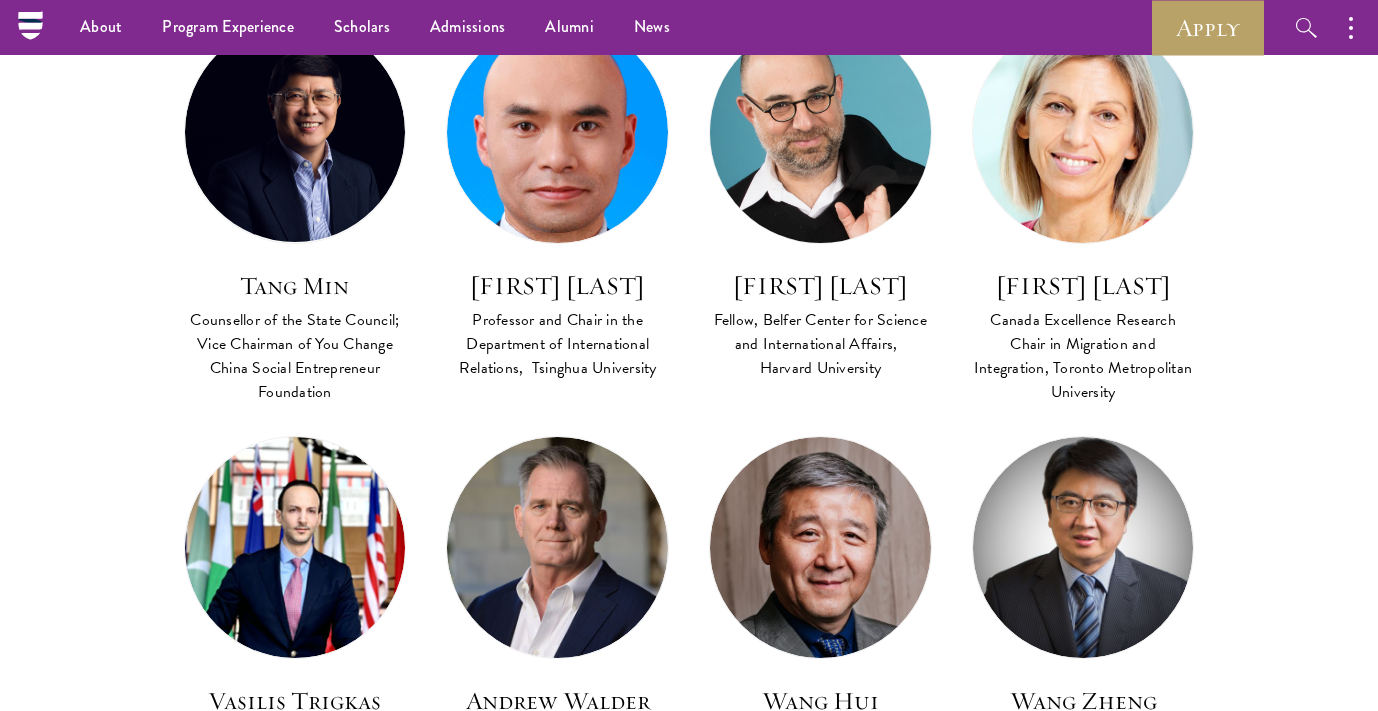 click at bounding box center [820, 132] 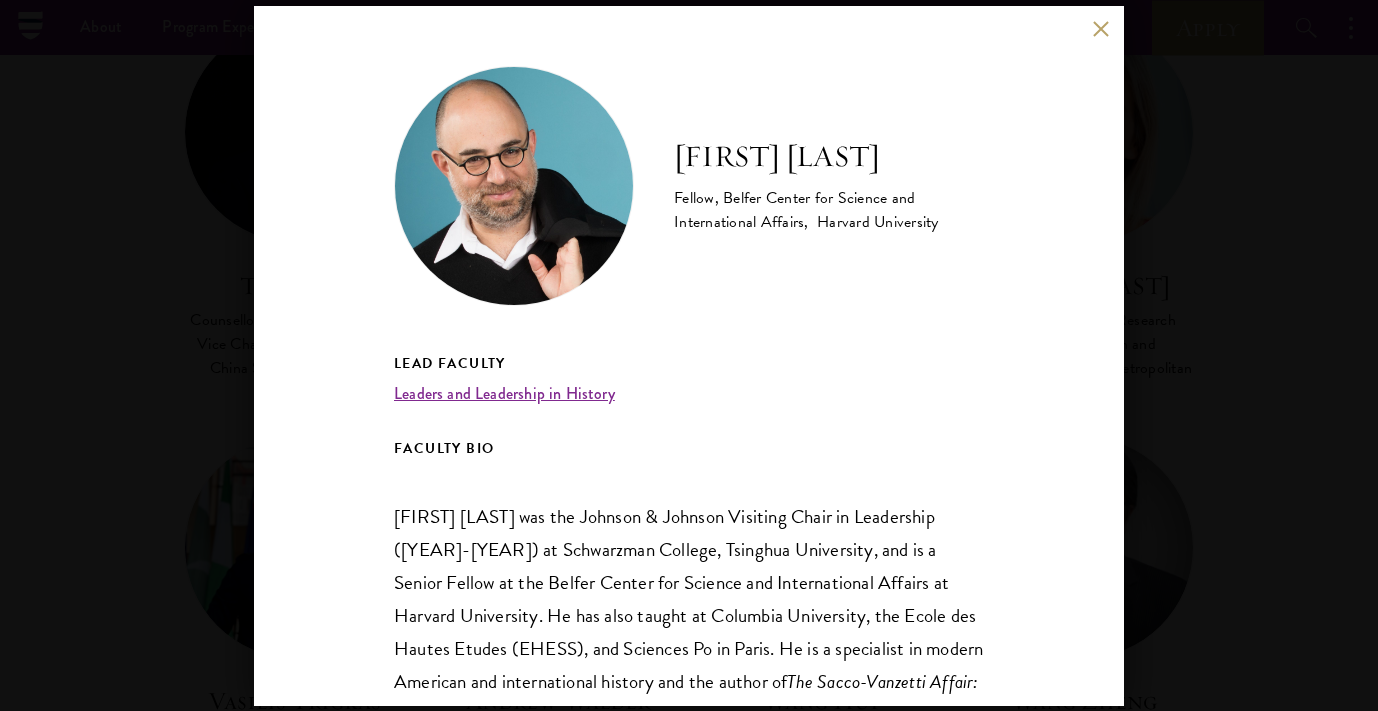 click on "[FIRST] [LAST]
Fellow, [INSTITUTION] Center for Science and International Affairs,  [INSTITUTION] University
Lead Faculty [COURSE] 			 FACULTY BIO
[FIRST] [LAST] was the [TITLE] Chair in Leadership ([YEAR]-[YEAR]) at [INSTITUTION] College, [INSTITUTION] University, and is a Senior Fellow at the [INSTITUTION] Center for Science and International Affairs at [INSTITUTION] University. He has also taught at [INSTITUTION] University, the [INSTITUTION] des Hautes Etudes (EHESS), and [INSTITUTION] Po in [LOCATION]. He is a specialist in modern American and international history and the author of  The Sacco-Vanzetti Affair: America on Trial  [FIRST] [LAST]: A Life in History  ([INSTITUTION] University Press, [YEAR])." at bounding box center (689, 355) 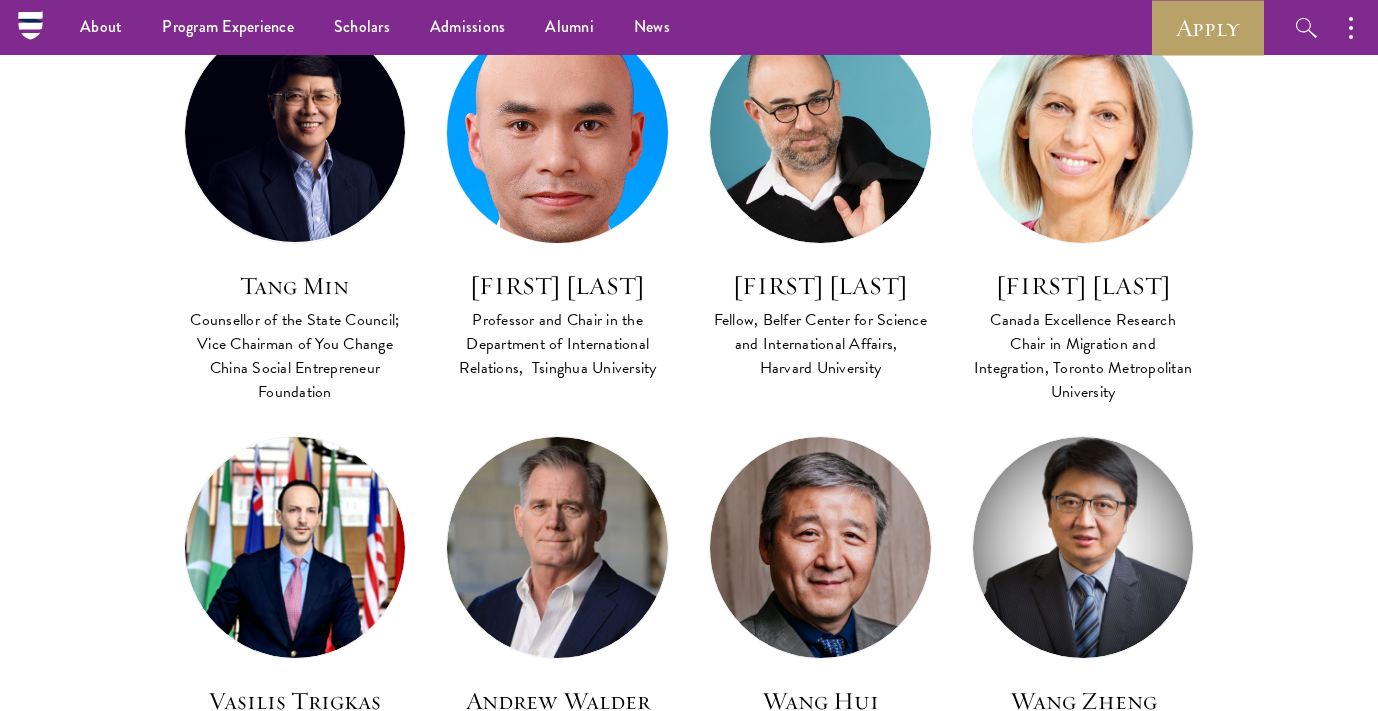 click at bounding box center (557, 132) 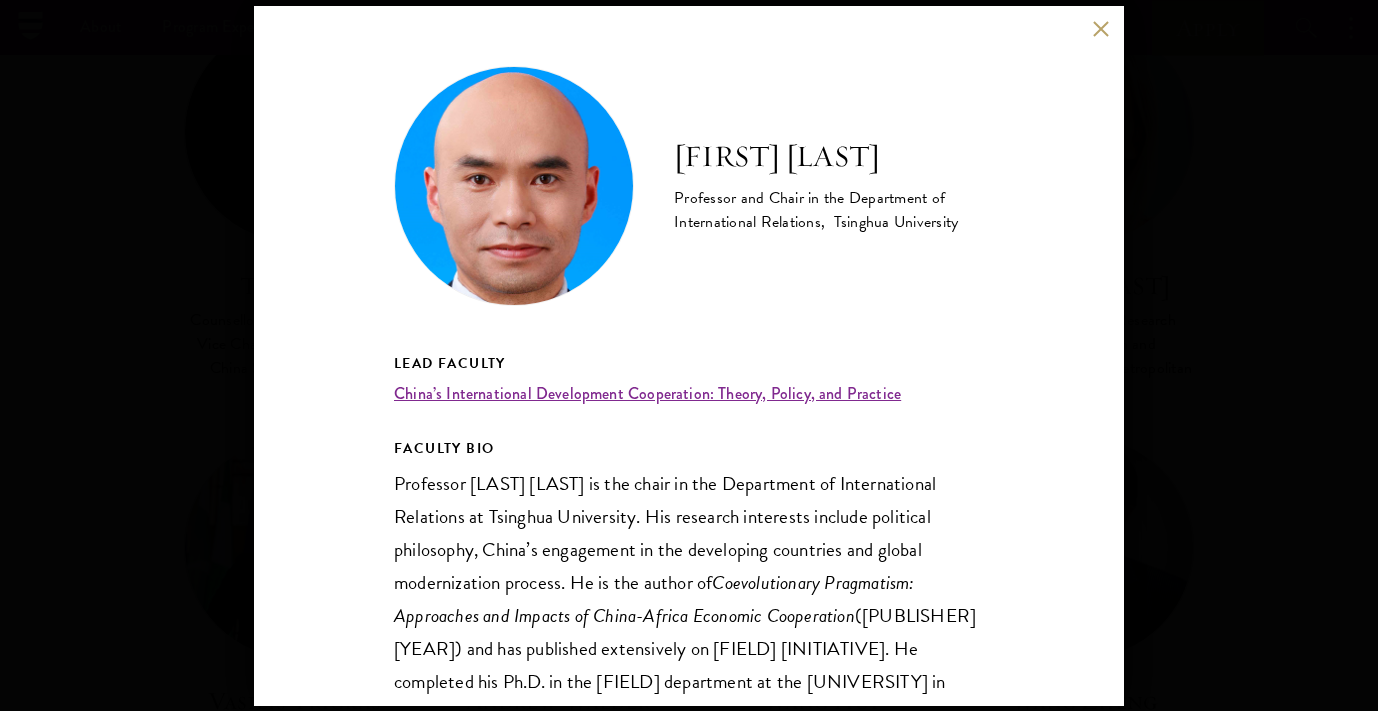 click on "[FIRST] [LAST]
[TITLE] and [TITLE] in the [DEPARTMENT] of [FIELD],  [UNIVERSITY]
[TITLE] [NATIONALITY]’s [FIELD] [FIELD]: [FIELD], [FIELD], and [FIELD] 			 [TITLE]
[TITLE] [LAST] is the [TITLE] in the [DEPARTMENT] of [FIELD] at [UNIVERSITY]. His research interests include [FIELD], [NATIONALITY]’s [FIELD] in the [COUNTRY] countries and [FIELD] [FIELD] process. He is the author of  [BOOK TITLE] he came to [UNIVERSITY], he worked at [INSTITUTE] in [CITY]." at bounding box center (689, 355) 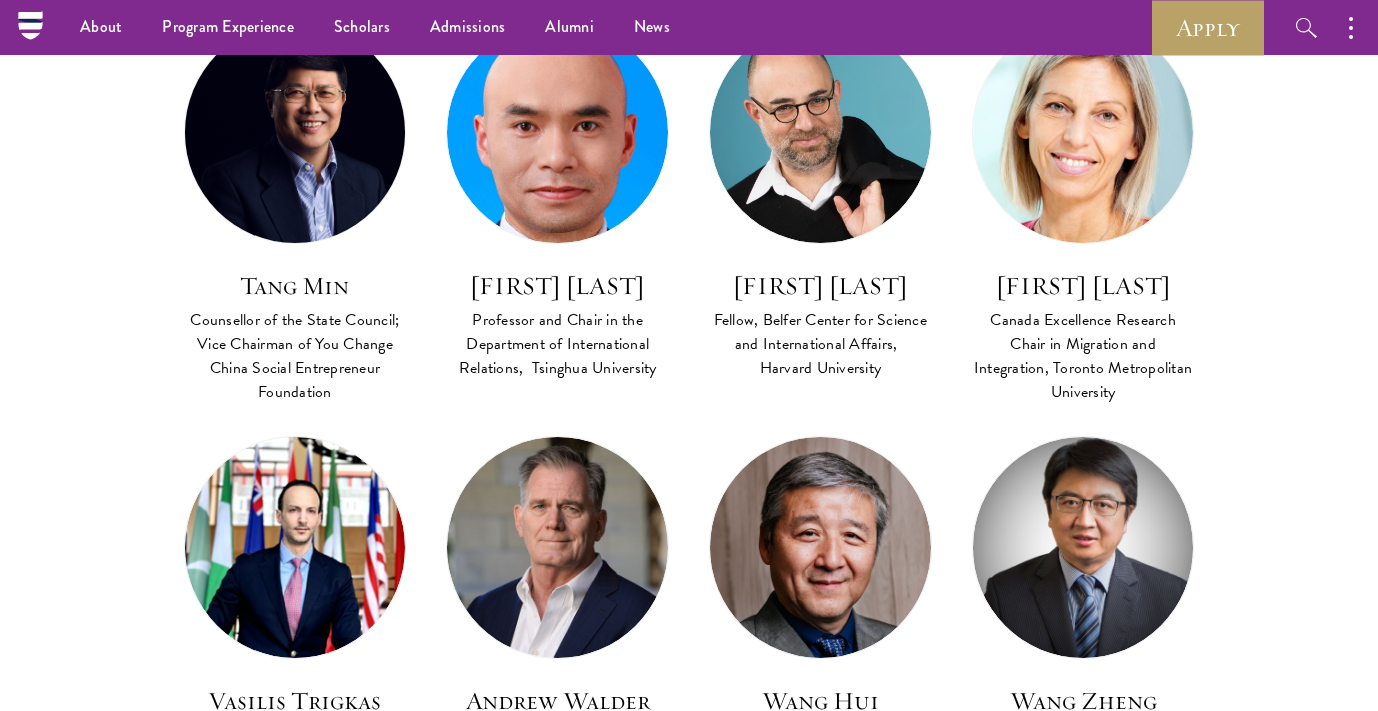click at bounding box center (295, 132) 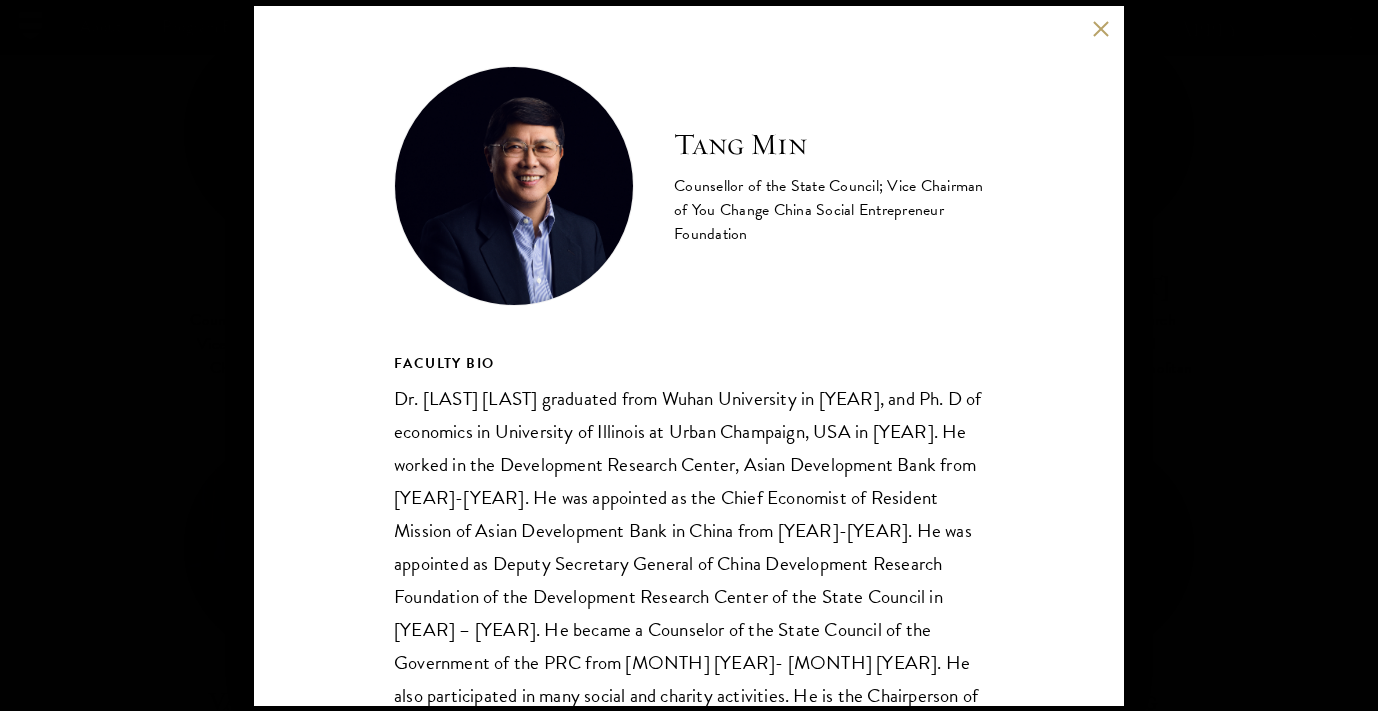 click on "[FIRST] [LAST]
[TITLE] of the [ORGANIZATION]; [TITLE] of [ORGANIZATION] [ORGANIZATION] [ORGANIZATION]
[TITLE]
[FIELD]." at bounding box center [689, 355] 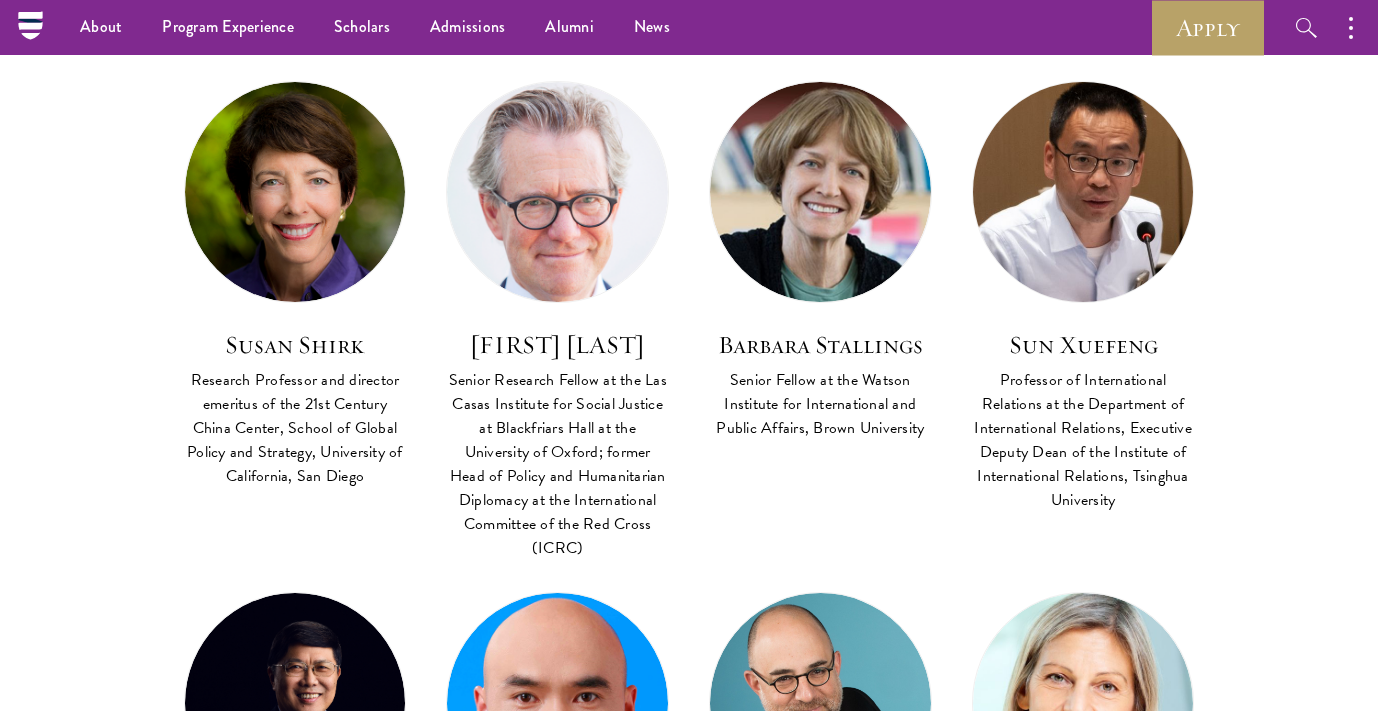 scroll, scrollTop: 5185, scrollLeft: 0, axis: vertical 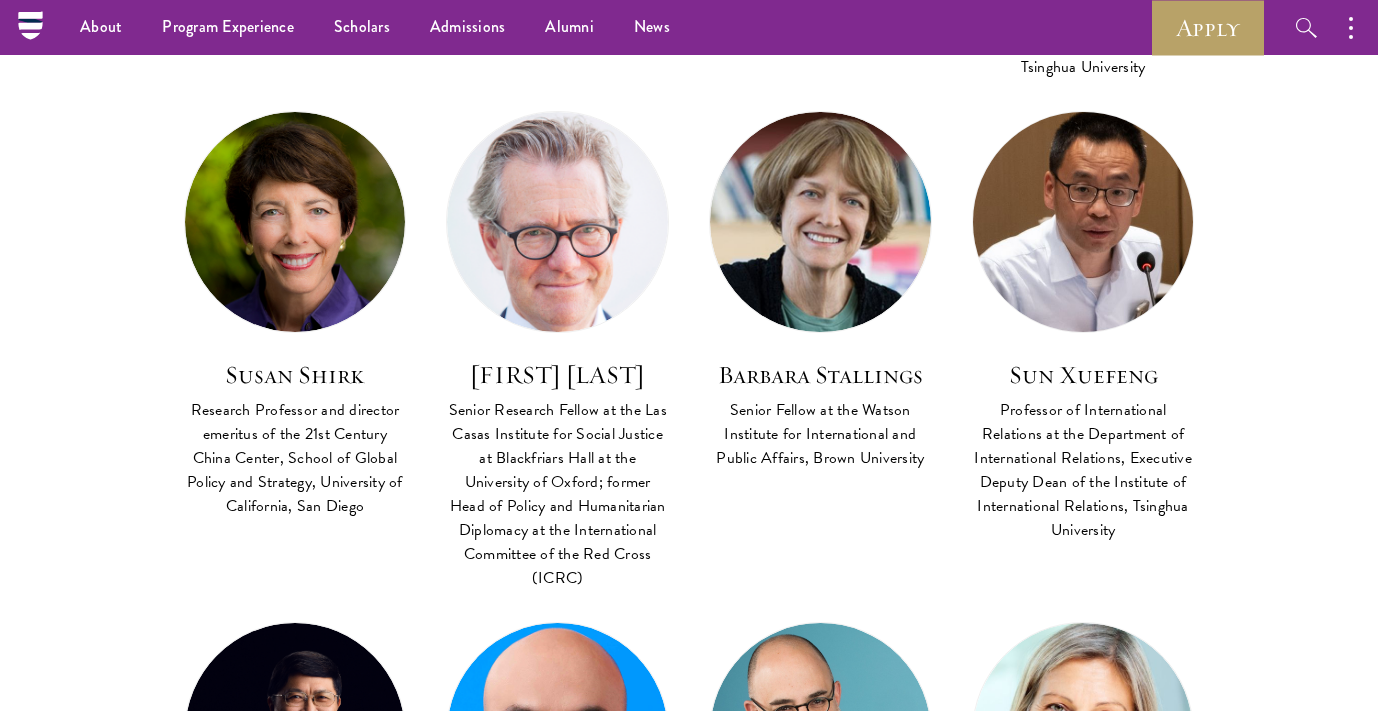 click at bounding box center [1083, 222] 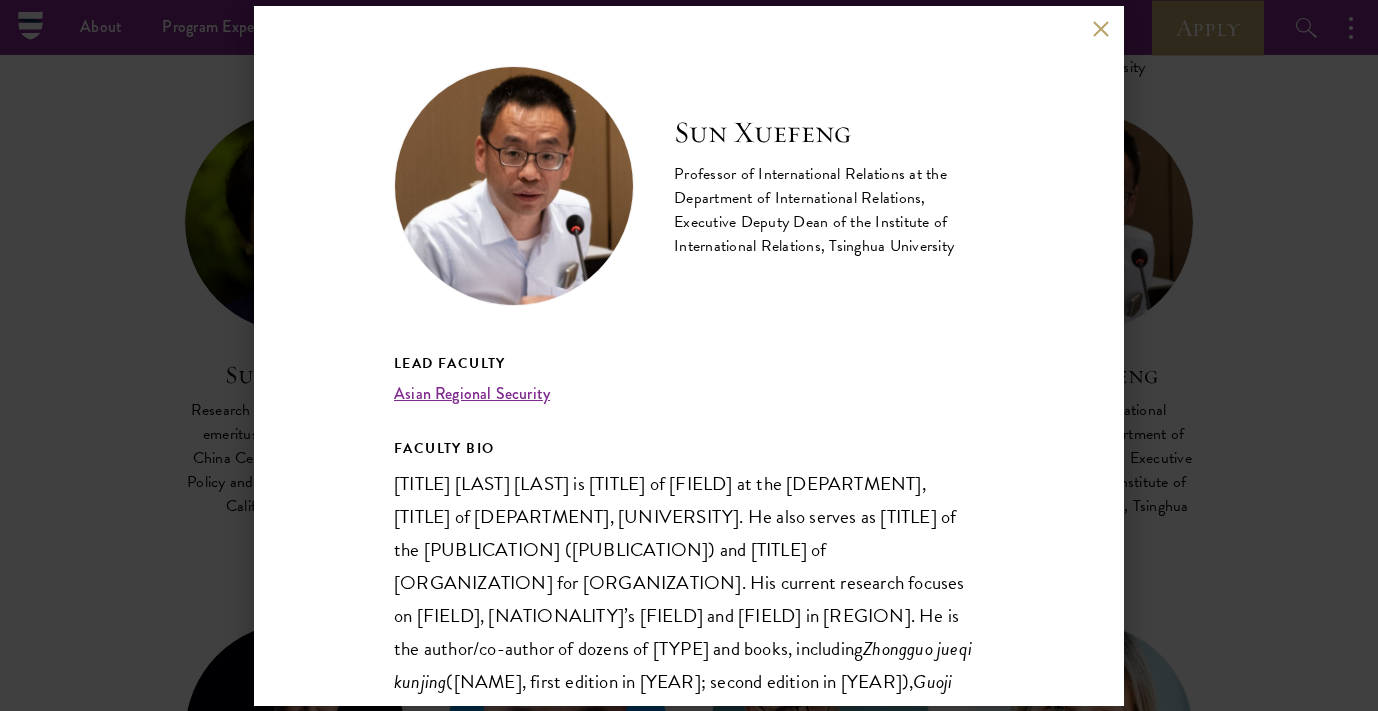 click on "[FIRST] [LAST]
Professor of International Relations at the Department of International Relations, Executive Deputy Dean of the Institute of International Relations, Tsinghua University
Lead Faculty Asian Regional Security 			 FACULTY BIO
Dr. [LAST] is Professor of IR at the Department of International Relations, Executive Deputy Dean of Institute of International Relations, Tsinghua University. He also serves as Co-editors-in-Chief of the Chinese Journal of International Politics (CJIP) and deputy-president of China National Association for International Relations. His current research focuses on International Relations Theory, China’s foreign policy and International Relations in East Asia. He is the author/co-author of dozens of academic papers and books, including  Zhongguo jueqi kunjing  (Dilemma of China’s Rise, first edition in 2011; second edition in 2013)," at bounding box center [689, 355] 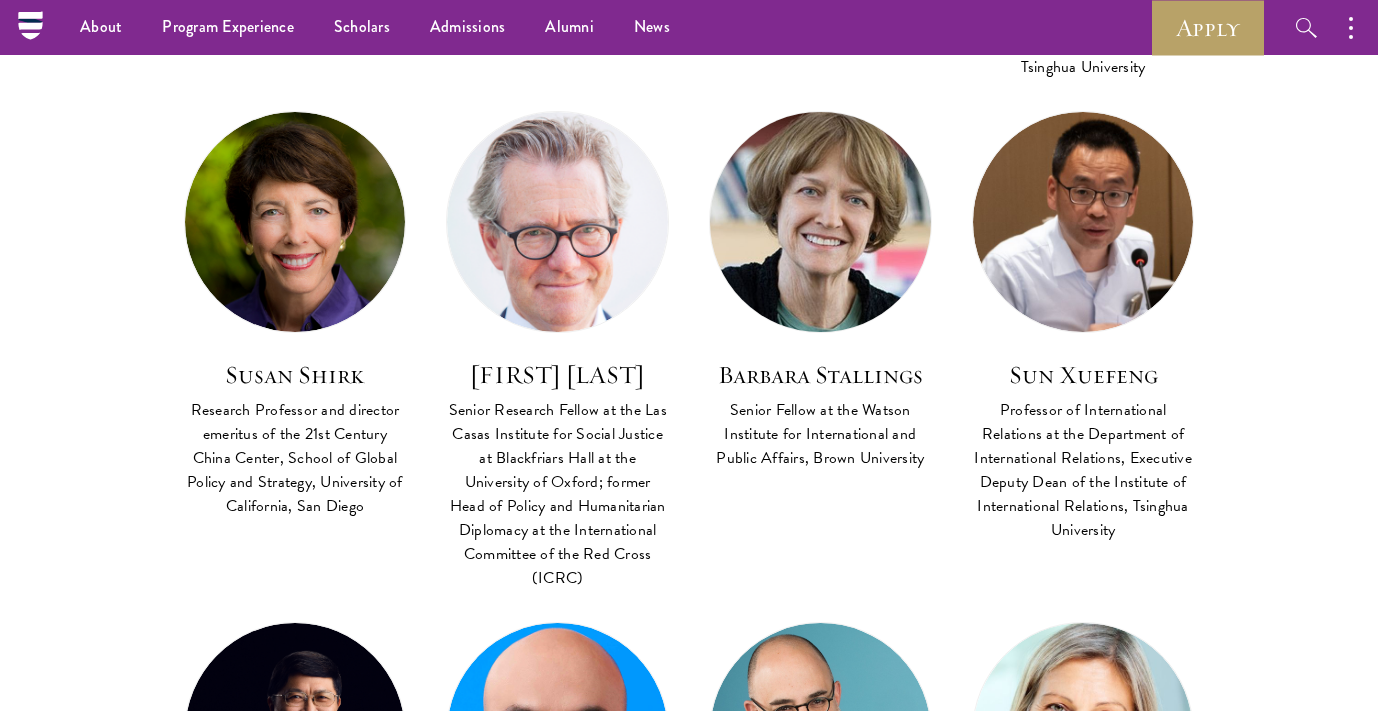 click at bounding box center (820, 222) 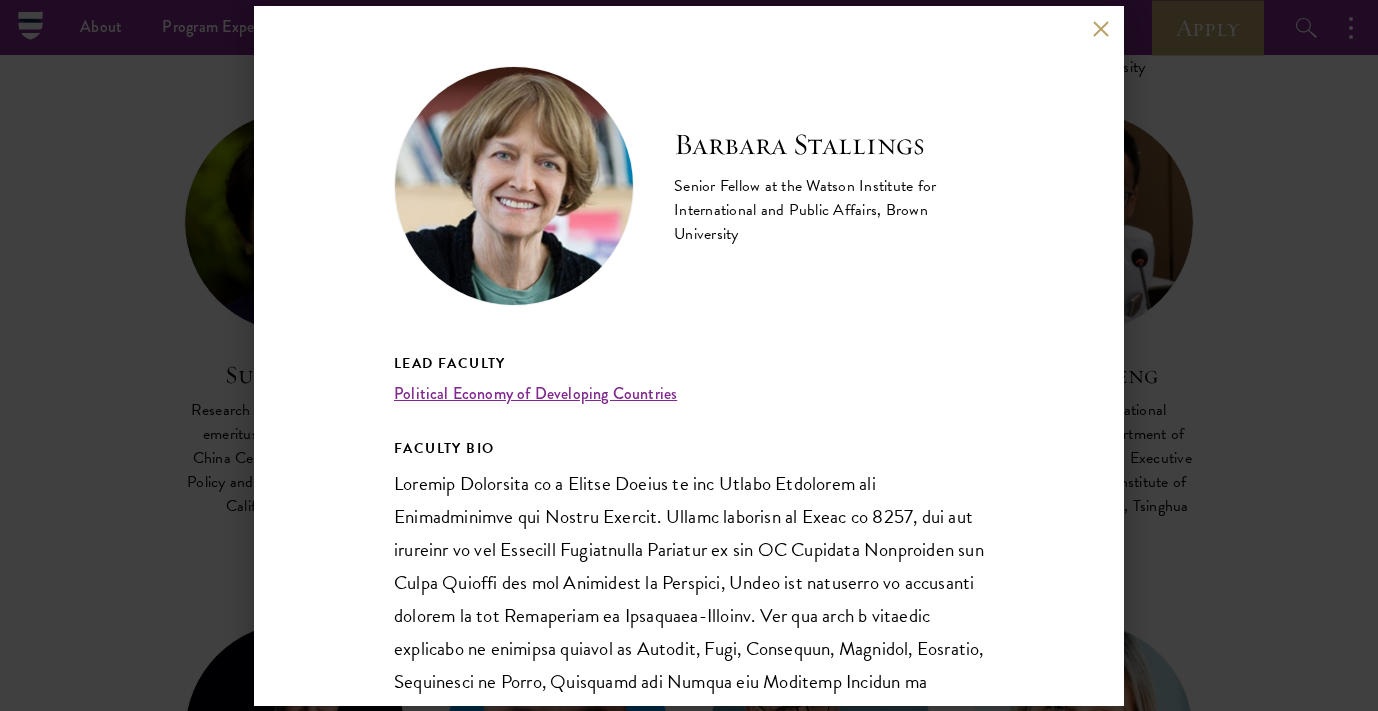 click on "[FIRST] [LAST]
Senior Fellow at the Watson Institute for International and Public Affairs, Brown University
Lead Faculty Political Economy of Developing Countries 			 FACULTY BIO
Promoting Development: The Political Economy of East Asian Foreign Aid  ([PUBLISHER], [YEAR]; with [NAME]) and  Dependency in the 21st Century? The Political Economy of China-Latin America relations  ([PUBLISHER], [YEAR])." at bounding box center [689, 355] 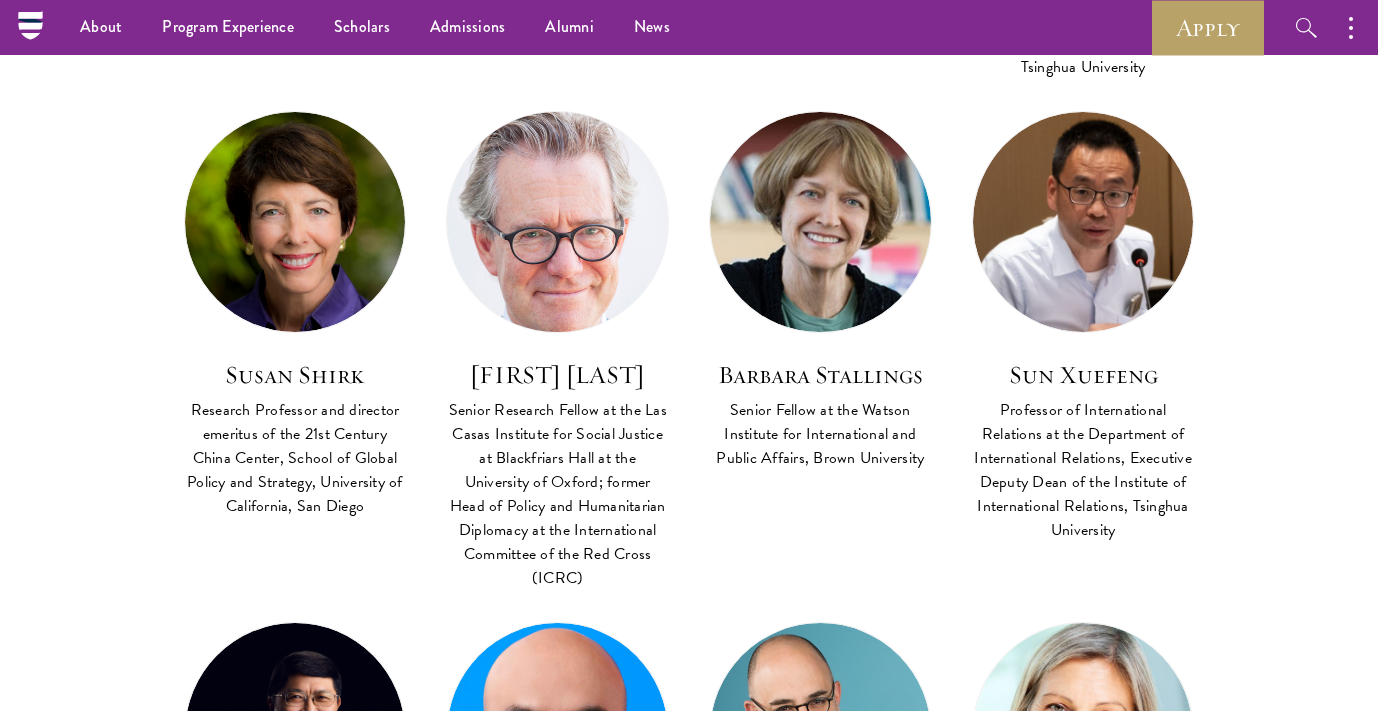 click at bounding box center [557, 222] 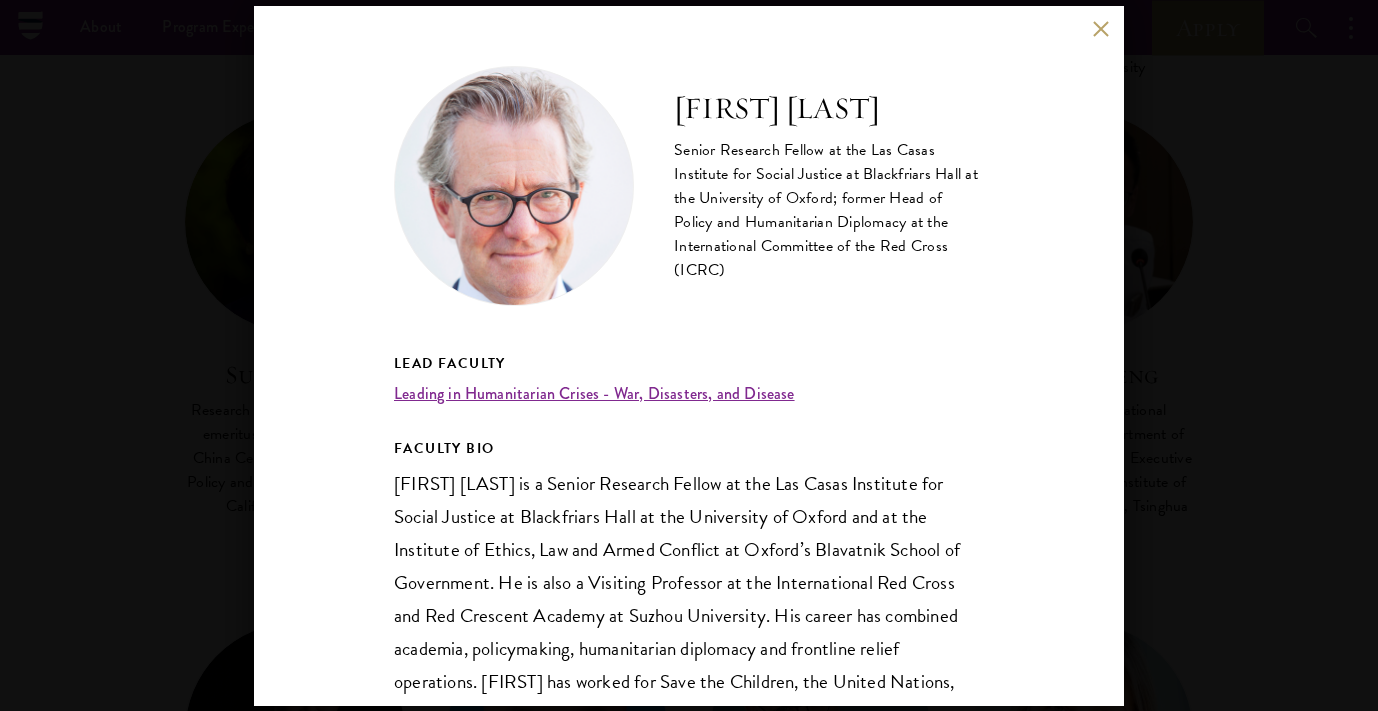 click on "Humanitarianism 2.0: New Ethics for the Climate Emergency  (Hurst, [YEAR])  Solferino 21: Warfare, Civilians and Humanitarians in the Twenty First Century  (Hurst, [YEAR]),  Humanitarian Ethics: The Morality of Aid in War and Disaster  (Hurst, [YEAR]) and  Killing Civilians: Method, Madness and Morality in War  (Hurst, [YEAR])." at bounding box center [689, 355] 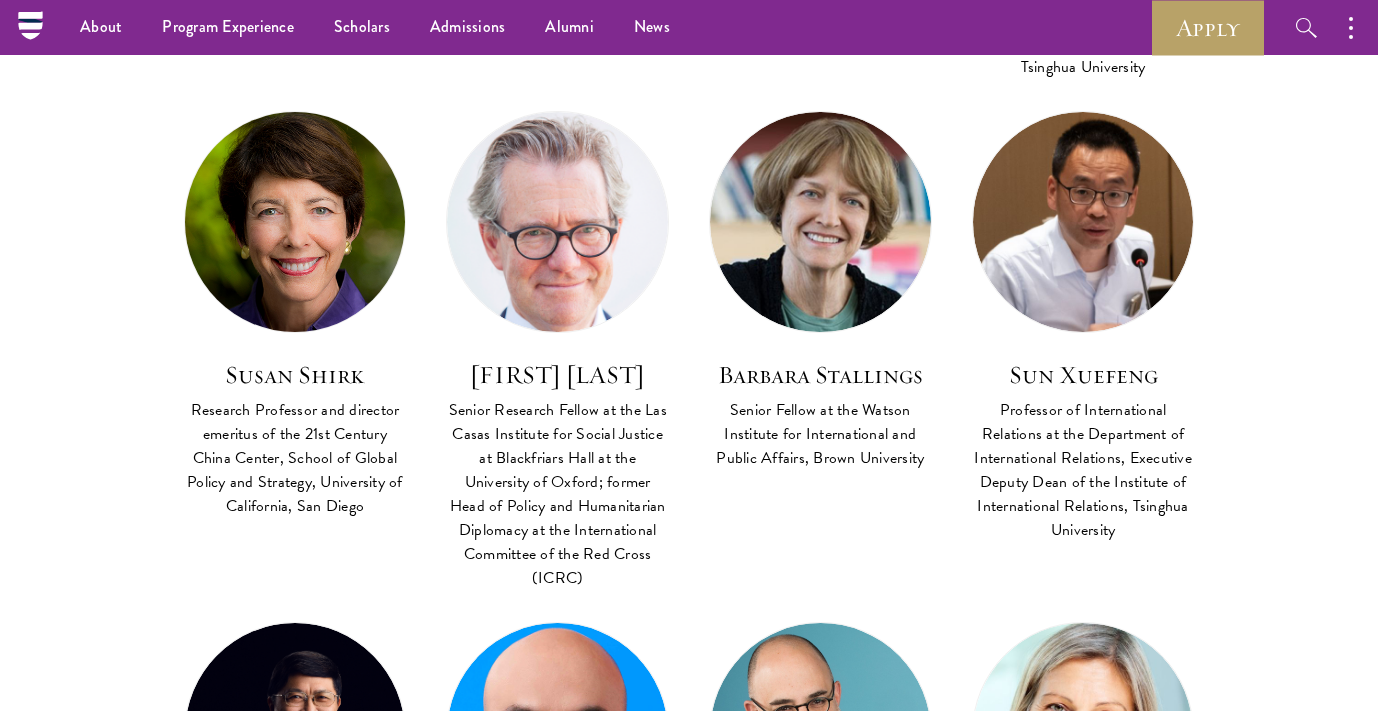 click at bounding box center [295, 222] 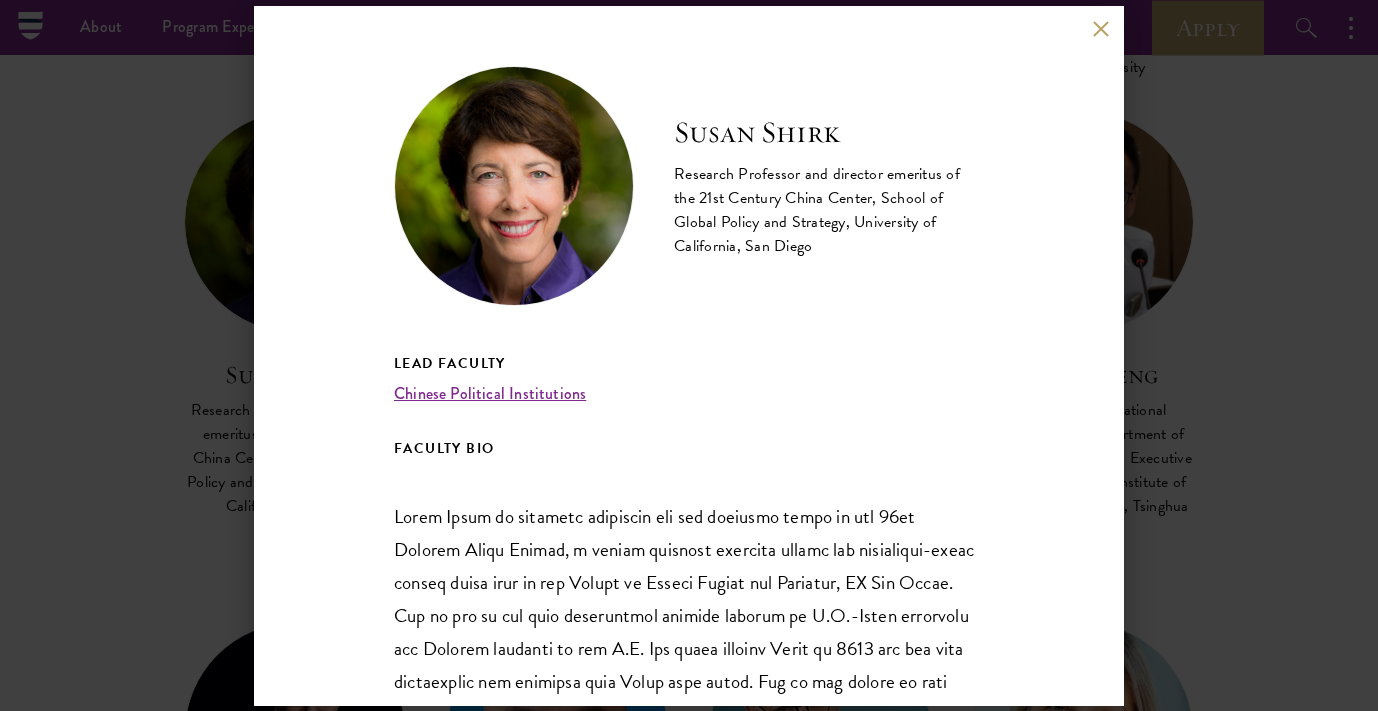 click on "[FIRST] [LAST]
[TITLE] [TITLE] and [TITLE] [TITLE] of the [YEAR] [ORGANIZATION] Center, [SCHOOL] of [FIELD], [UNIVERSITY]
[TITLE] [TITLE] 			 [TITLE]" at bounding box center [689, 355] 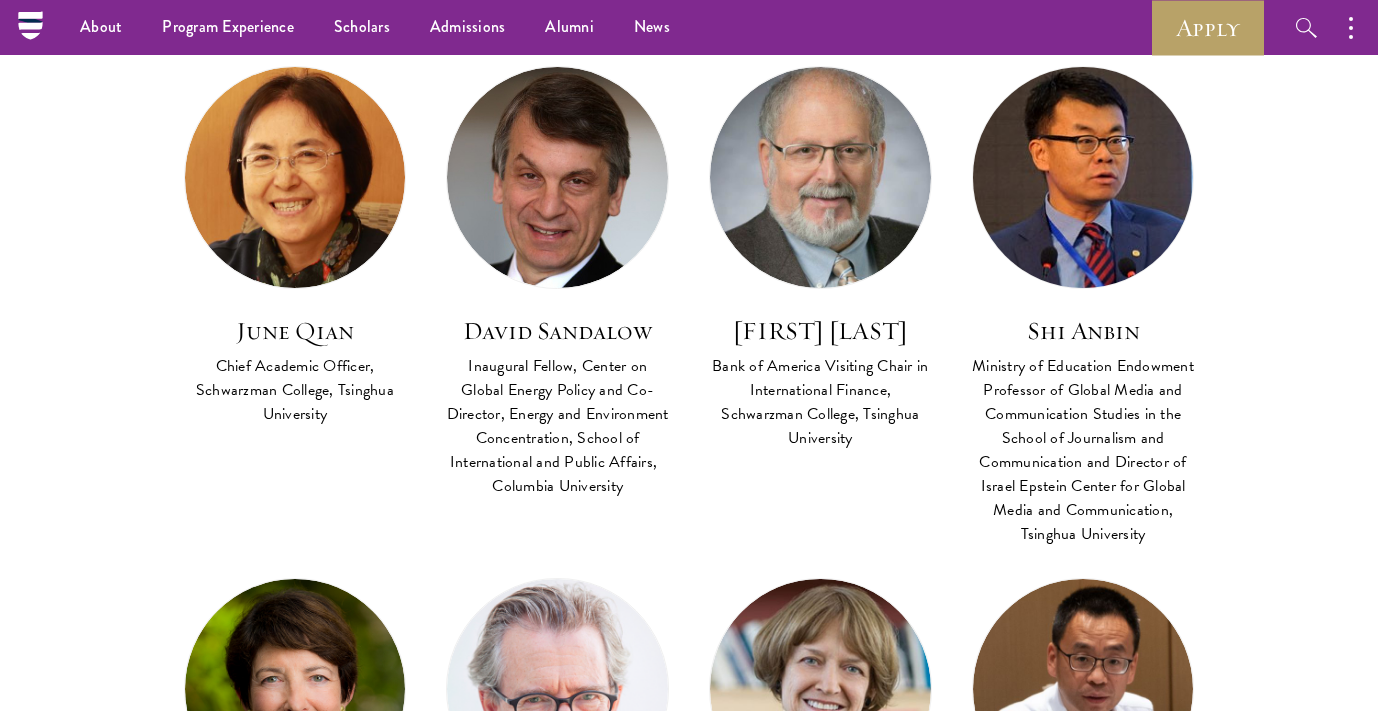 scroll, scrollTop: 4712, scrollLeft: 0, axis: vertical 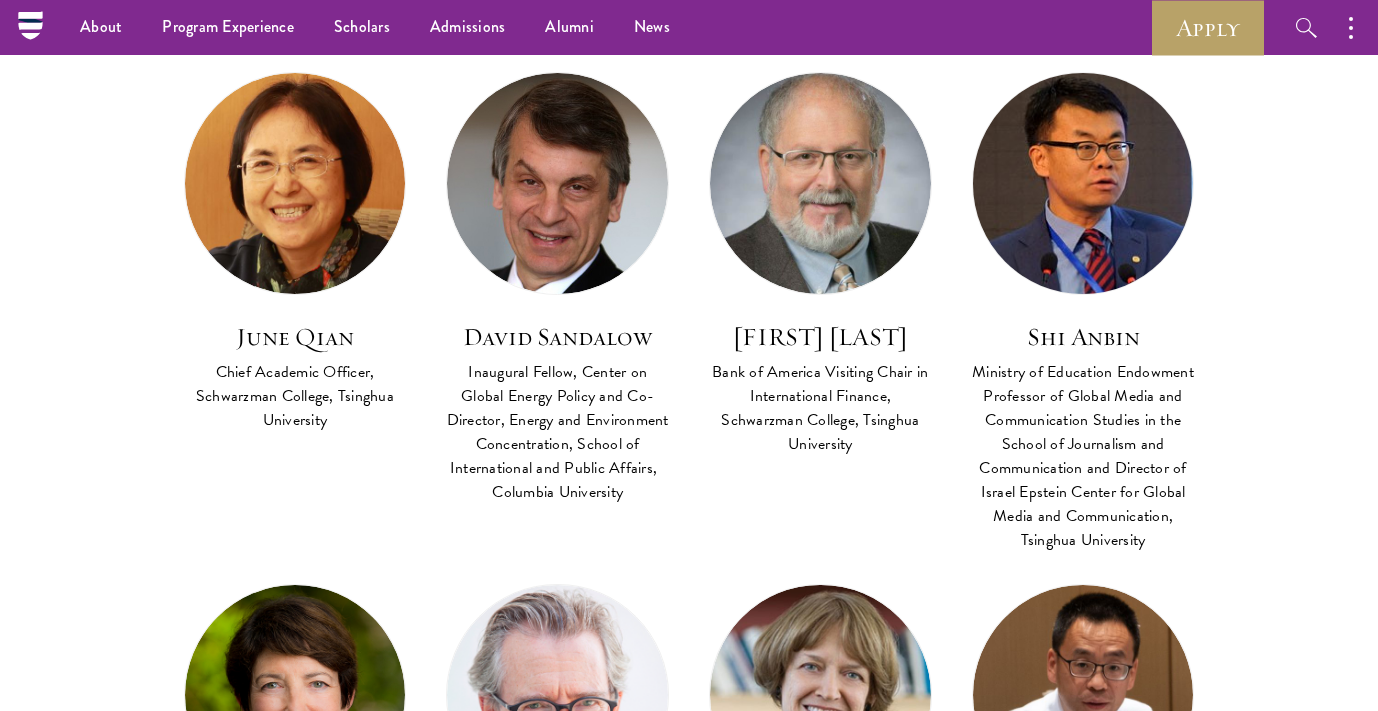 click at bounding box center (1083, 183) 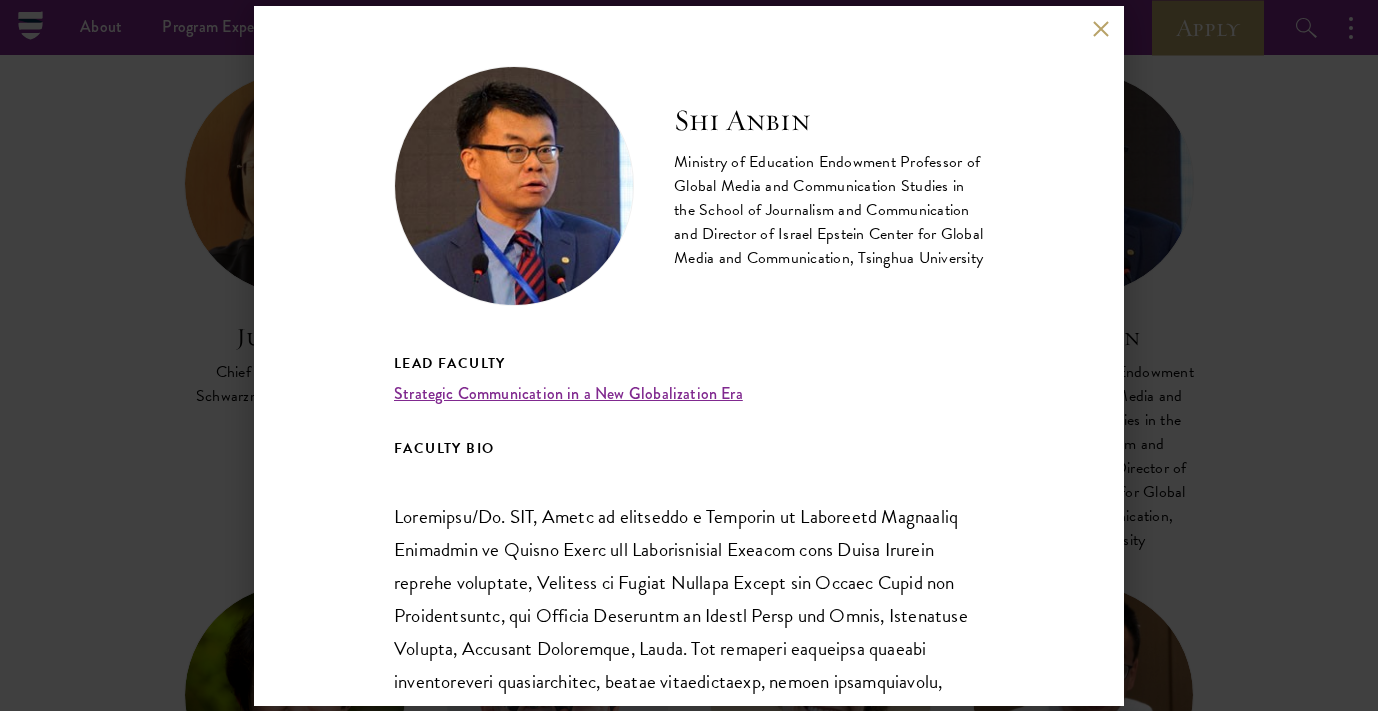 click on "[FIRST] [LAST]
Ministry of Education Endowment Professor of Global Media and Communication Studies in the School of Journalism and Communication and Director of Israel Epstein Center for Global Media and Communication, Tsinghua University
Lead Faculty Strategic Communication in a New Globalization Era 			 FACULTY BIO" at bounding box center (689, 355) 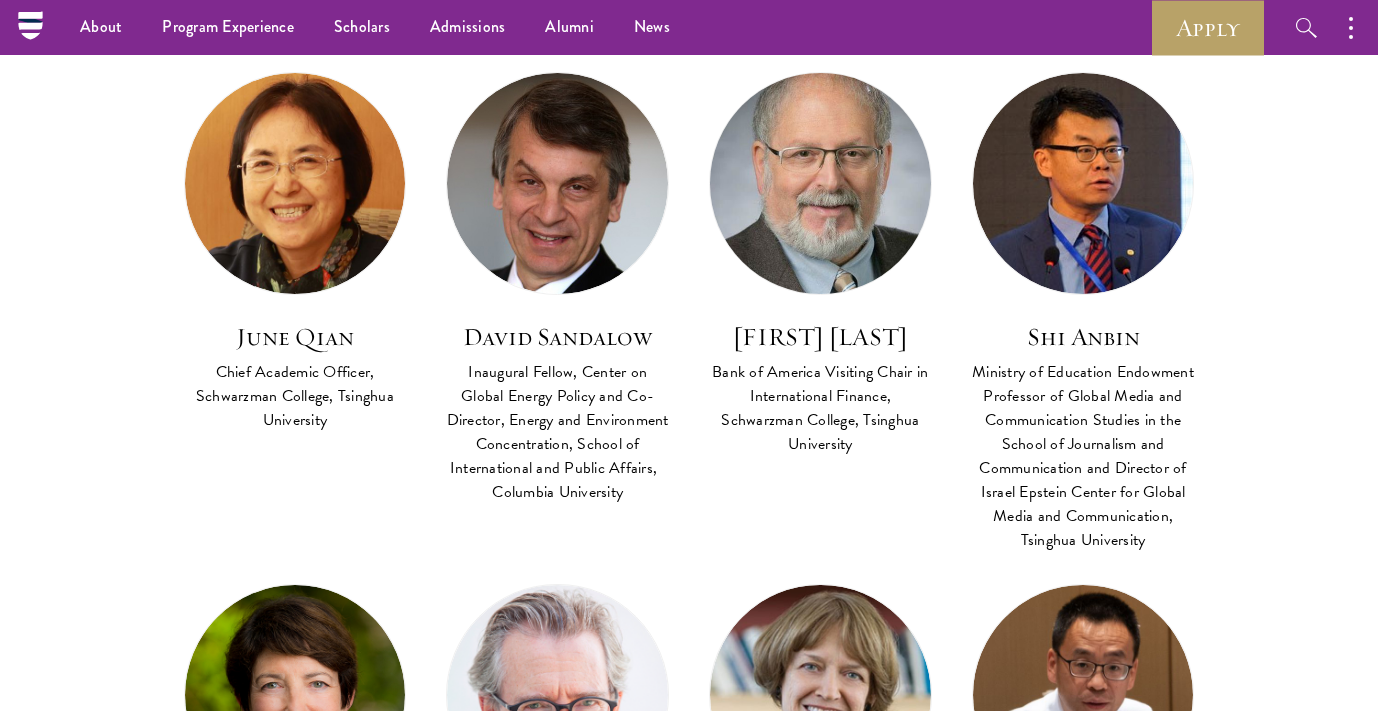 click at bounding box center (820, 183) 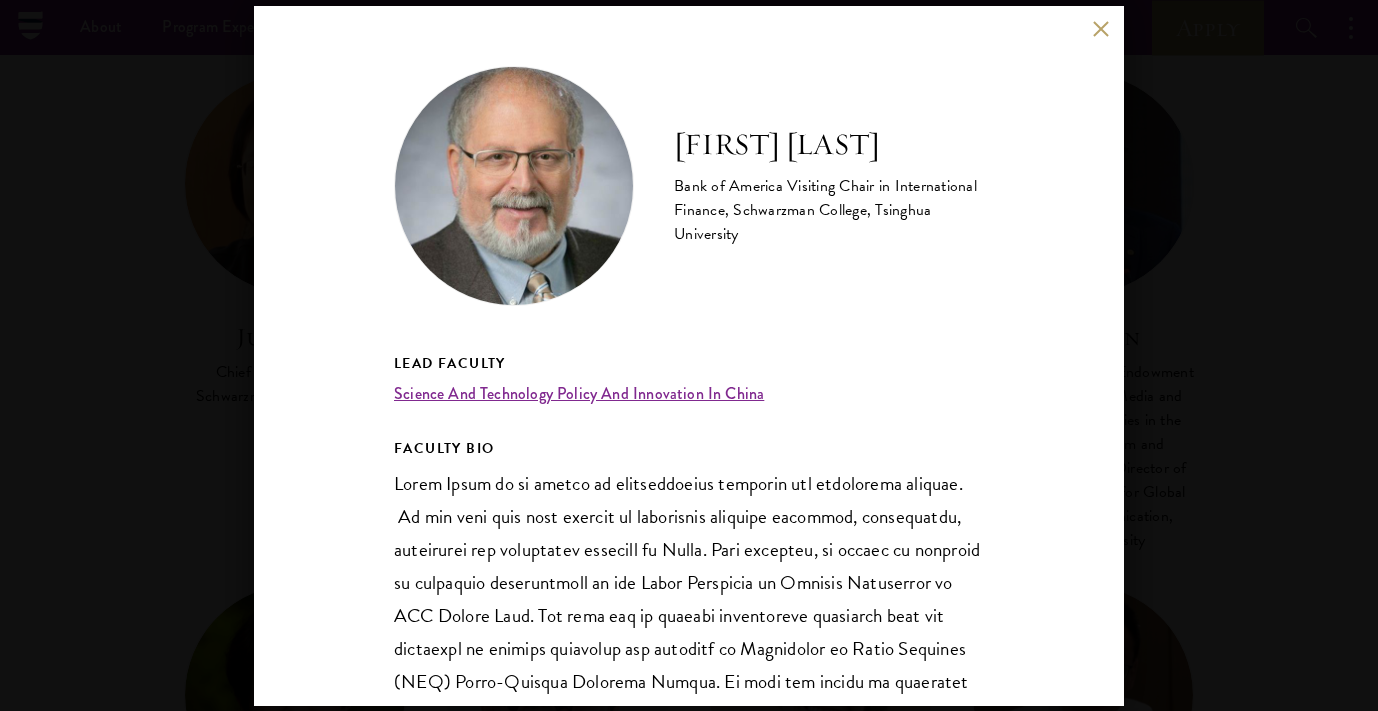 click on "[FIRST] [LAST]
Bank of America Visiting Chair in International Finance, Schwarzman College, Tsinghua University
Lead Faculty Science And Technology Policy And Innovation In China 			 FACULTY BIO" at bounding box center [689, 355] 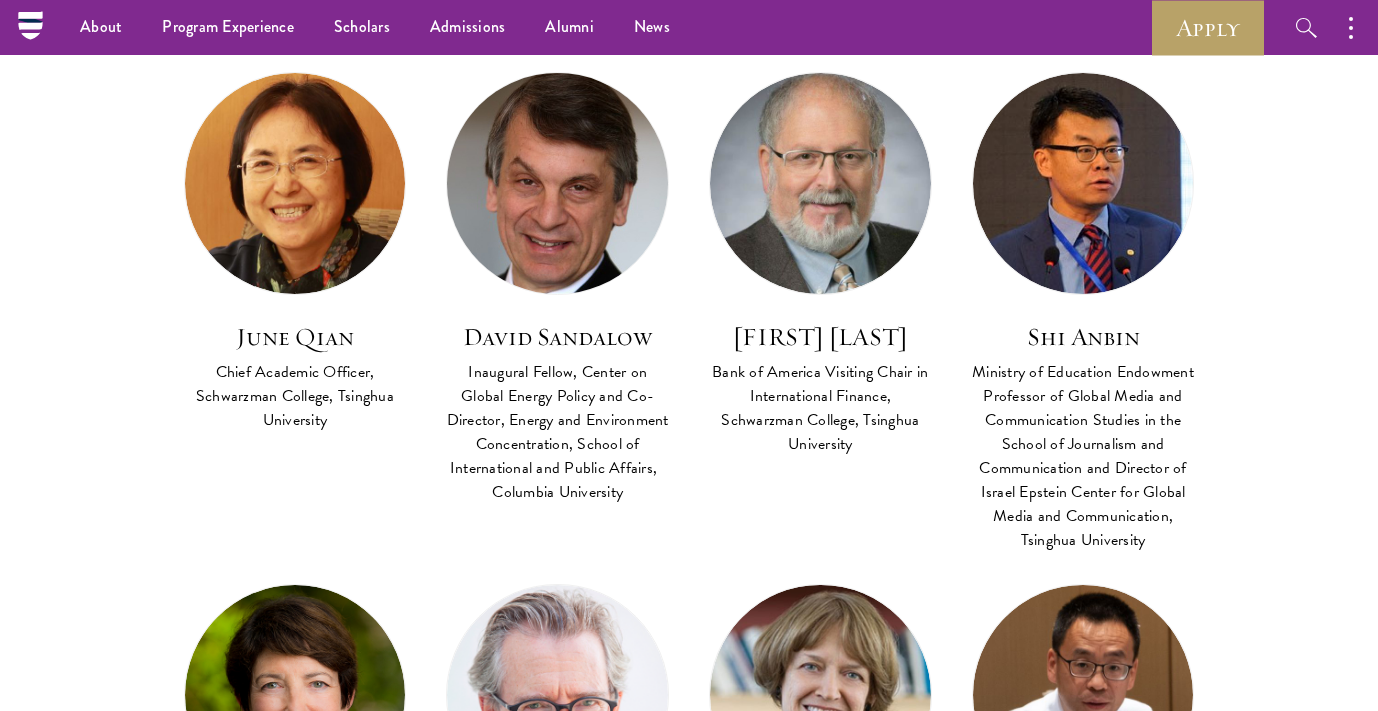 click at bounding box center (557, 183) 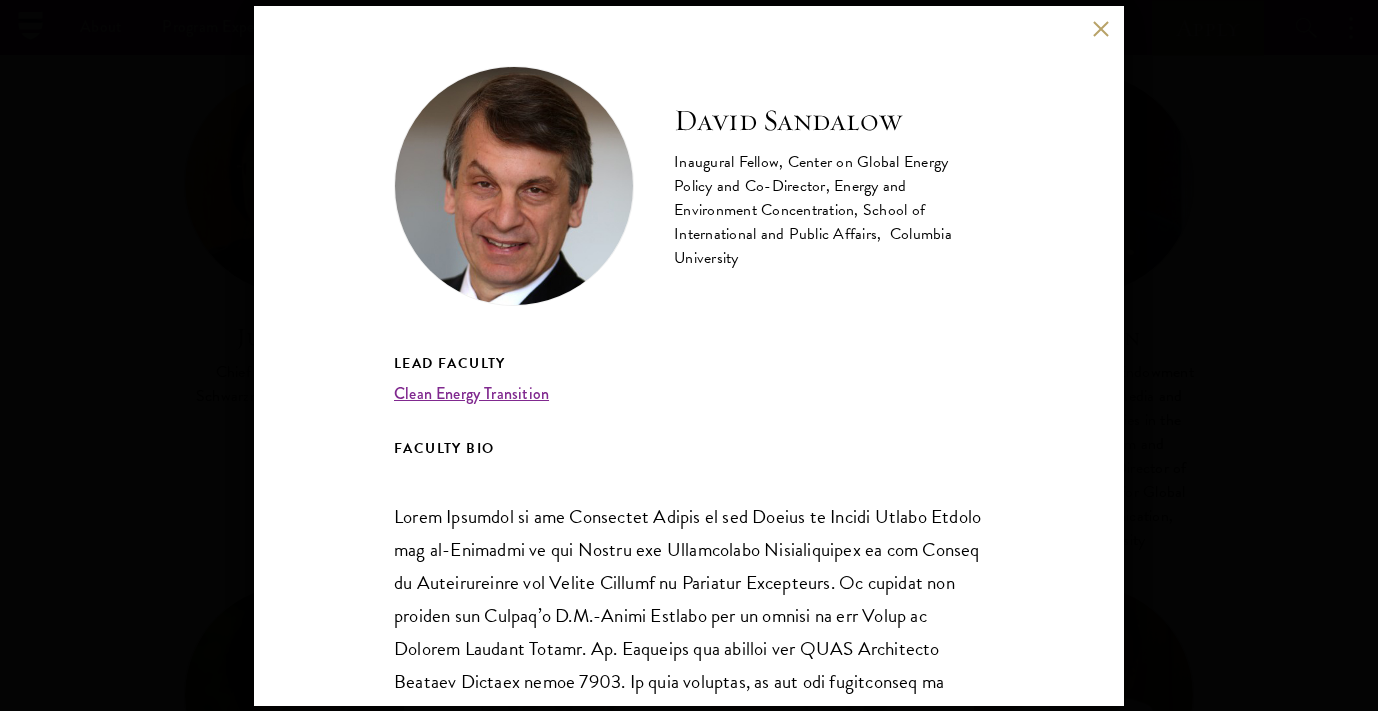 click on "[FIRST] [LAST]
Inaugural Fellow, Center on Global Energy Policy and Co-Director, Energy and Environment Concentration, School of International and Public Affairs,  Columbia University
Lead Faculty Clean Energy Transition 			 FACULTY BIO" at bounding box center [689, 355] 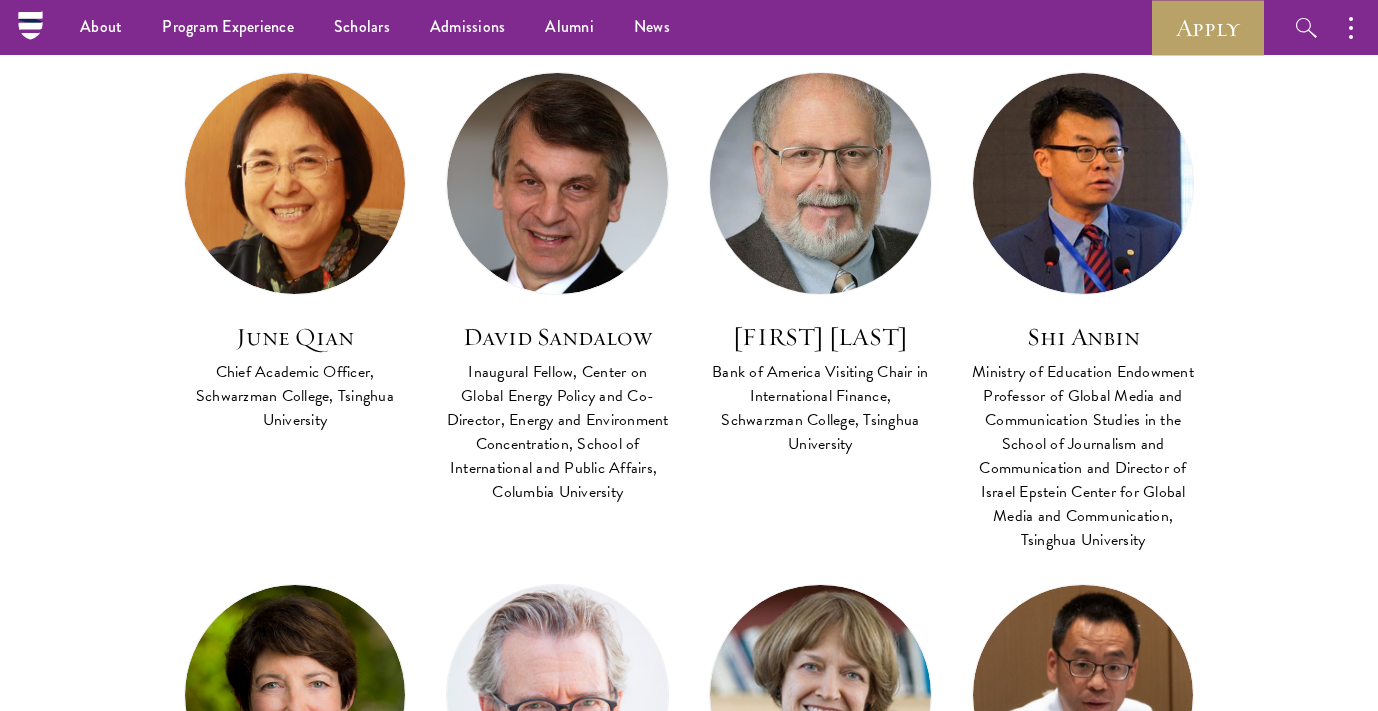 click at bounding box center [820, 183] 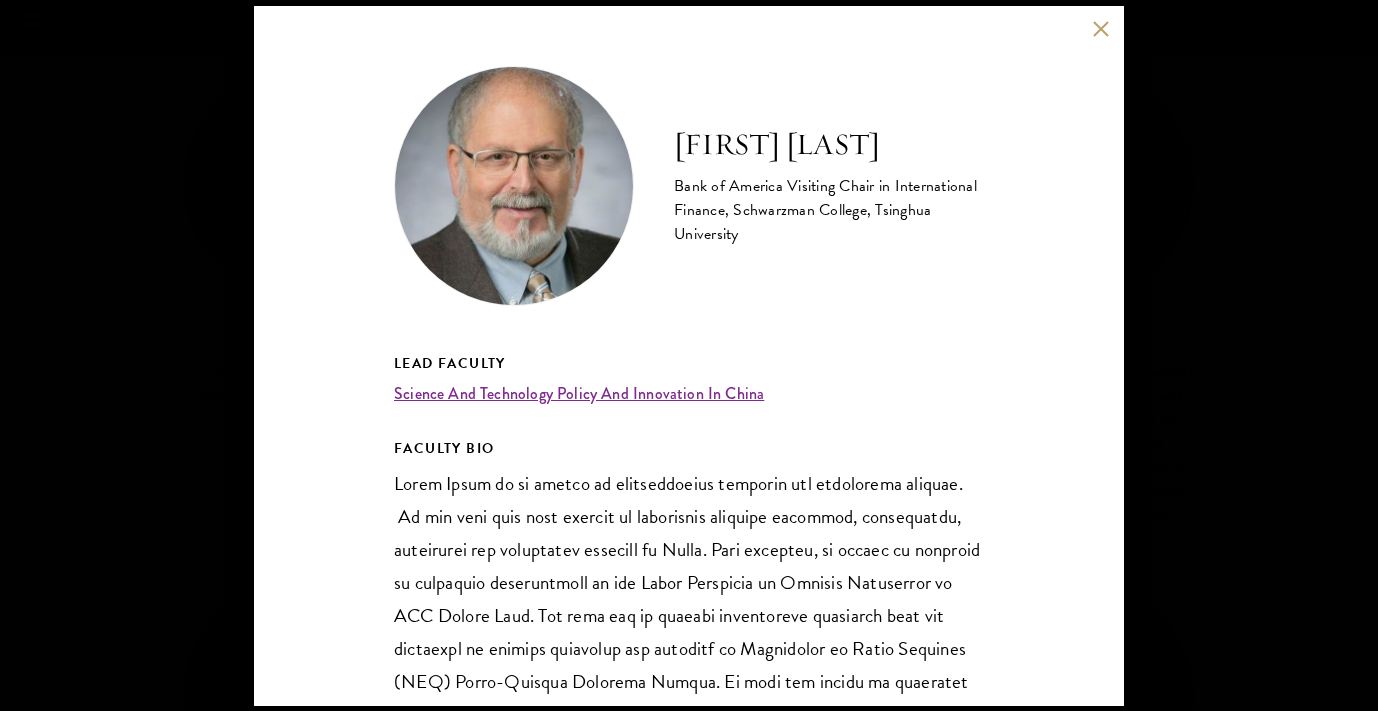 scroll, scrollTop: 0, scrollLeft: 0, axis: both 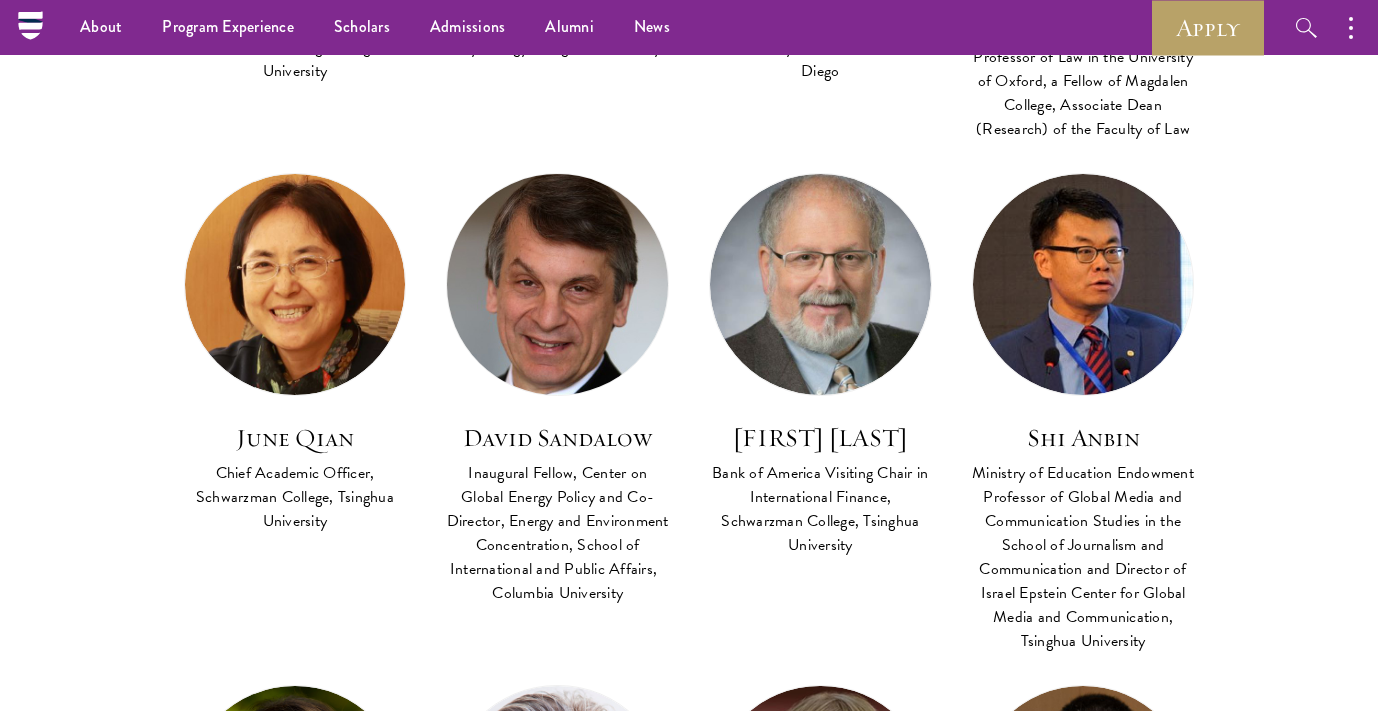 click at bounding box center [557, 284] 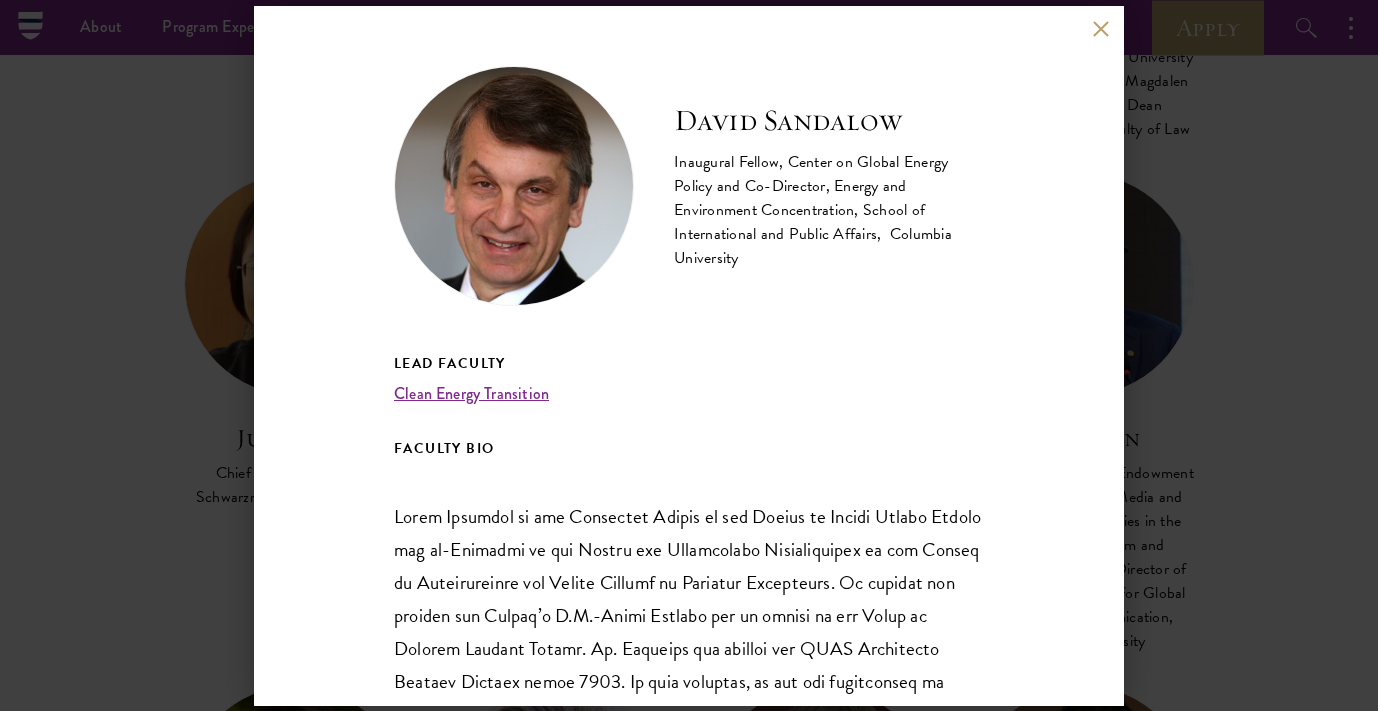 click on "[FIRST] [LAST]
Inaugural Fellow, Center on Global Energy Policy and Co-Director, Energy and Environment Concentration, School of International and Public Affairs,  Columbia University
Lead Faculty Clean Energy Transition 			 FACULTY BIO" at bounding box center [689, 355] 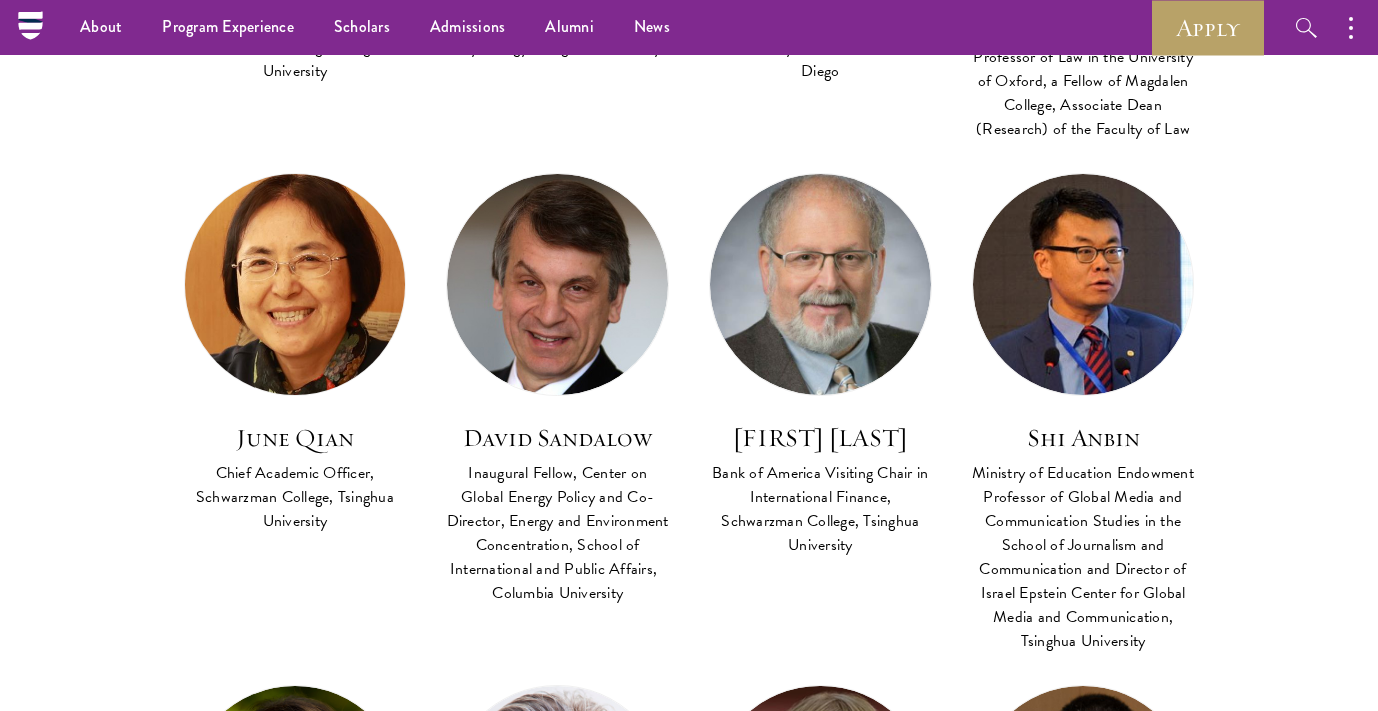 click at bounding box center [295, 284] 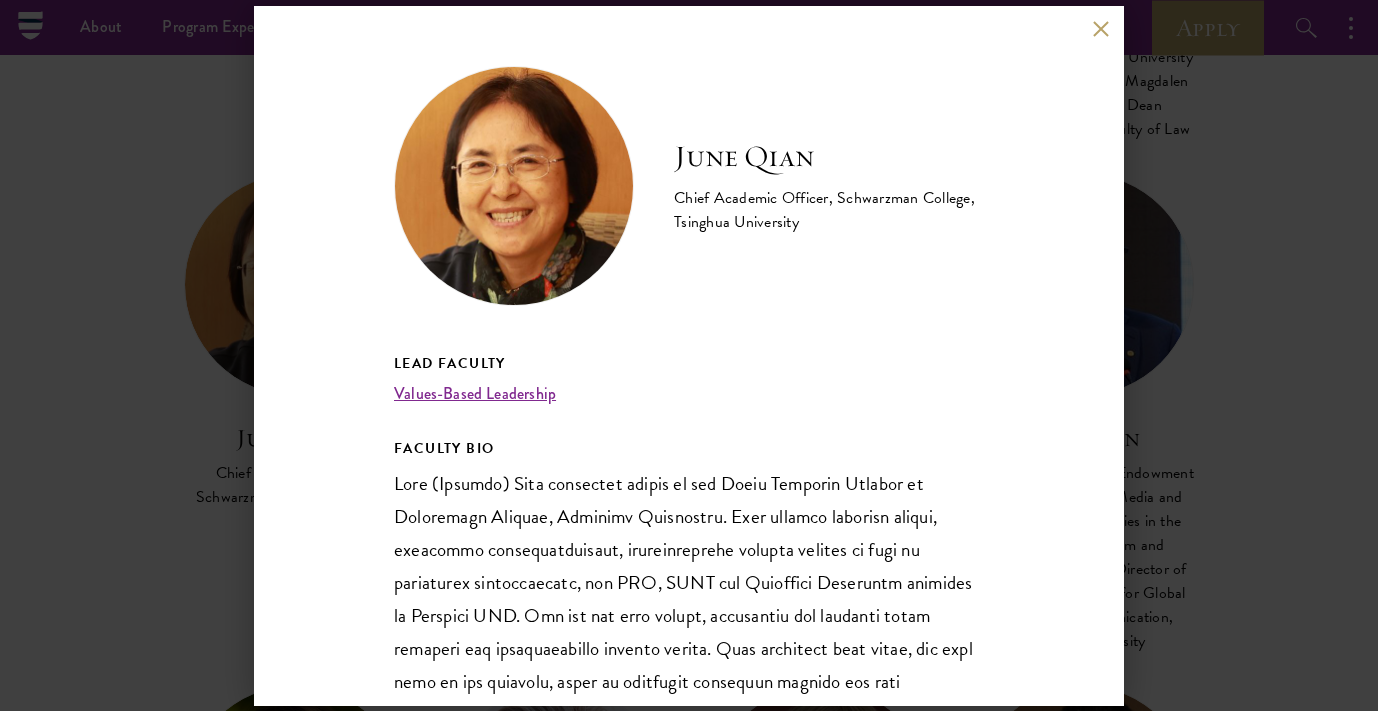 click on "[FIRST] [LAST]
Chief Academic Officer, Schwarzman College, Tsinghua University
Lead Faculty Values-Based Leadership 			 FACULTY BIO" at bounding box center [689, 355] 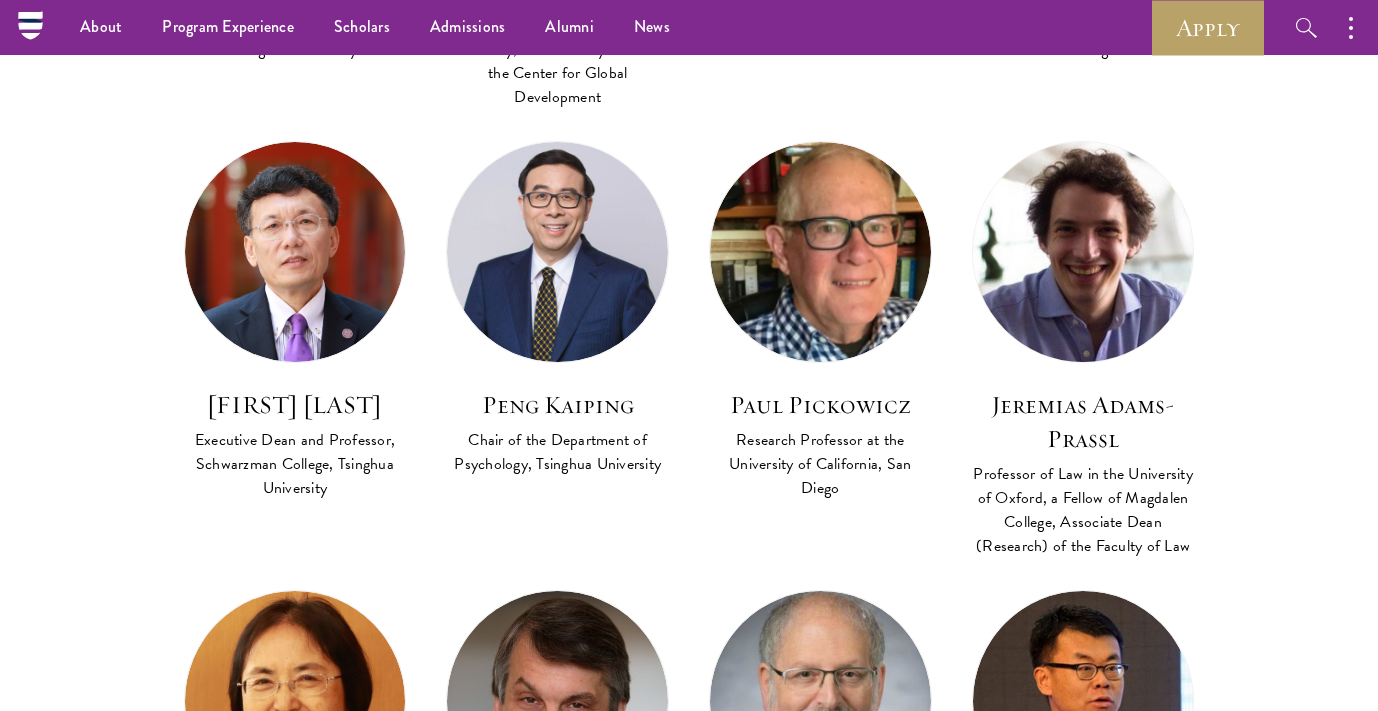scroll, scrollTop: 4135, scrollLeft: 0, axis: vertical 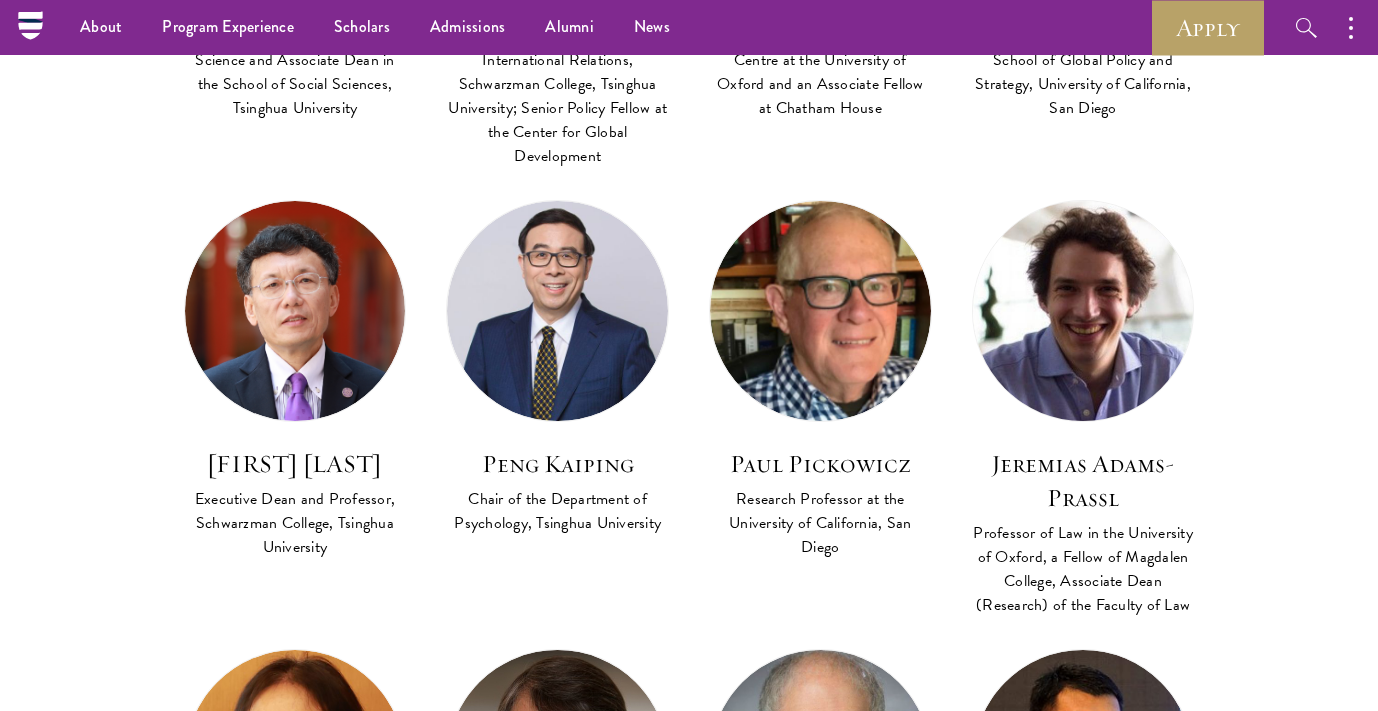 click at bounding box center (1083, 311) 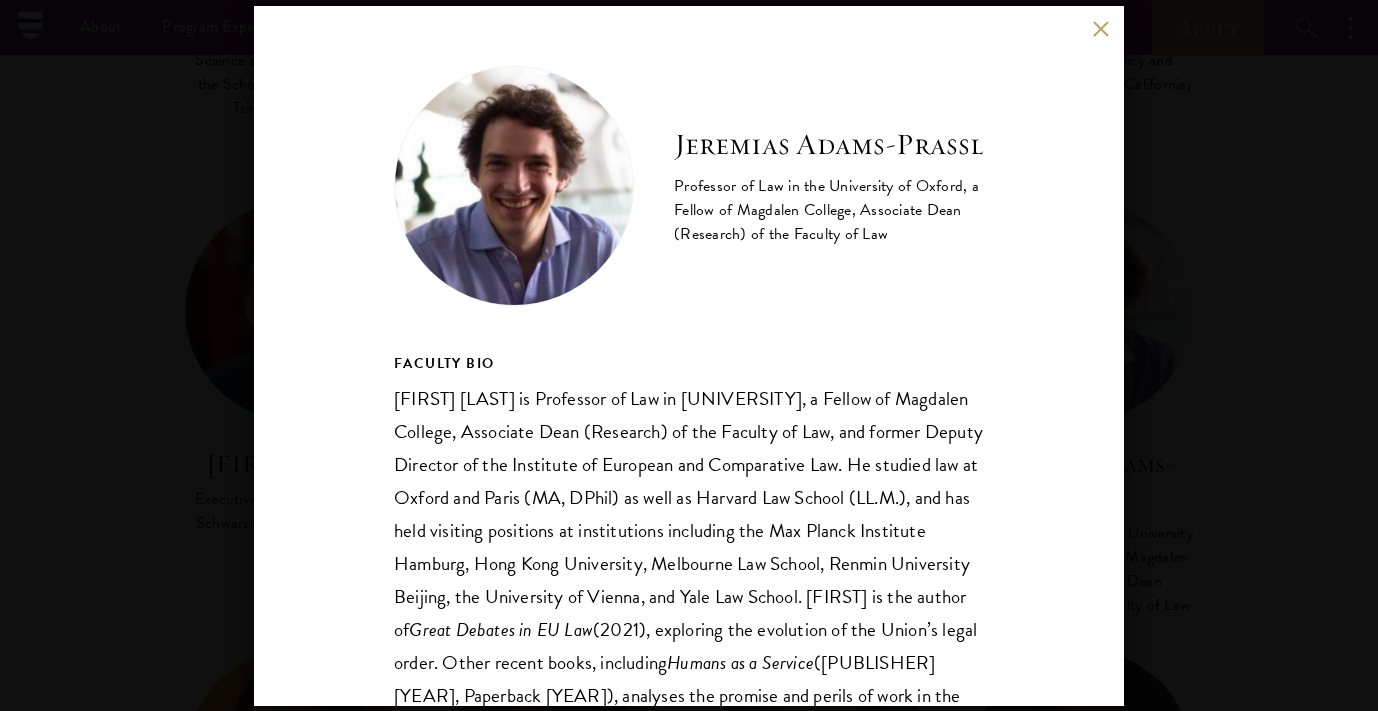 click on "[FIRST] [LAST]
[TITLE] of [FIELD] in the [UNIVERSITY] of [UNIVERSITY], a [TITLE] of [UNIVERSITY] College, [TITLE] [TITLE] (Research) of the [FACULTY] of [LAW], and former [TITLE] [TITLE] of the [INSTITUTE] of [FIELD] and [FIELD] [LAW]. He studied [LAW] at [UNIVERSITY] and [UNIVERSITY] (MA, DPhil) as well as [UNIVERSITY] Law School (LL.M.), and has held visiting positions at institutions including the [INSTITUTE], [UNIVERSITY], [UNIVERSITY] Law School, [UNIVERSITY] [CITY], the [UNIVERSITY] of [CITY], and [UNIVERSITY] Law School. [FIRST] is the author of  [BOOK TITLE] ([YEAR]), exploring the [FIELD] of the Union’s legal order. Other recent books, including  [BOOK TITLE] [YEAR] [AWARD]" at bounding box center [689, 355] 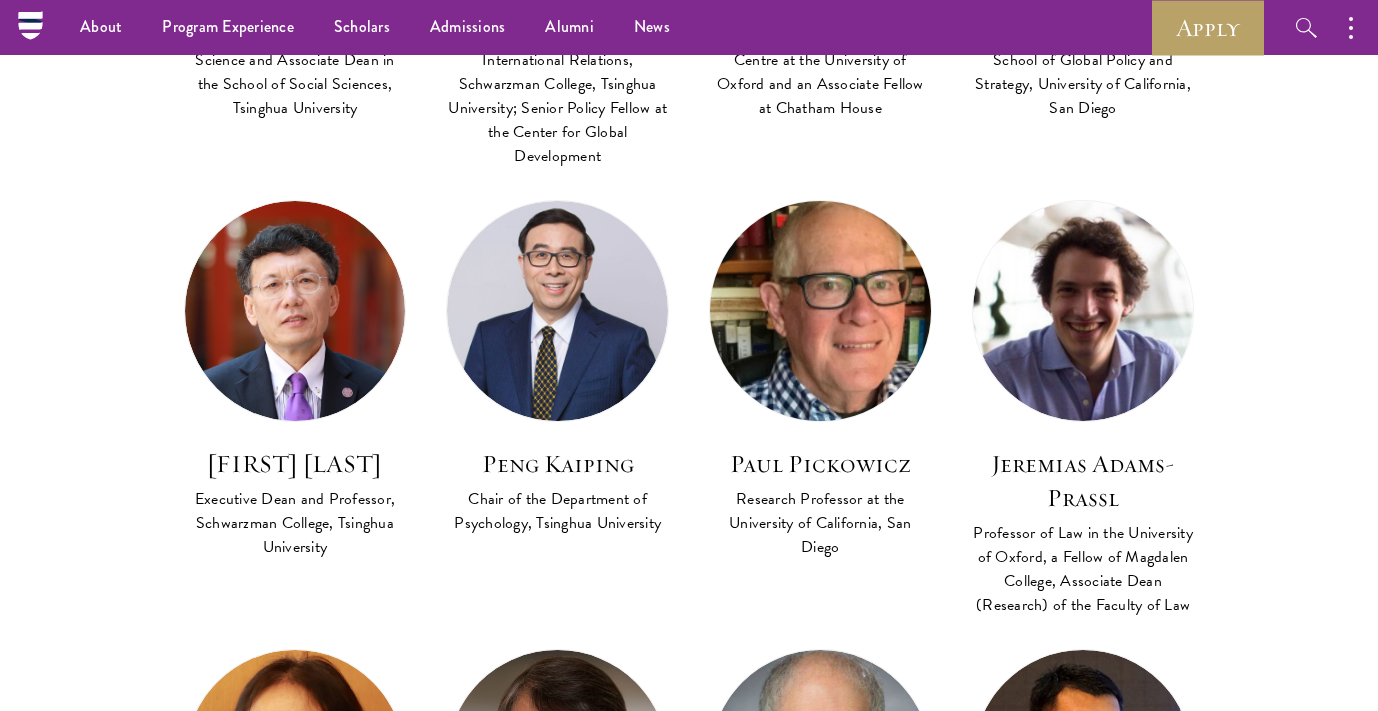 click at bounding box center [820, 311] 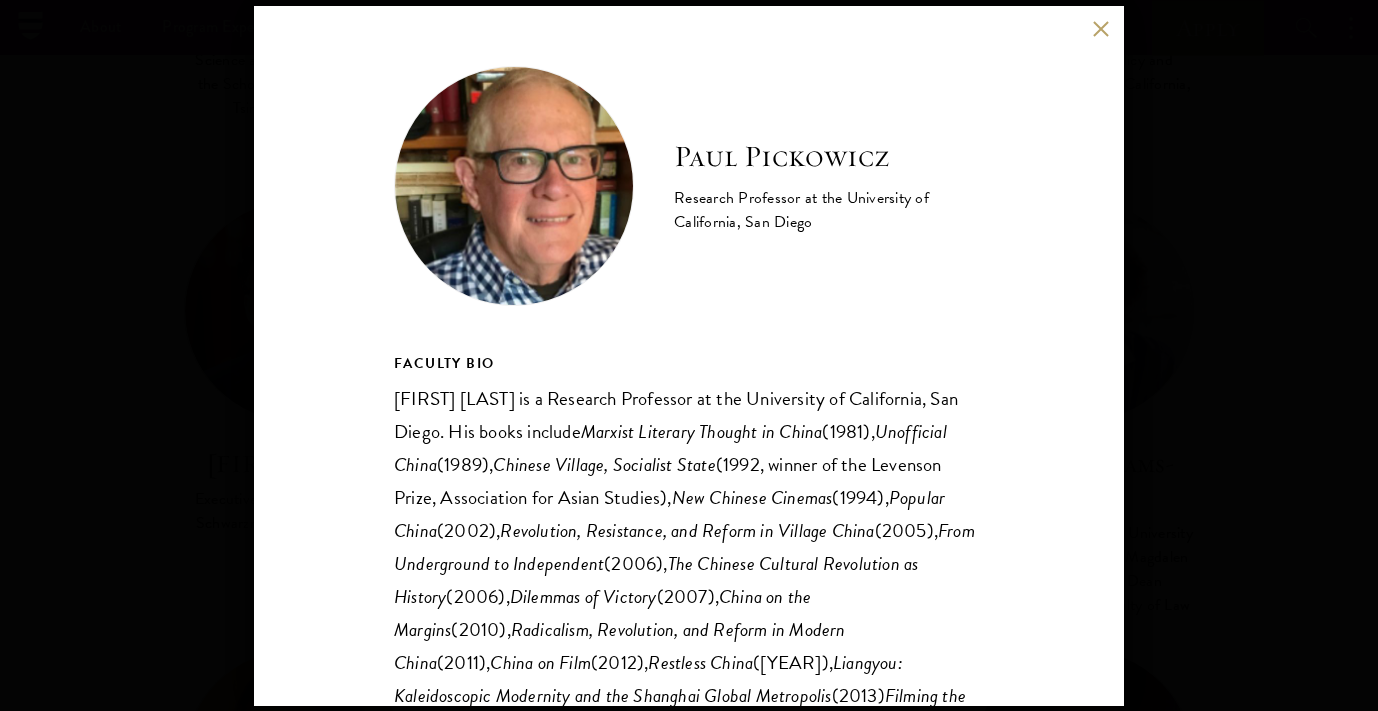 click on "[FIRST] [LAST]
Research Professor at the University of California, San Diego
FACULTY BIO
[FIRST] [LAST] is a Research Professor at the University of California, San Diego. His books include  Marxist Literary Thought in China  (1981),  Unofficial China  (1989),  Chinese Village, Socialist State  (1992, winner of the Levenson Prize, Association for Asian Studies),  New Chinese Cinemas  (1994),  Popular China  (2002),  Revolution, Resistance, and Reform in Village China  (2005),  From Underground to Independent  (2006),  The Chinese Cultural Revolution as History  (2006),  Dilemmas of Victory  (2007),  China on the Margins  (2010),  Radicalism, Revolution, and Reform in Modern China  (2011),  China on Film  (2012),  Restless China  (2013),  Liangyou: Kaleidoscopic Modernity and the Shanghai Global Metropolis  (2013)  Filming the Everyday  (2017),  China Tripping  (2019),  (2019) and" at bounding box center [689, 356] 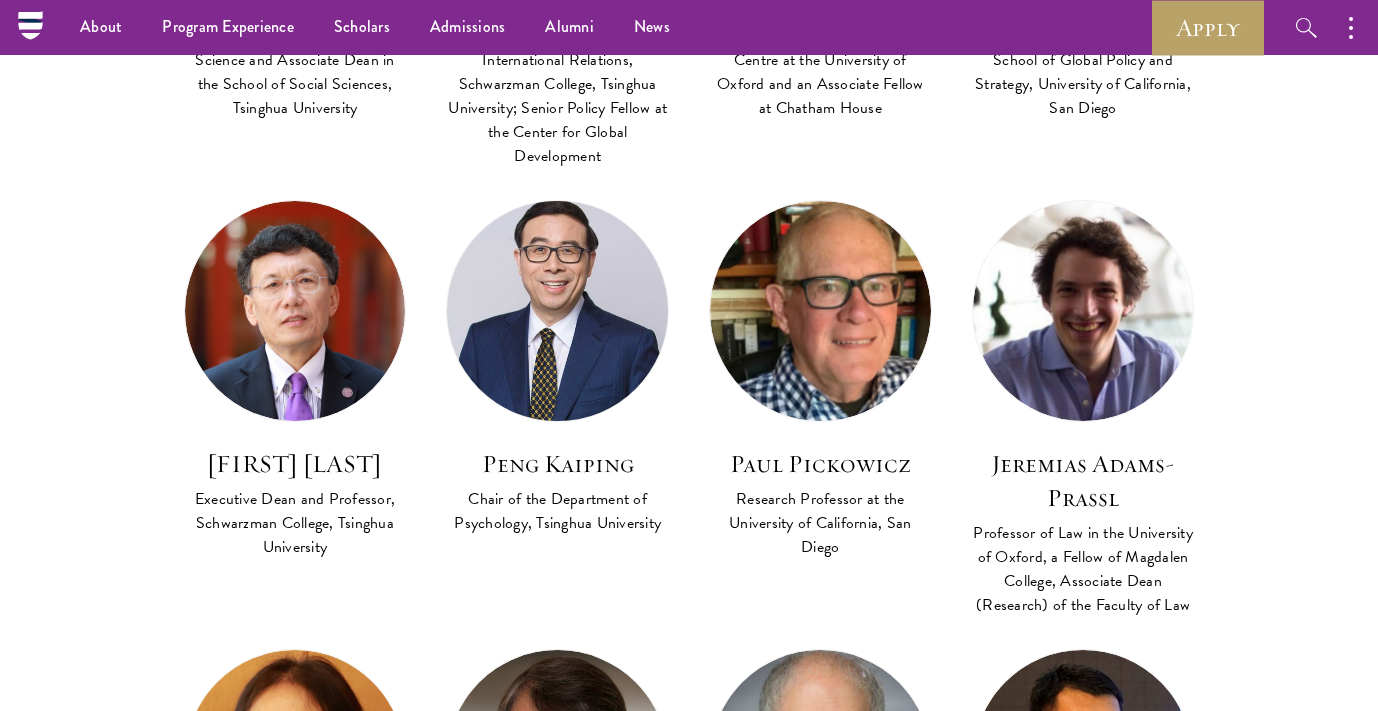 click at bounding box center (557, 311) 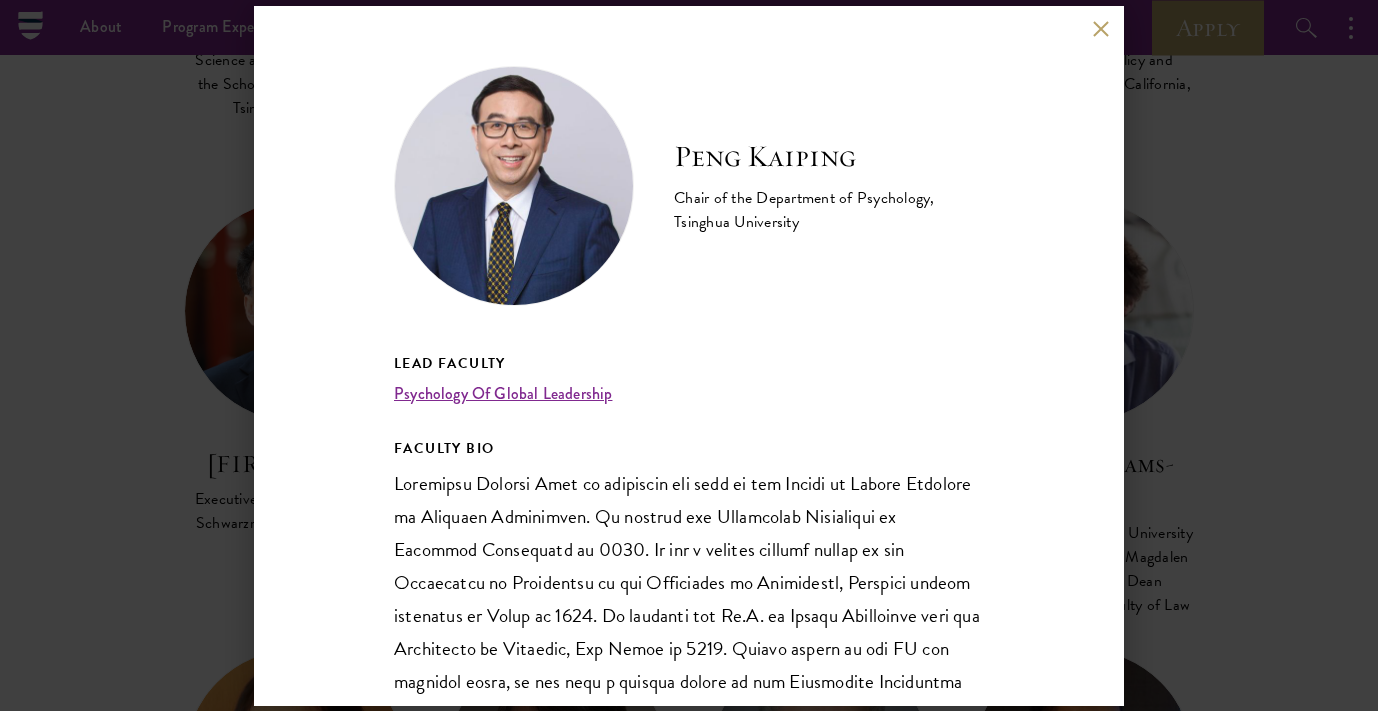 click on "[FIRST] [LAST]
Chair of the Department of Psychology, Tsinghua University
Lead Faculty Psychology Of Global Leadership 			 FACULTY BIO" at bounding box center (689, 355) 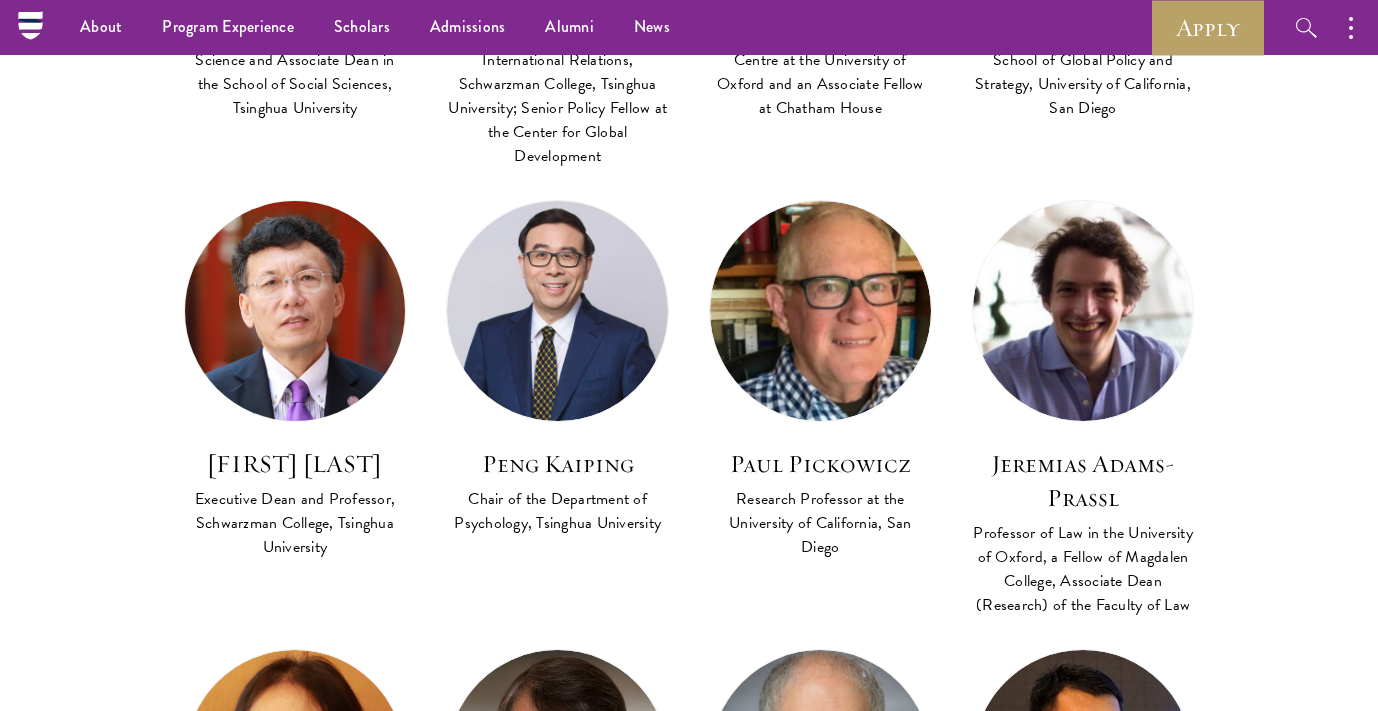 click at bounding box center (295, 311) 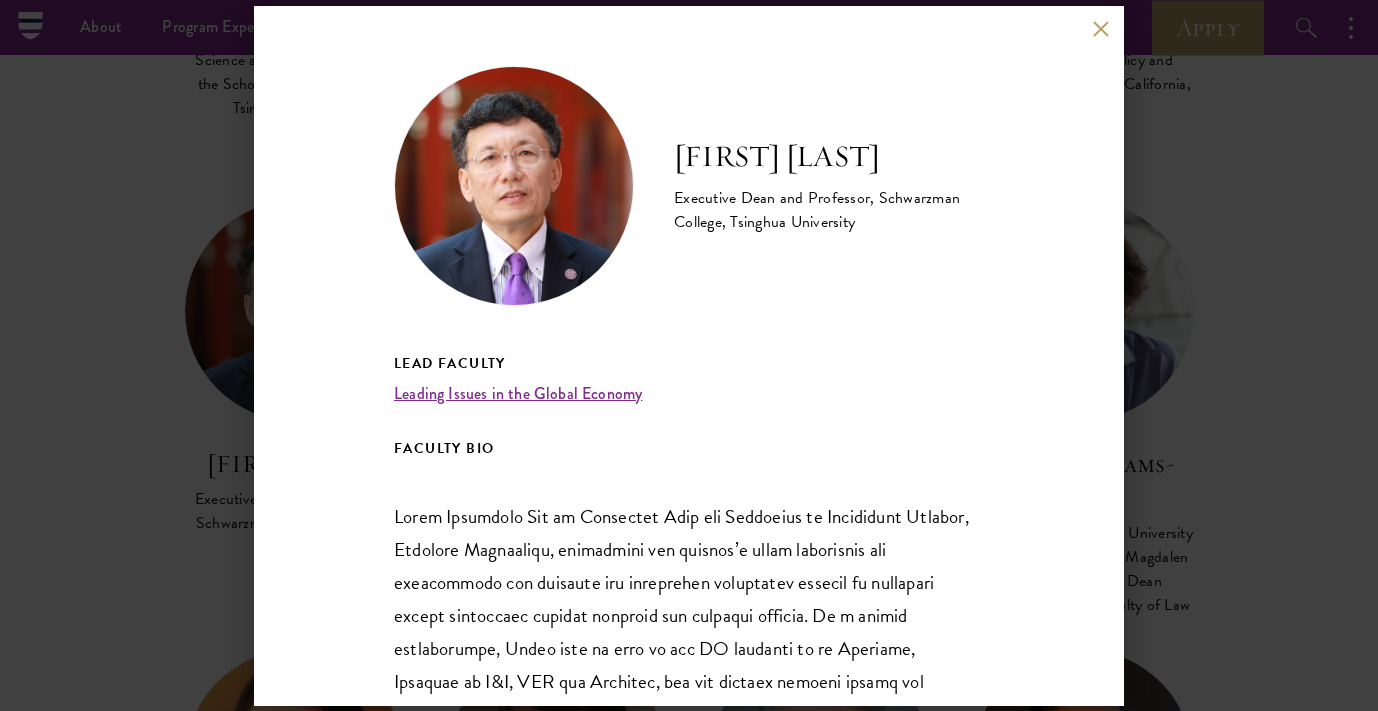 click on "[FIRST] [LAST]
Executive Dean and Professor, Schwarzman College, Tsinghua University
Lead Faculty Leading Issues in the Global Economy 			 FACULTY BIO" at bounding box center [689, 355] 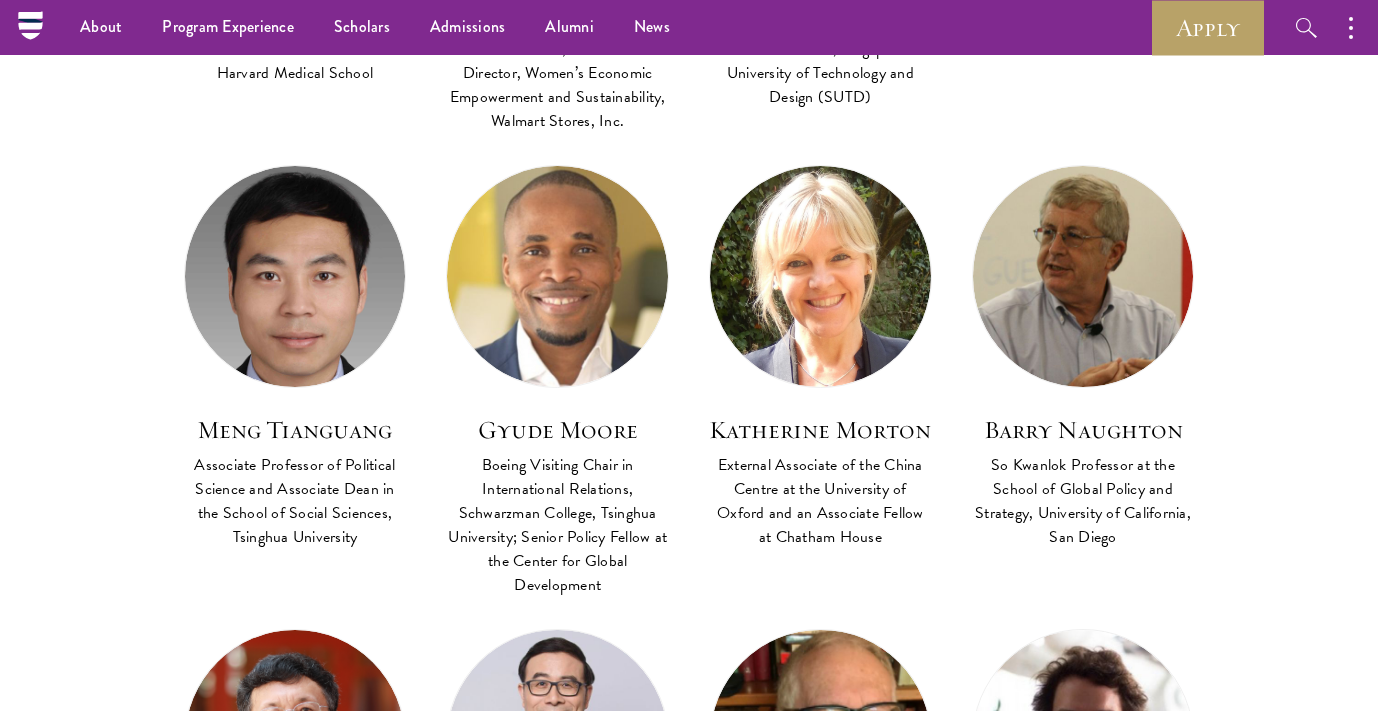 scroll, scrollTop: 3656, scrollLeft: 0, axis: vertical 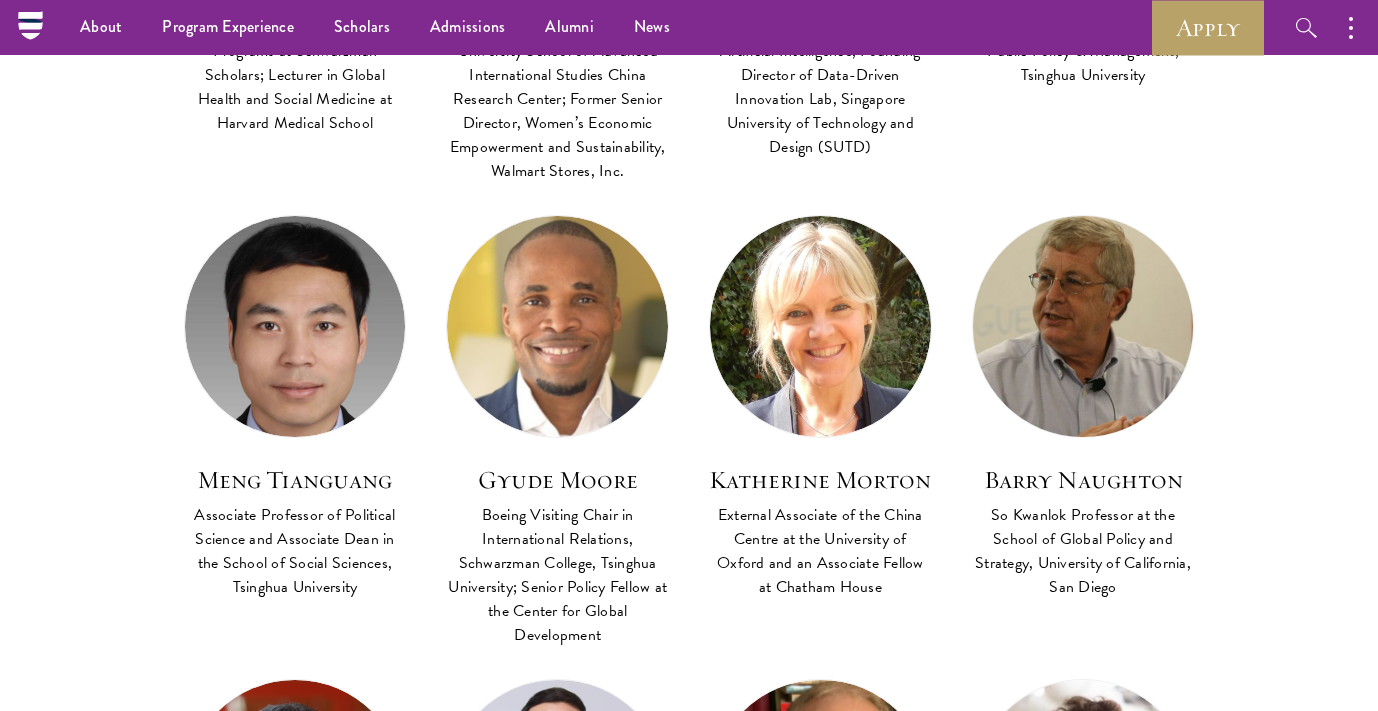 click at bounding box center [1083, 326] 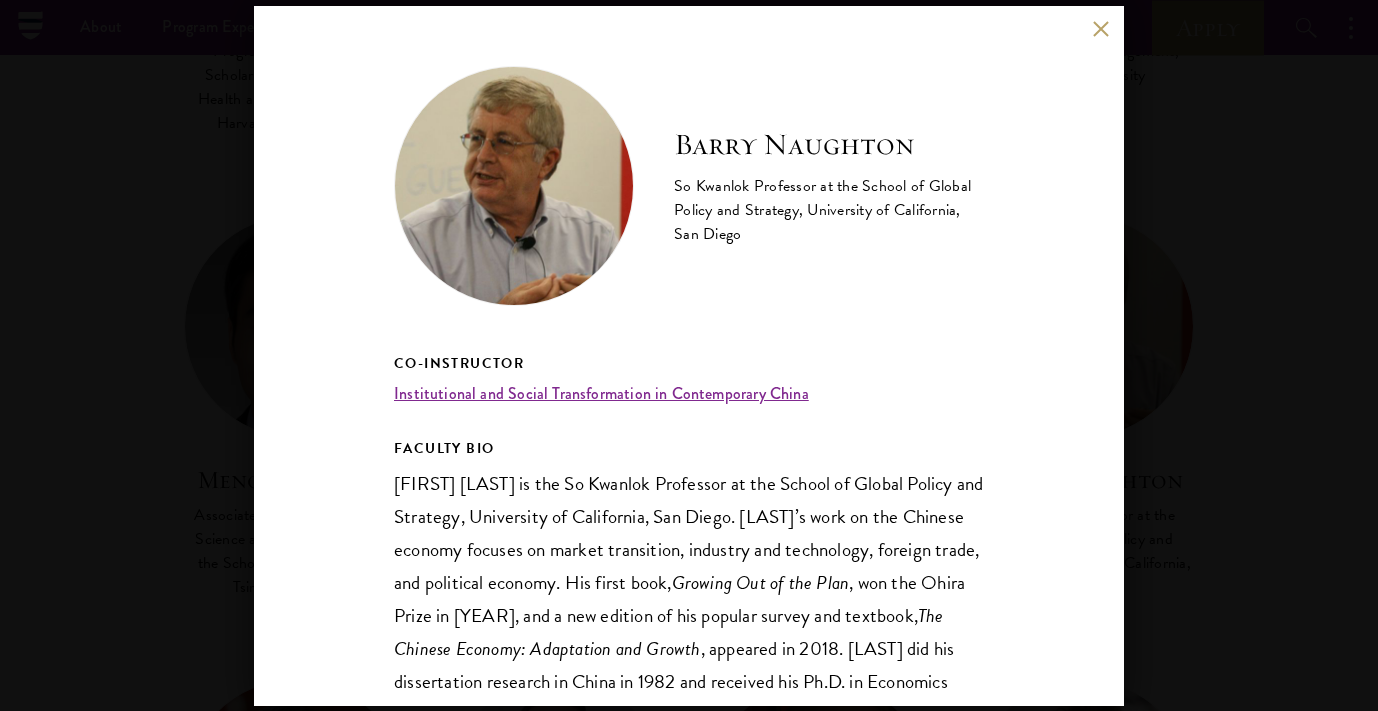 click on "[FIRST] [LAST]
So Kwanlok Professor at the School of Global Policy and Strategy, University of California, San Diego
Co-Instructor Institutional and Social Transformation in Contemporary China 			 FACULTY BIO
[LAST] is the So Kwanlok Professor at the School of Global Policy and Strategy, University of California, San Diego. [LAST]’s work on the Chinese economy focuses on market transition, industry and technology, foreign trade, and political economy. His first book,  Growing Out of the Plan , won the Ohira Prize in [YEAR], and a new edition of his popular survey and textbook,  The Chinese Economy: Adaptation and Growth" at bounding box center [689, 355] 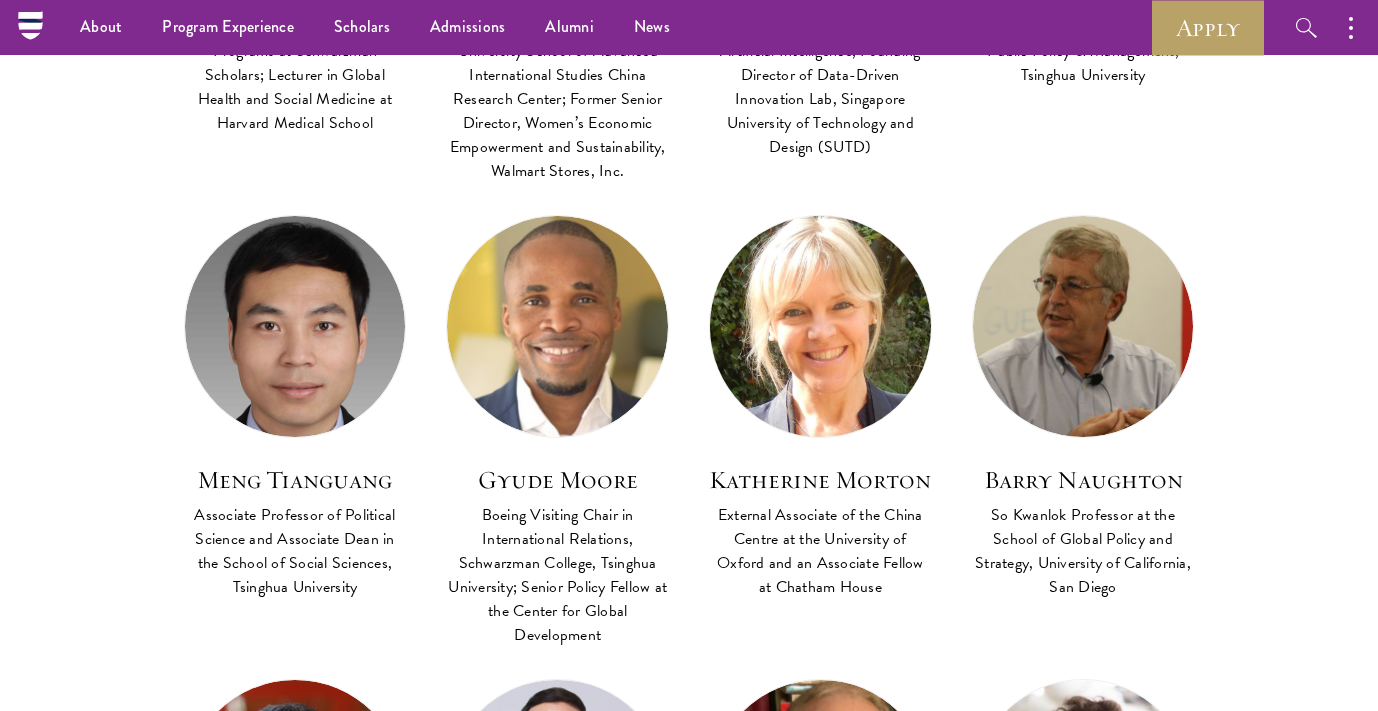 click at bounding box center (820, 326) 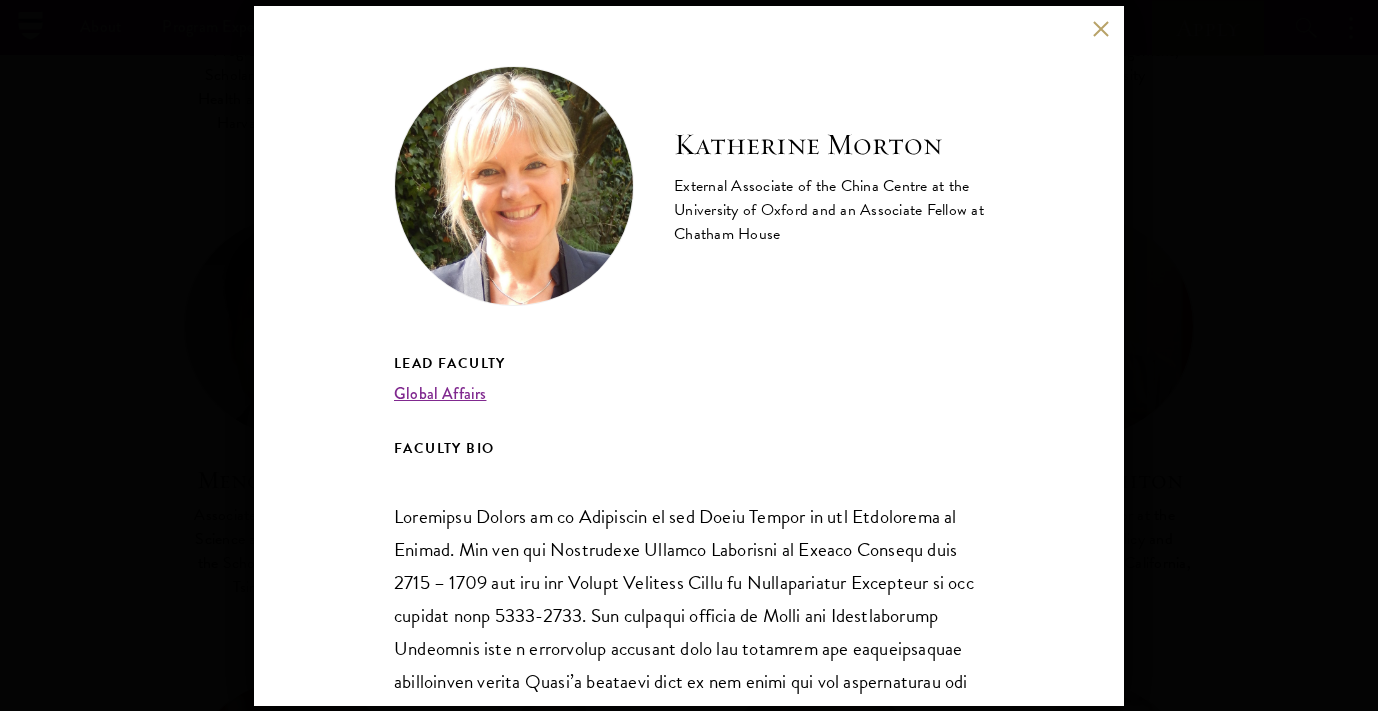 click on "[FIRST] [LAST]
External Associate of the China Centre at the University of Oxford and an Associate Fellow at Chatham House
Lead Faculty Global Affairs 			 FACULTY BIO" at bounding box center (689, 355) 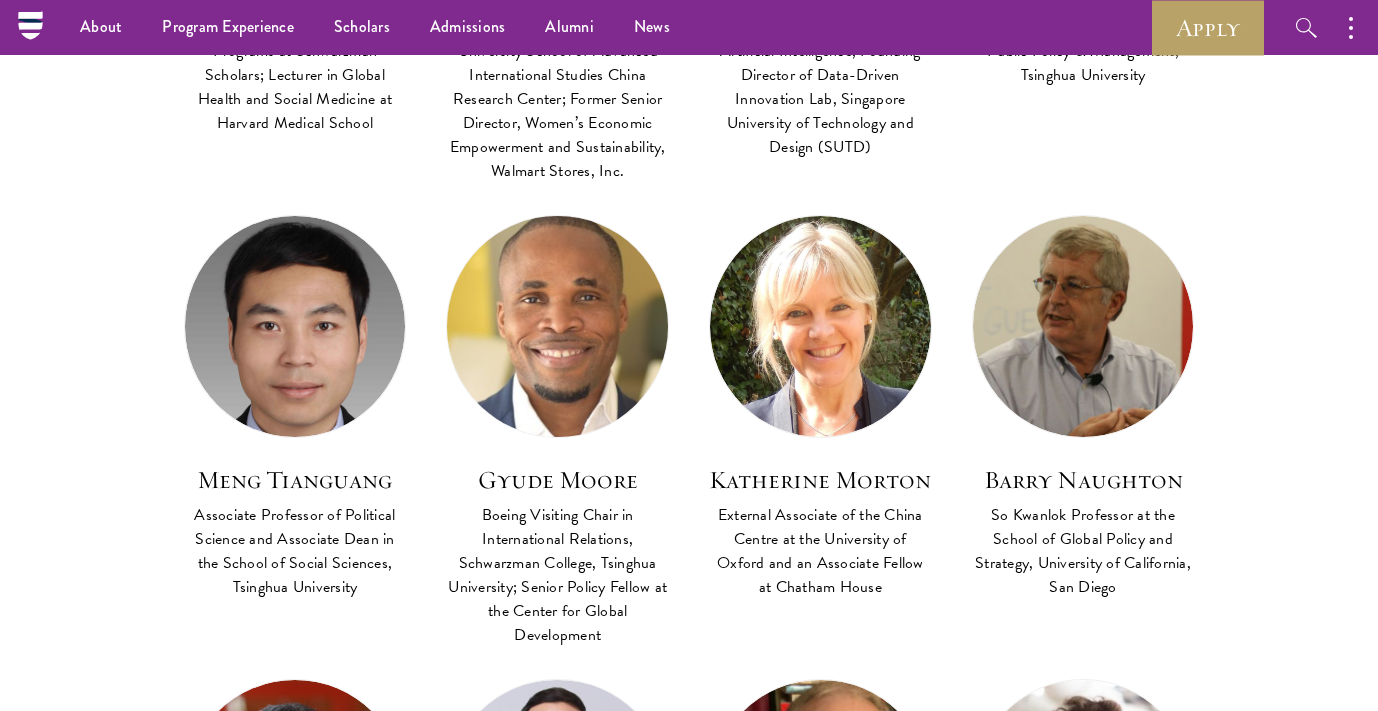 click at bounding box center [557, 326] 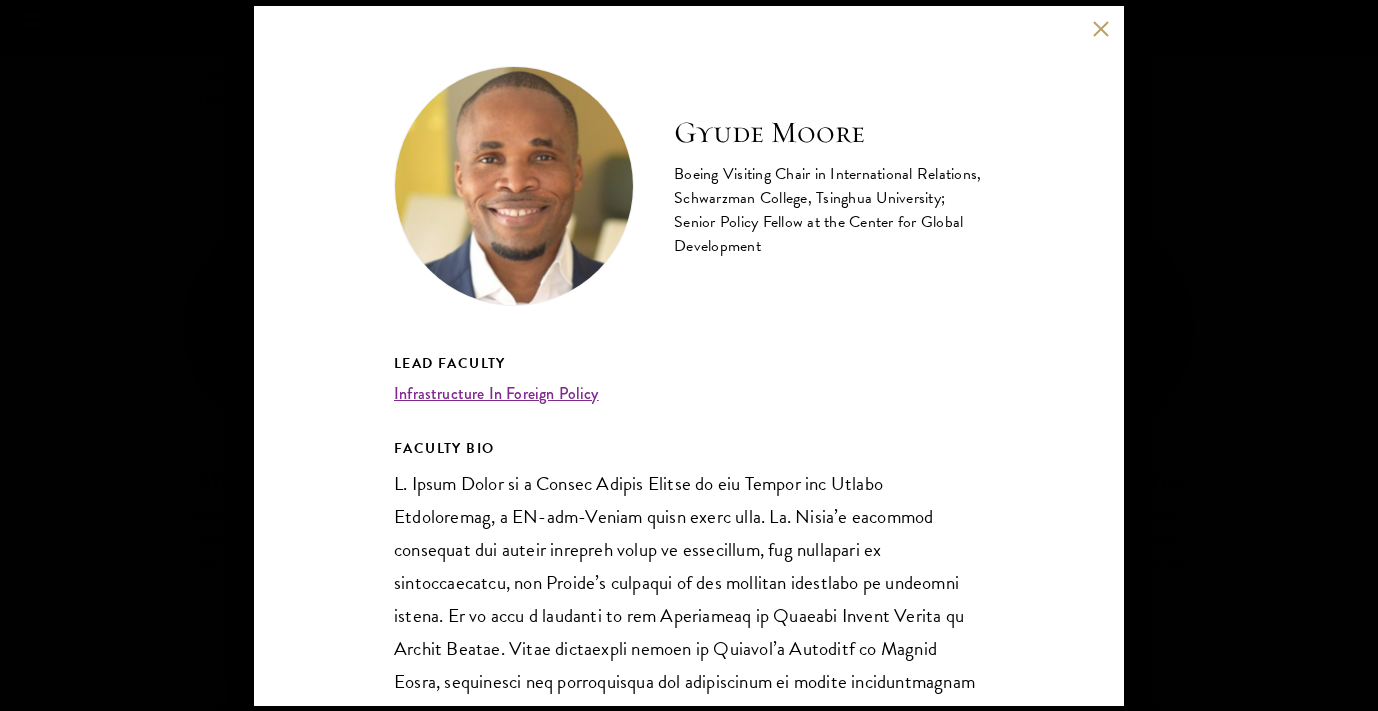 click on "[FIRST] [LAST]
Boeing Visiting Chair in International Relations, Schwarzman College, Tsinghua University; Senior Policy Fellow at the Center for Global Development
Lead Faculty Infrastructure In Foreign Policy 			 FACULTY BIO" at bounding box center (689, 355) 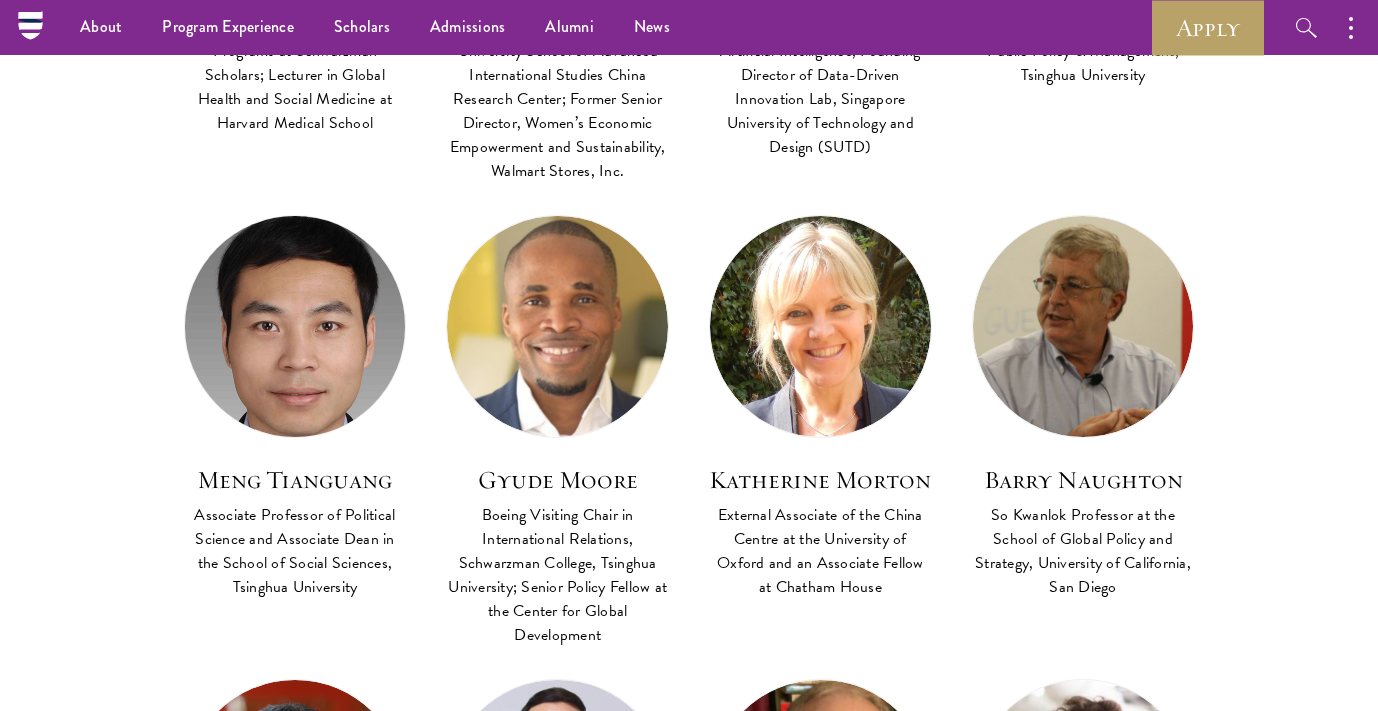 click at bounding box center (295, 326) 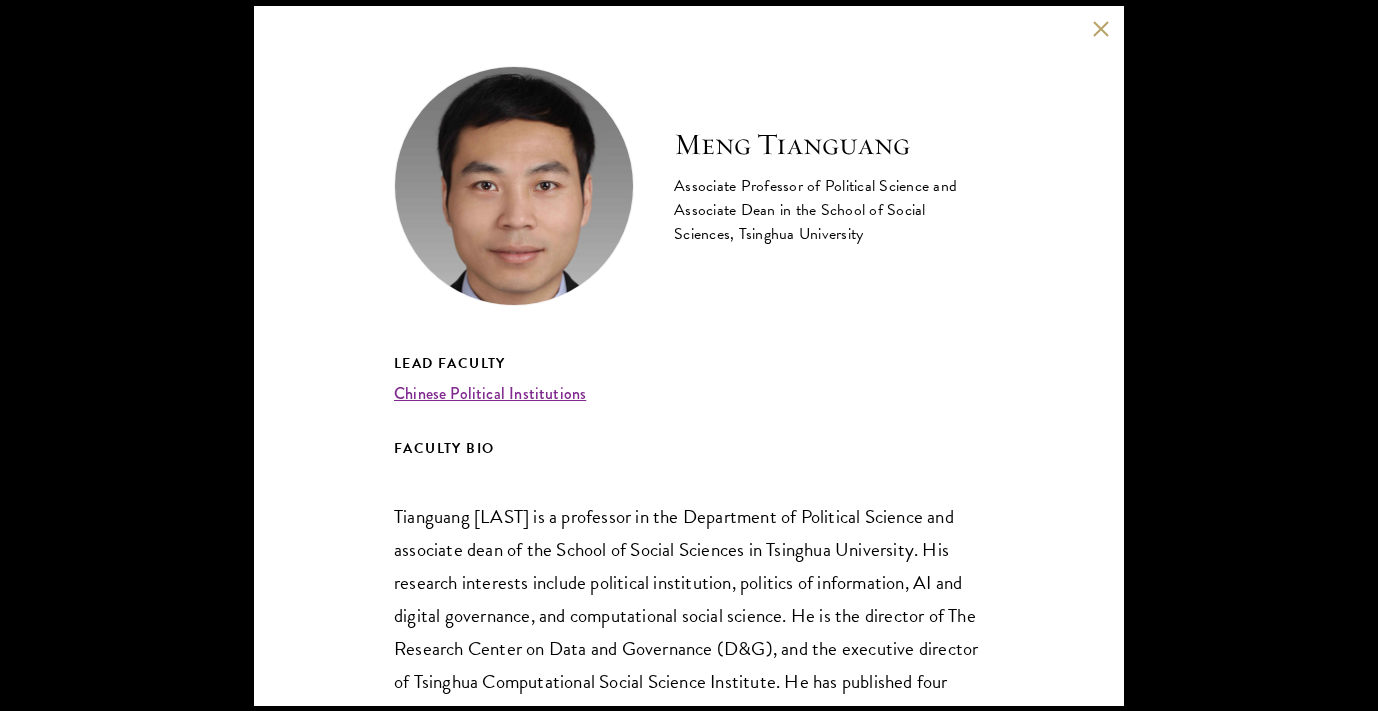 click on "[FIRST] [LAST]
[TITLE] of [FIELD] and [TITLE] [TITLE] in the [SCHOOL] of [FIELD], [UNIVERSITY]
[TITLE] [NATIONALITY] [FIELD] 			 [TITLE]
[FIRST] [LAST] is a [TITLE] in the [DEPARTMENT] of [FIELD] and [TITLE] [TITLE] of the [SCHOOL] in [UNIVERSITY]. His research interests include [FIELD] [FIELD], [FIELD] of [FIELD], [FIELD] and [FIELD] [FIELD] [FIELD]. He is the [TITLE] of The [RESEARCH CENTER] on [FIELD] and [FIELD] (D&G), and the [TITLE] [TITLE] of [UNIVERSITY] [FIELD] [FIELD] Institute. He has published [NUMBER] books on [NATIONALITY] [FIELD] and [FIELD] [FIELD]. His [TYPE] have been published in  [PUBLICATION], [PUBLICATION], [PUBLICATION], [PUBLICATION], [PUBLICATION], [PUBLICATION], and" at bounding box center [689, 355] 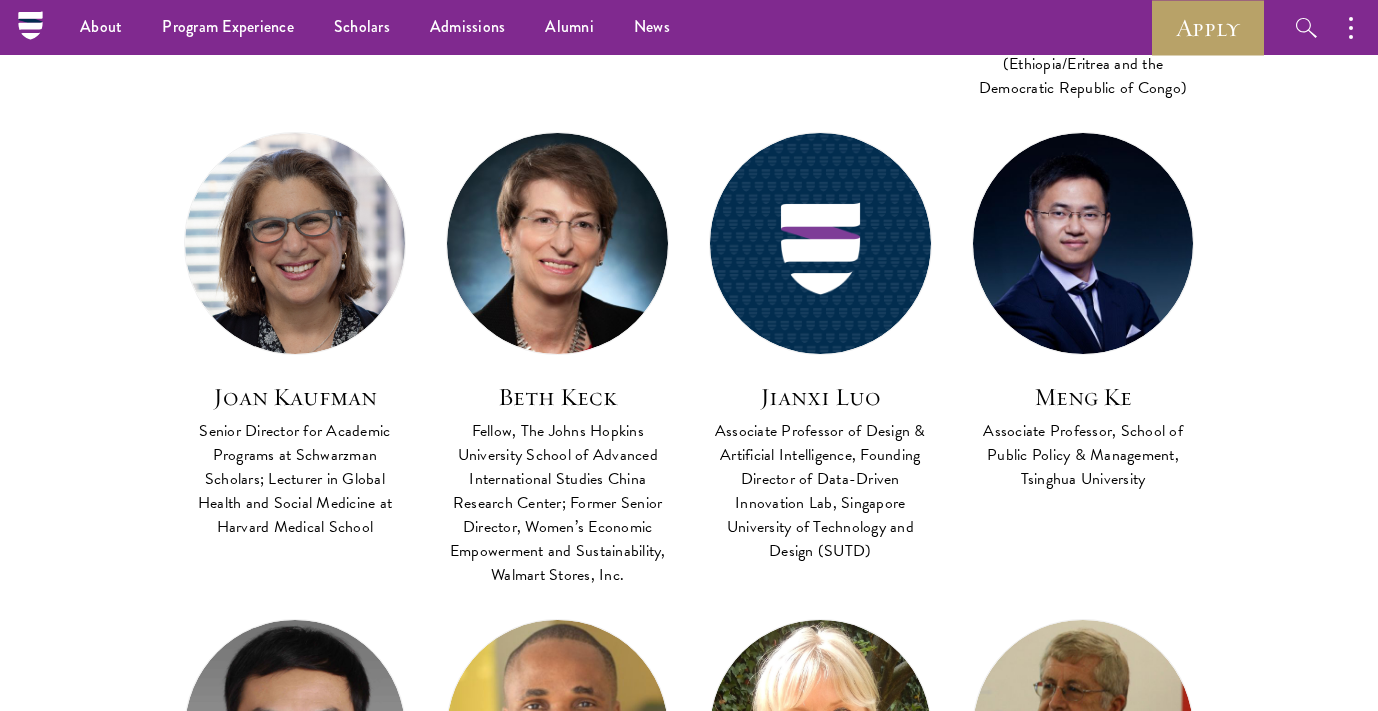 scroll, scrollTop: 3205, scrollLeft: 0, axis: vertical 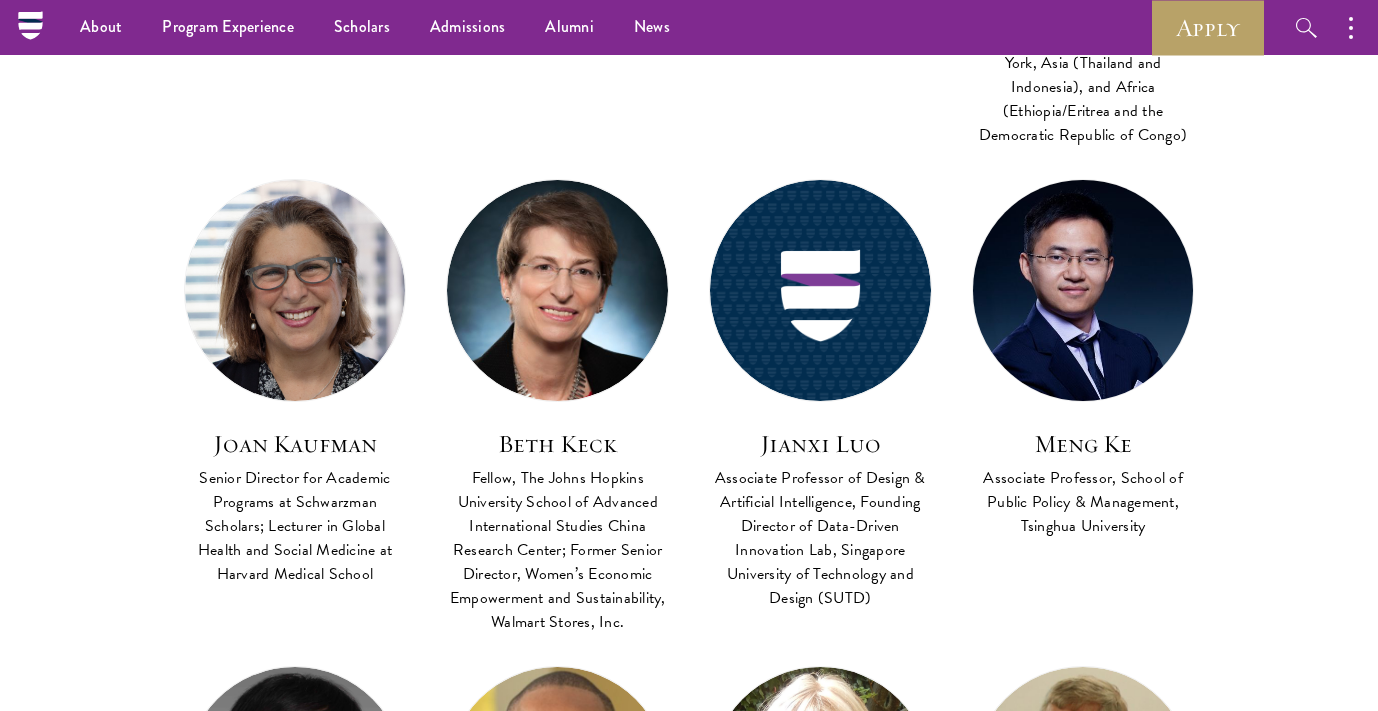 click at bounding box center (1083, 290) 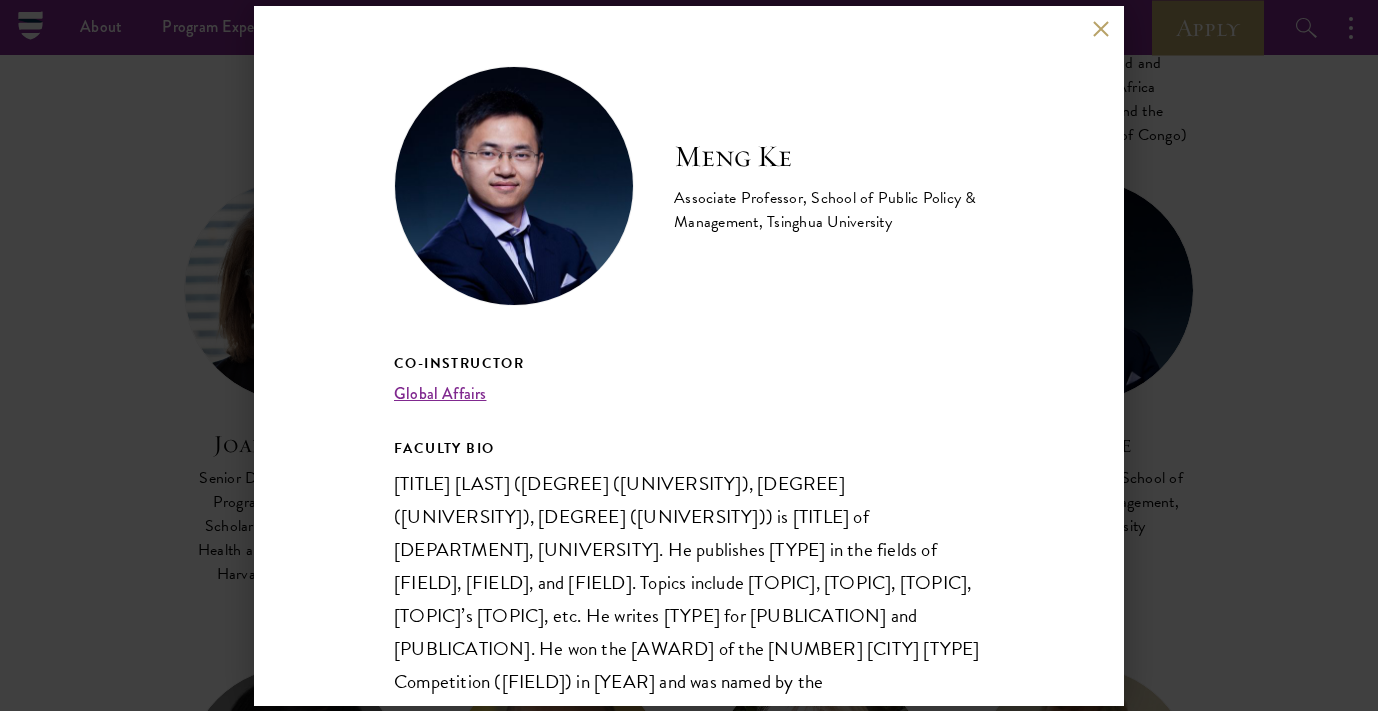 click on "[FIRST] [LAST]
Associate Professor, School of Public Policy & Management, [INSTITUTION] University
Co-Instructor [COURSE] 			 FACULTY BIO" at bounding box center [689, 355] 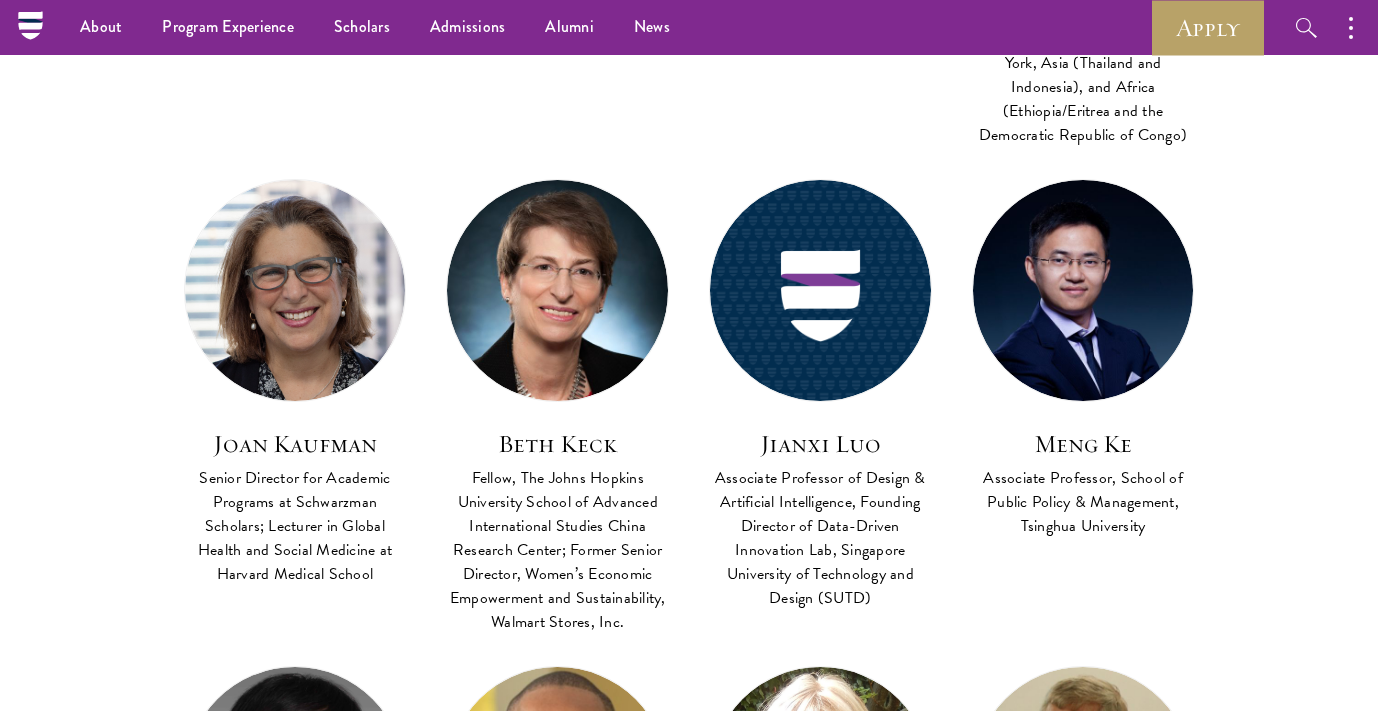 click at bounding box center (820, 290) 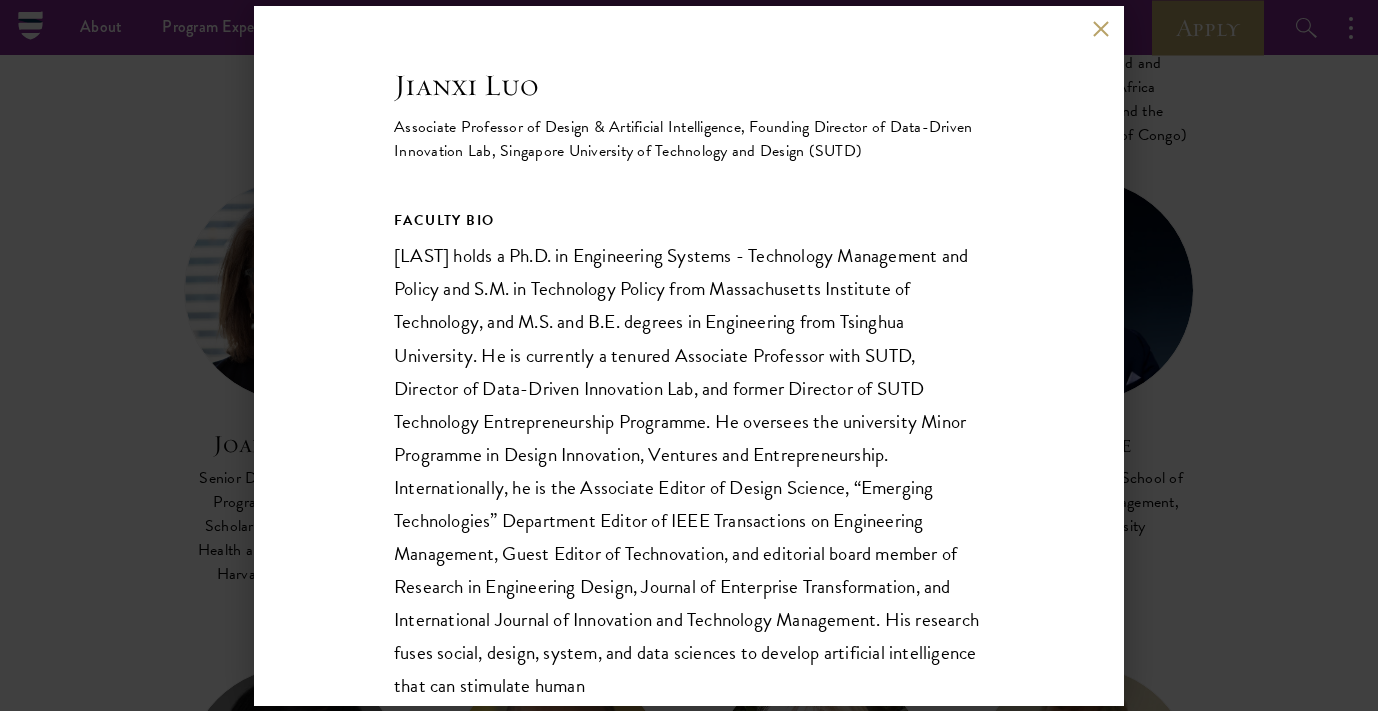 click on "[FIRST] [LAST]
[TITLE] of [FIELD] & [FIELD], [TITLE] [TITLE] of [FIELD]-Driven [FIELD] Lab, [UNIVERSITY] ([UNIVERSITY])
[TITLE]
[FIELD] and [FIELD] the [FIELD] process. He has published [NUMBER] articles in the fields of [FIELD], [FIELD], [FIELD], [FIELD] [FIELD], [FIELD] [FIELD], [FIELD] [FIELD], [FIELD], and [FIELD] [FIELD], given [NUMBER] invited talks at [NUMBER] universities, firms, organizations, and governments around the world, and received a dozen awards from [ORGANIZATION], [ORGANIZATION], [ORGANIZATION], [ORGANIZATION] [FIELD], etc. He received the [UNIVERSITY] “Excellence in [FIELD]” Award in [YEAR]." at bounding box center [689, 355] 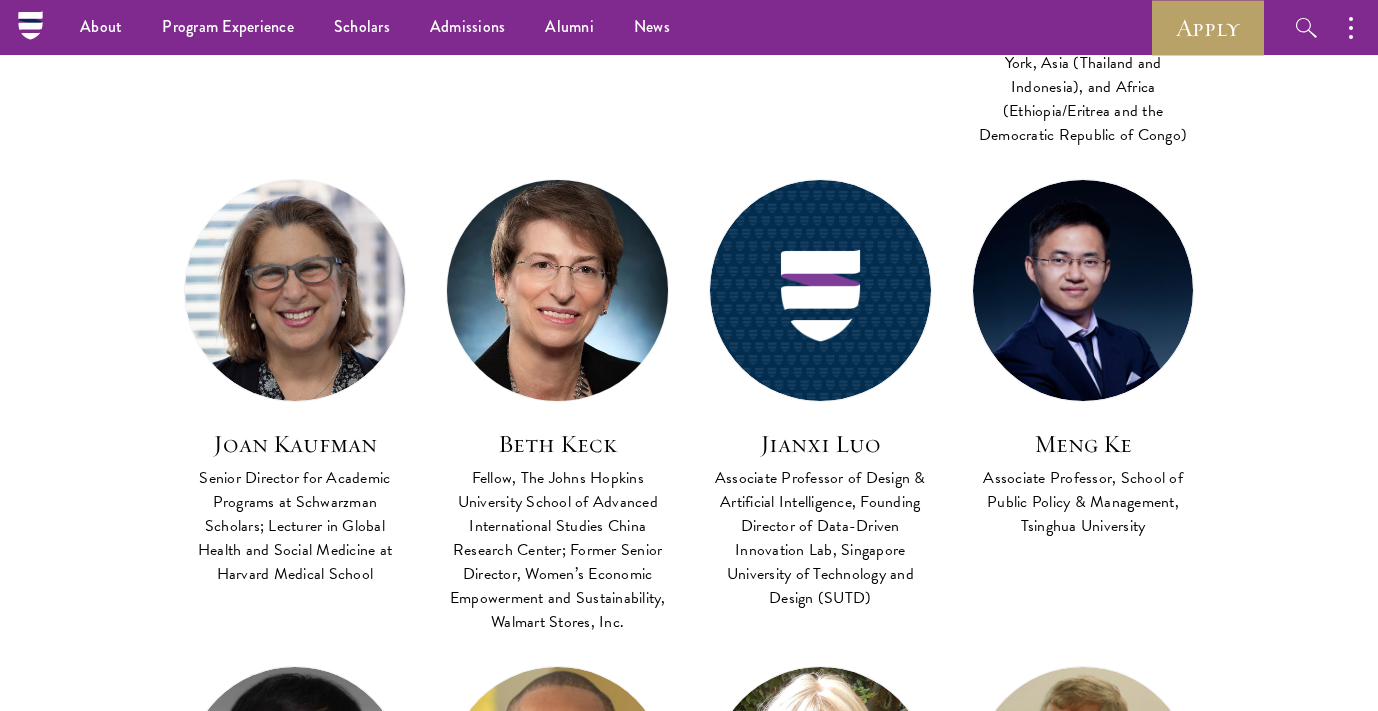 click at bounding box center [557, 290] 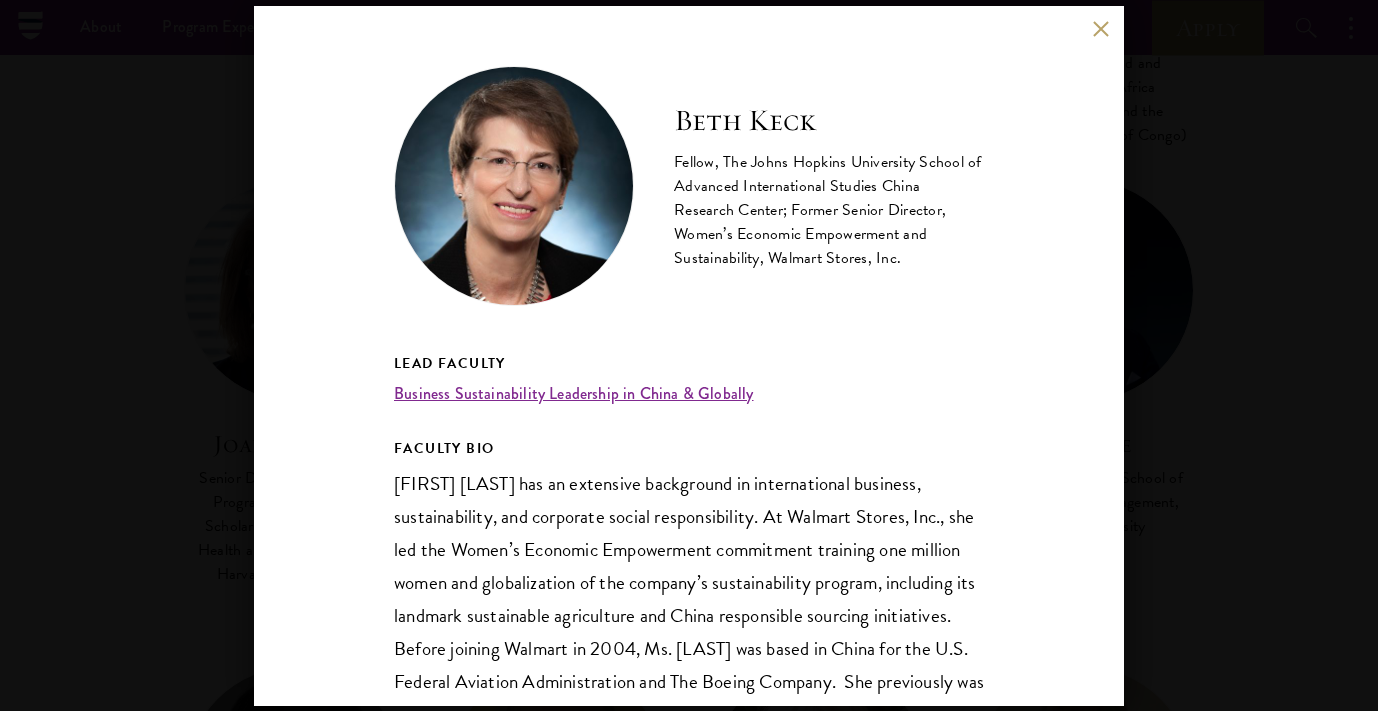 click on "[FIRST] [LAST]
Fellow, The [INSTITUTION] University School of Advanced International Studies China Research Center; Former Senior Director, Women’s Economic Empowerment and Sustainability, [ORGANIZATION] Stores, Inc.
Lead Faculty [COURSE] in China & Globally 			 FACULTY BIO
[FIRST] [LAST] has an extensive background in international business, sustainability, and corporate social responsibility. At [ORGANIZATION] Stores, Inc., she led the Women’s Economic Empowerment commitment training one million women and globalization of the company’s sustainability program, including its landmark sustainable agriculture and China responsible sourcing initiatives. Before joining [ORGANIZATION] in [YEAR], Ms. [LAST] was based in [LOCATION] for the U.S. Federal Aviation Administration and The [ORGANIZATION] Company." at bounding box center (689, 355) 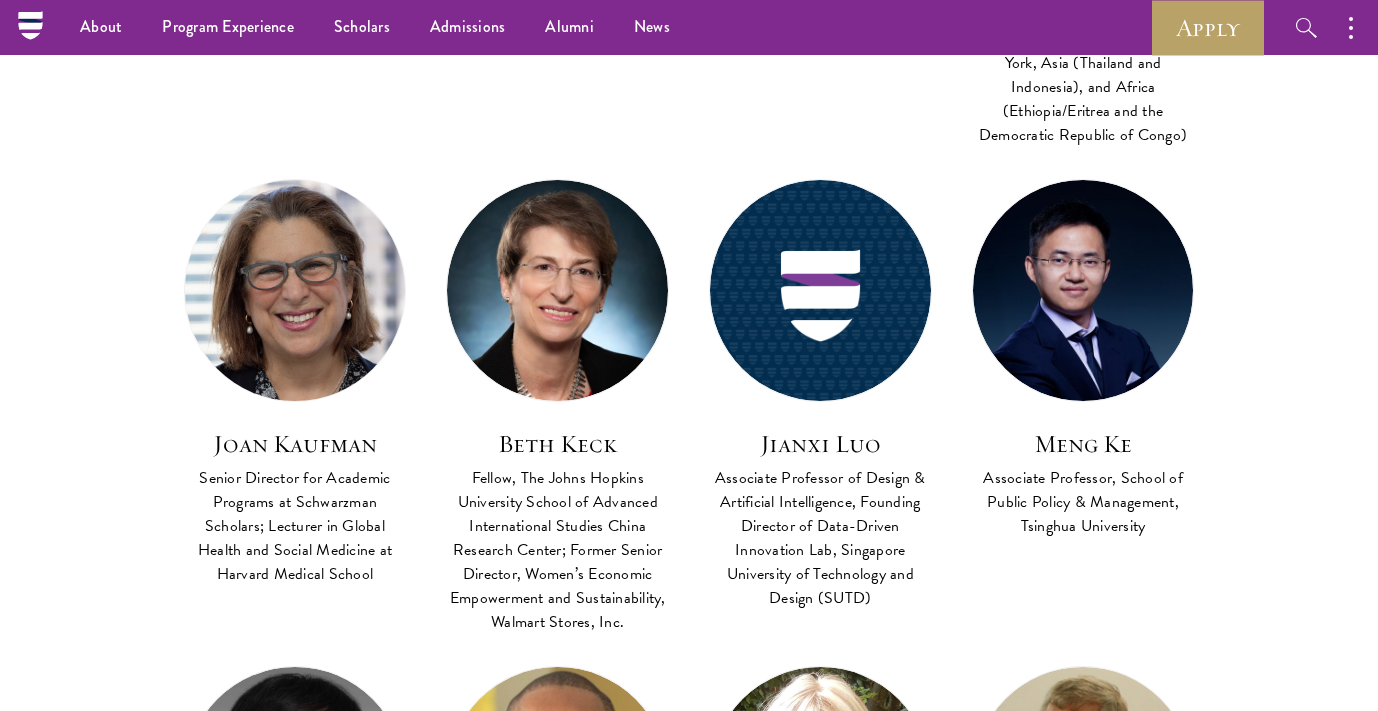 click at bounding box center [295, 290] 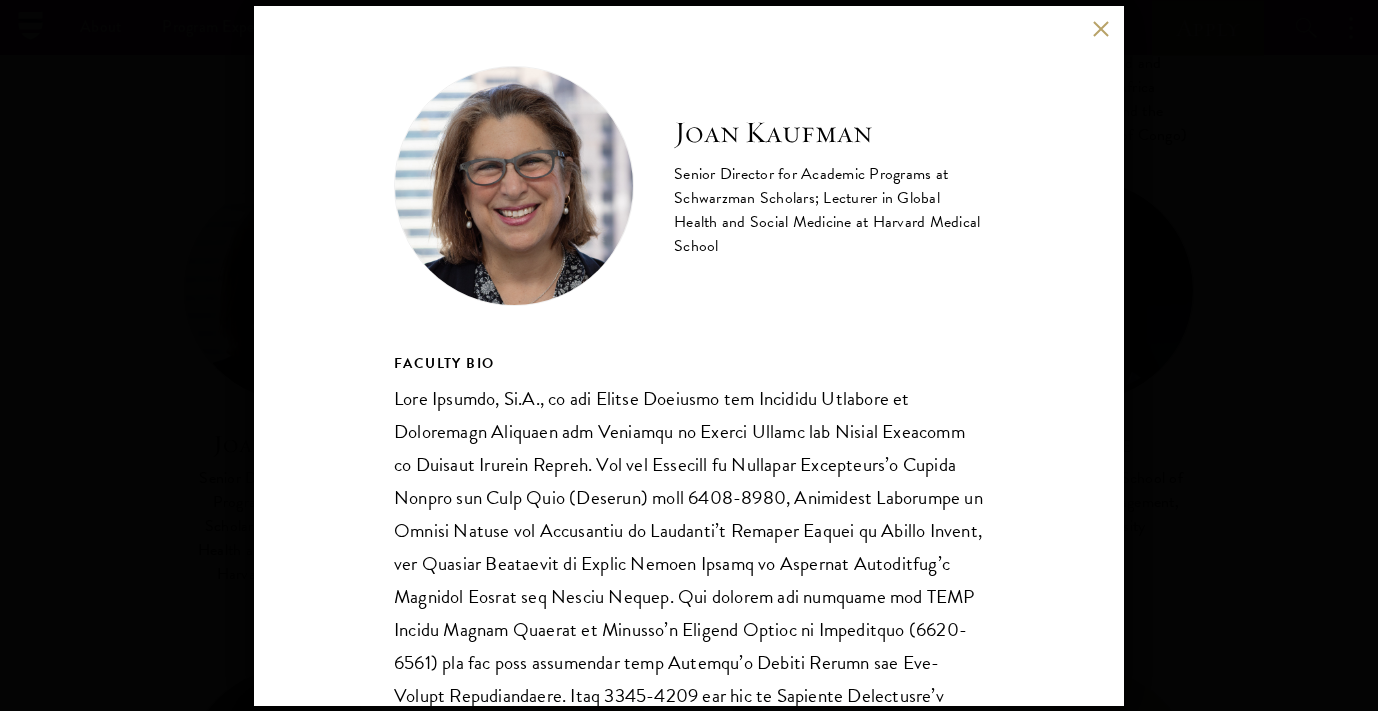 click on "[FIRST] [LAST]
Senior Director for Academic Programs at [INSTITUTION] Scholars; Lecturer in Global Health and Social Medicine at [INSTITUTION] Medical School
FACULTY BIO" at bounding box center [689, 355] 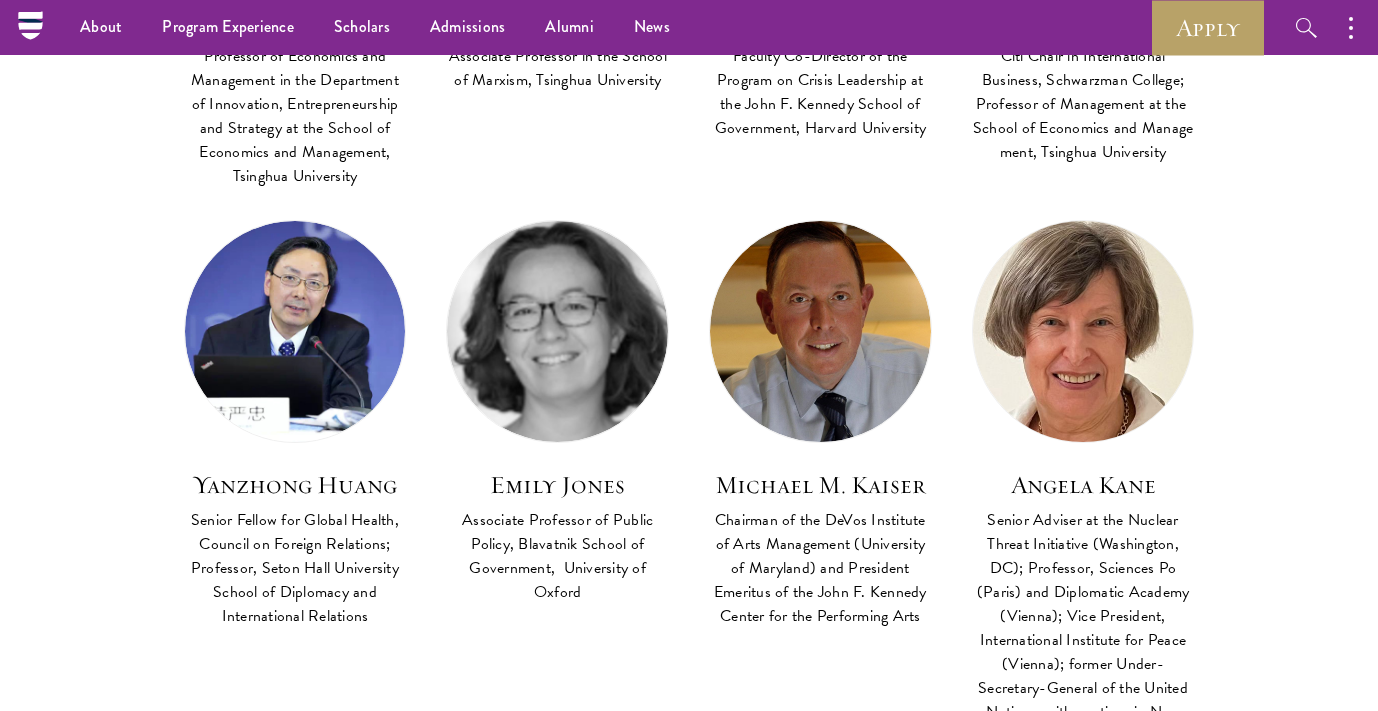 scroll, scrollTop: 2459, scrollLeft: 0, axis: vertical 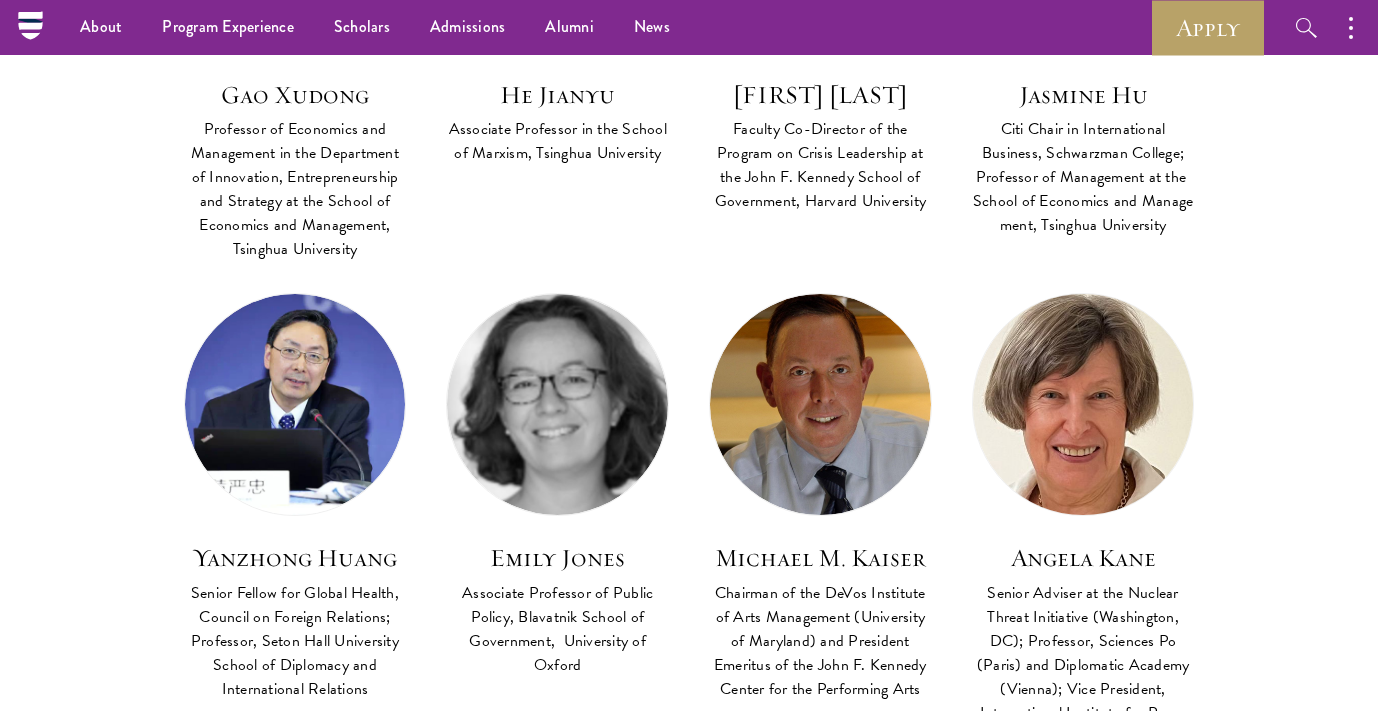 click at bounding box center (1083, 404) 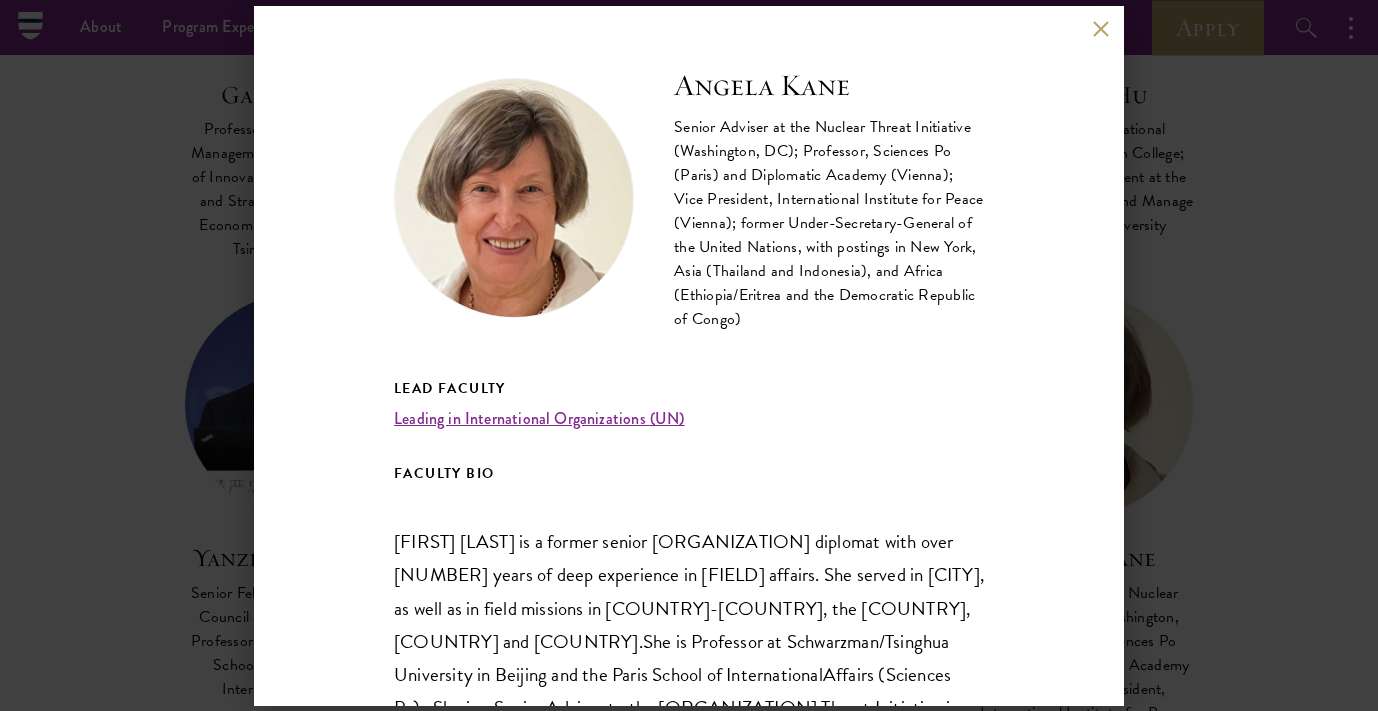 click on "[FIRST] [LAST]
Senior Adviser at the [ORGANIZATION] ([LOCATION]); Professor, [INSTITUTION] ([LOCATION]) and Diplomatic Academy ([LOCATION]); Vice President, [INSTITUTION], [INSTITUTION]; former Under-Secretary-General of the [ORGANIZATION], with postings in [LOCATION], [REGION] ([LOCATION] and [LOCATION]), and [REGION] ([LOCATION]/[LOCATION] and the [REGION] of [REGION])
Lead Faculty [COURSE] ([ORGANIZATION]) 			 FACULTY BIO
[FIRST] [LAST] is a former senior [ORGANIZATION] diplomat with over 35 years of deep experience in political affairs.  She served in [LOCATION], as well as in field missions in [REGION]/[REGION], the [REGION] of the [REGION], [LOCATION] and [LOCATION].  She is Professor at [INSTITUTION]/[INSTITUTION] in [LOCATION] and the [INSTITUTION] School of International  Affairs ([INSTITUTION]).          artificial intelligence." at bounding box center [689, 355] 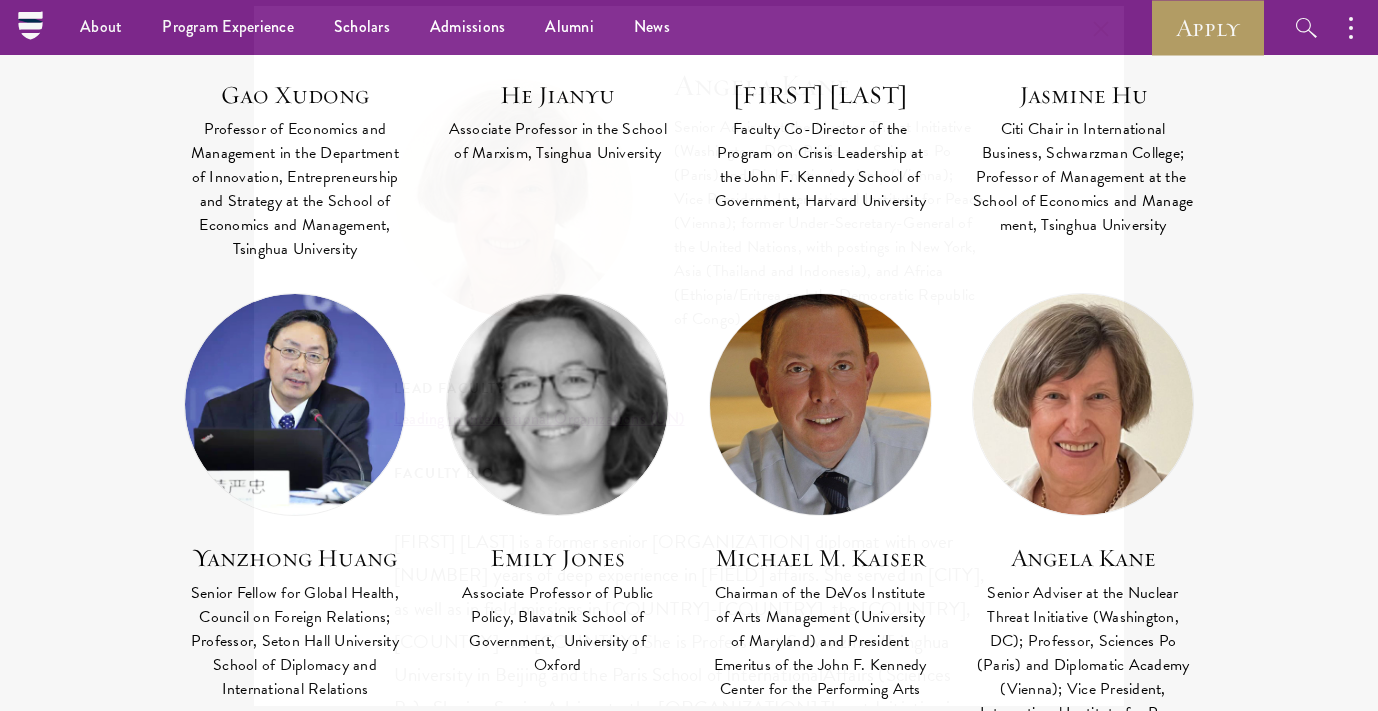 click at bounding box center [820, 404] 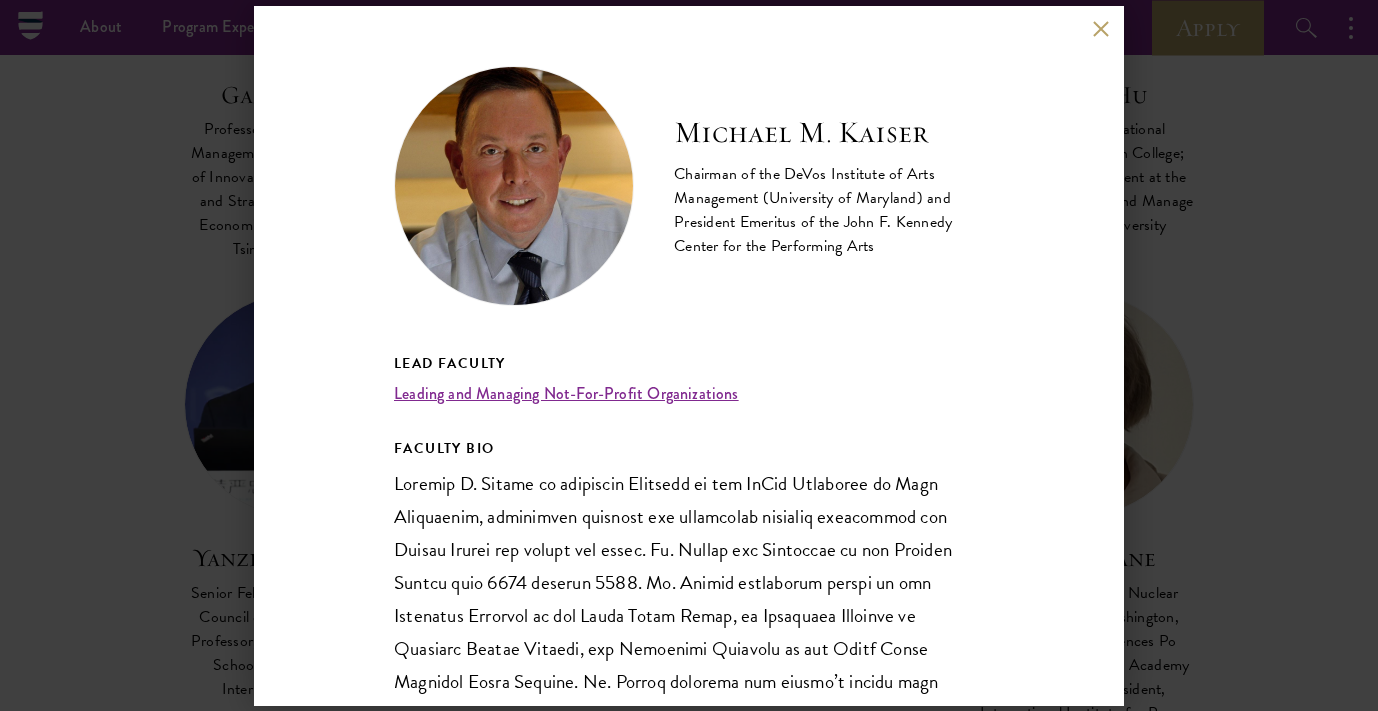 click on "[FIRST] [LAST]
Chairman of the DeVos Institute of Arts Management (University of Maryland) and President Emeritus of the John F. Kennedy Center for the Performing Arts
Lead Faculty Leading and Managing Not-For-Profit Organizations 			 FACULTY BIO" at bounding box center [689, 356] 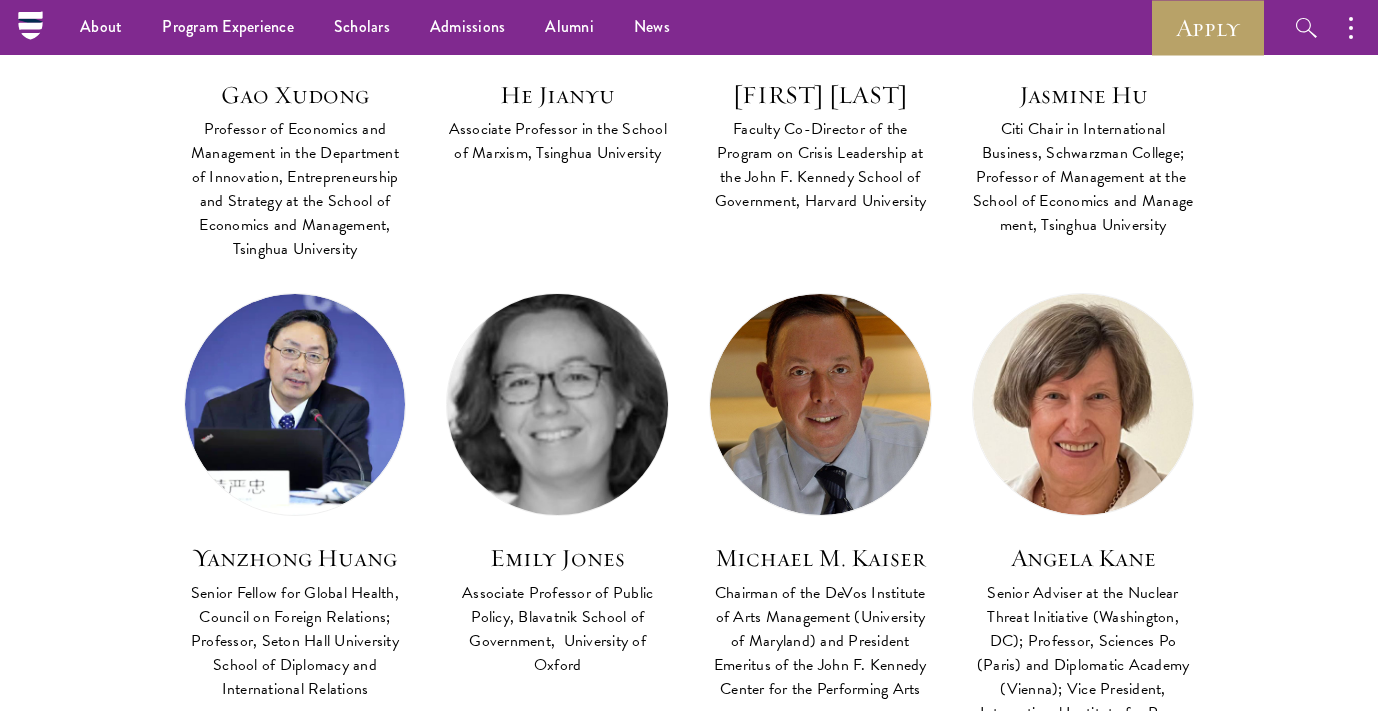 click at bounding box center (557, 404) 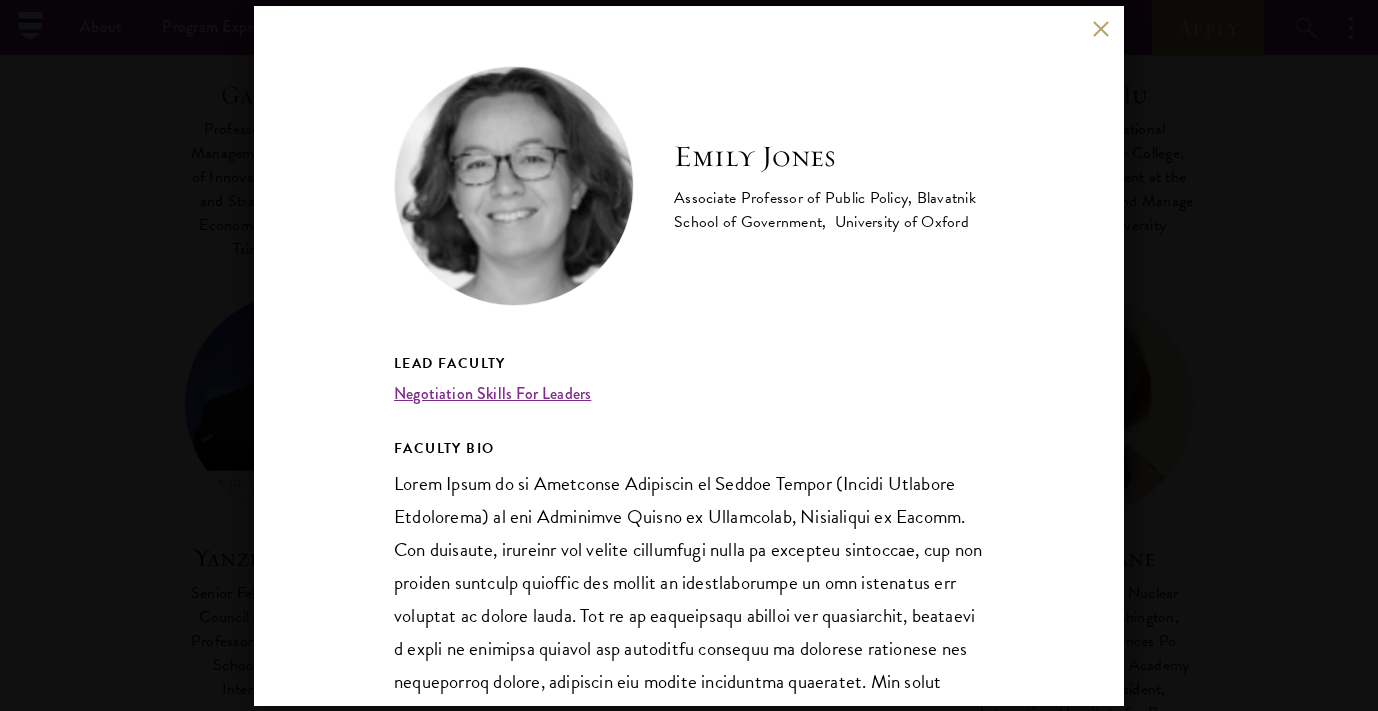 click on "[FIRST] [LAST]
Associate Professor of Public Policy, [INSTITUTION] School of Government,  [INSTITUTION] of [INSTITUTION]
Lead Faculty [COURSE] 			 FACULTY BIO" at bounding box center (689, 355) 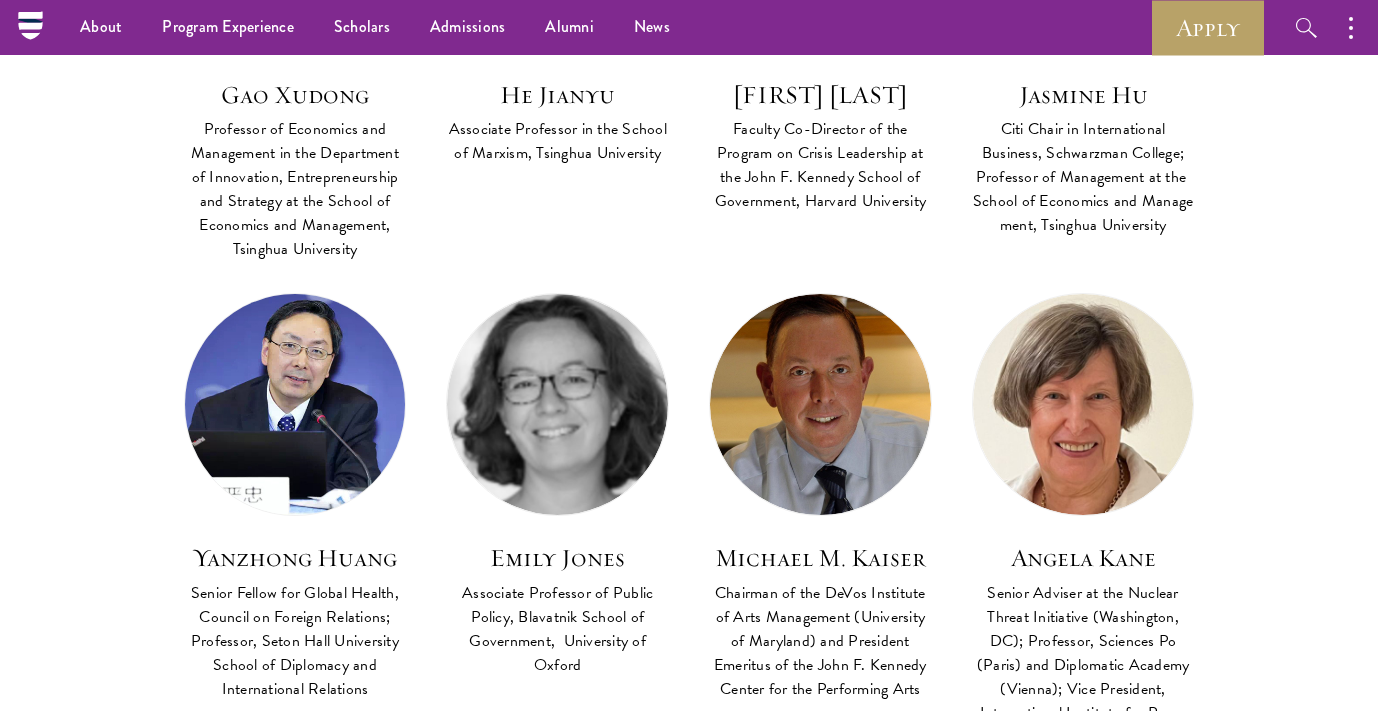 click at bounding box center (295, 404) 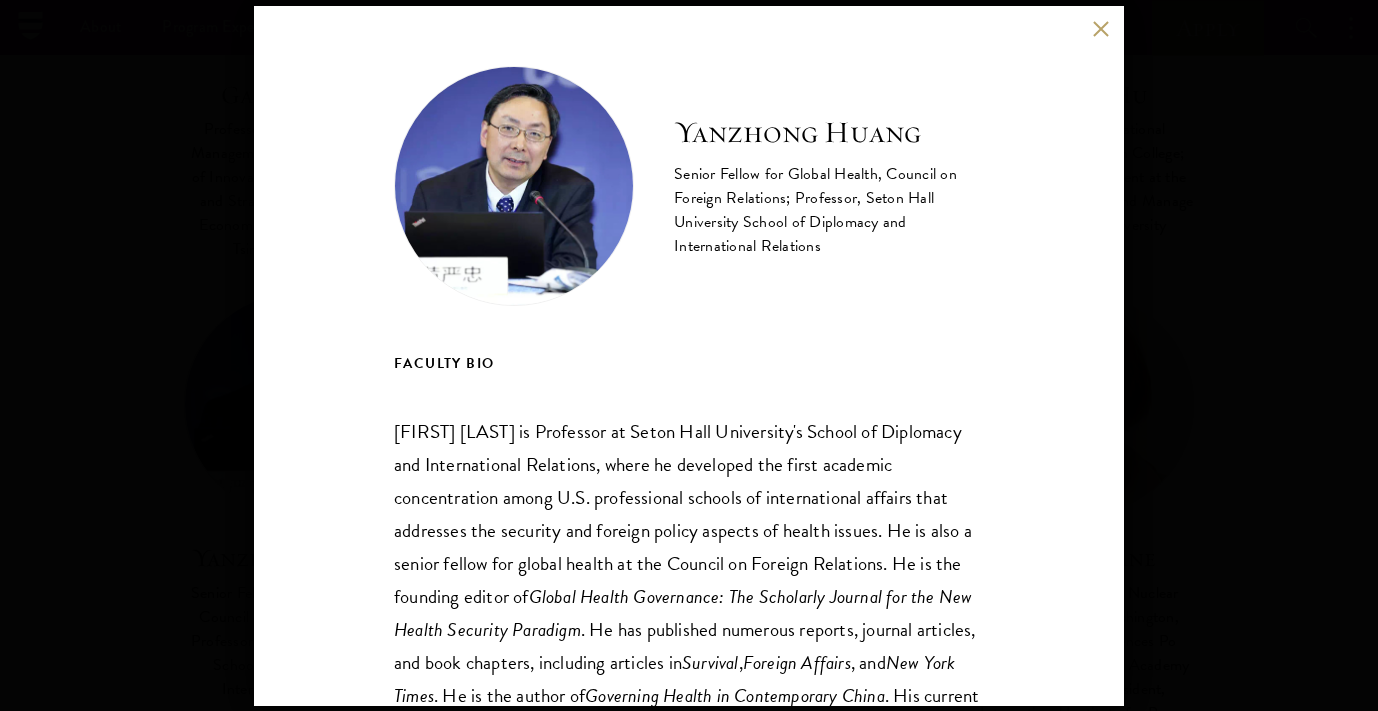 click on "[FIRST] [LAST] is Professor at [INSTITUTION] University's School of Diplomacy and International Relations, where he developed the first academic concentration among U.S. professional schools of international affairs that addresses the security and foreign policy aspects of health issues. He is also a senior fellow for global health at the [ORGANIZATION]. He is the founding editor of  Global Health Governance: The Scholarly Journal for the New Health Security Paradigm . He has published numerous reports, journal articles, and book chapters, including articles in  Survival ,  Foreign Affairs , and  New York Times . He is the author of  Governing Health in Contemporary China InsideJersey" at bounding box center [689, 355] 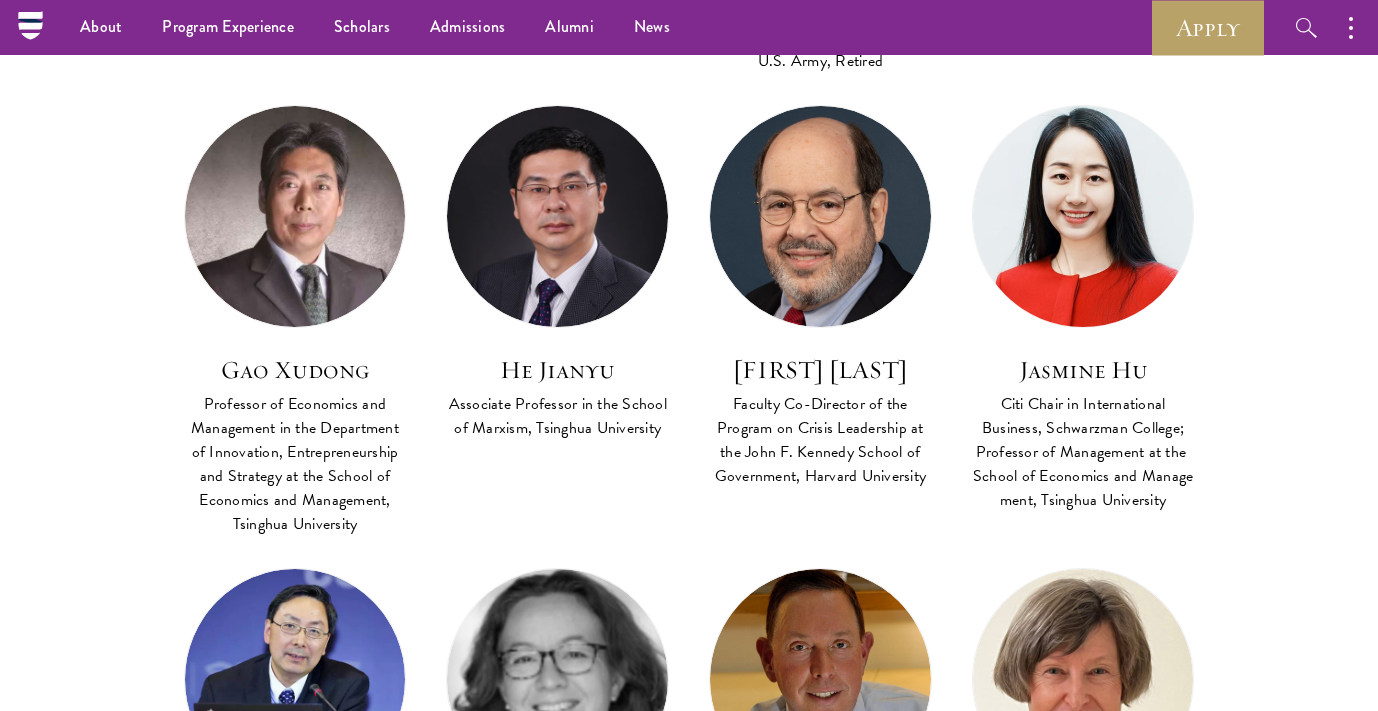 scroll, scrollTop: 2170, scrollLeft: 0, axis: vertical 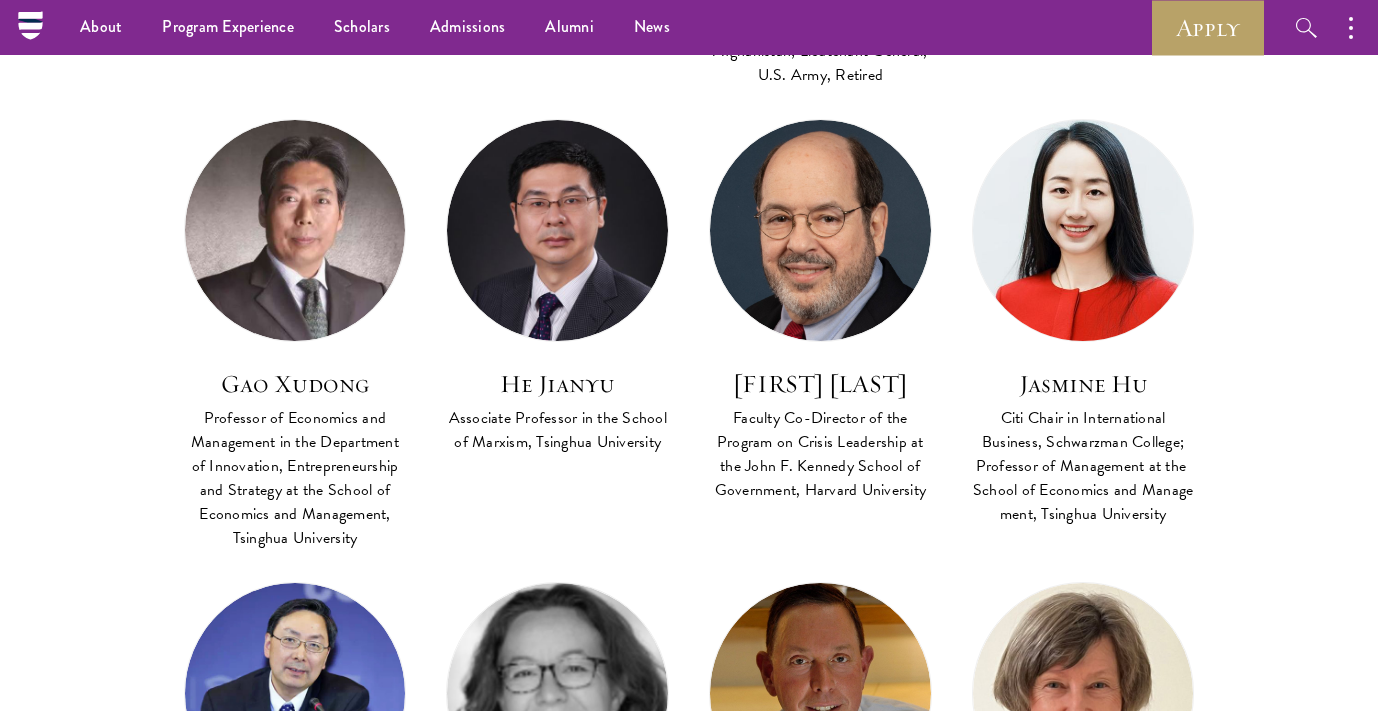 click at bounding box center (1083, 230) 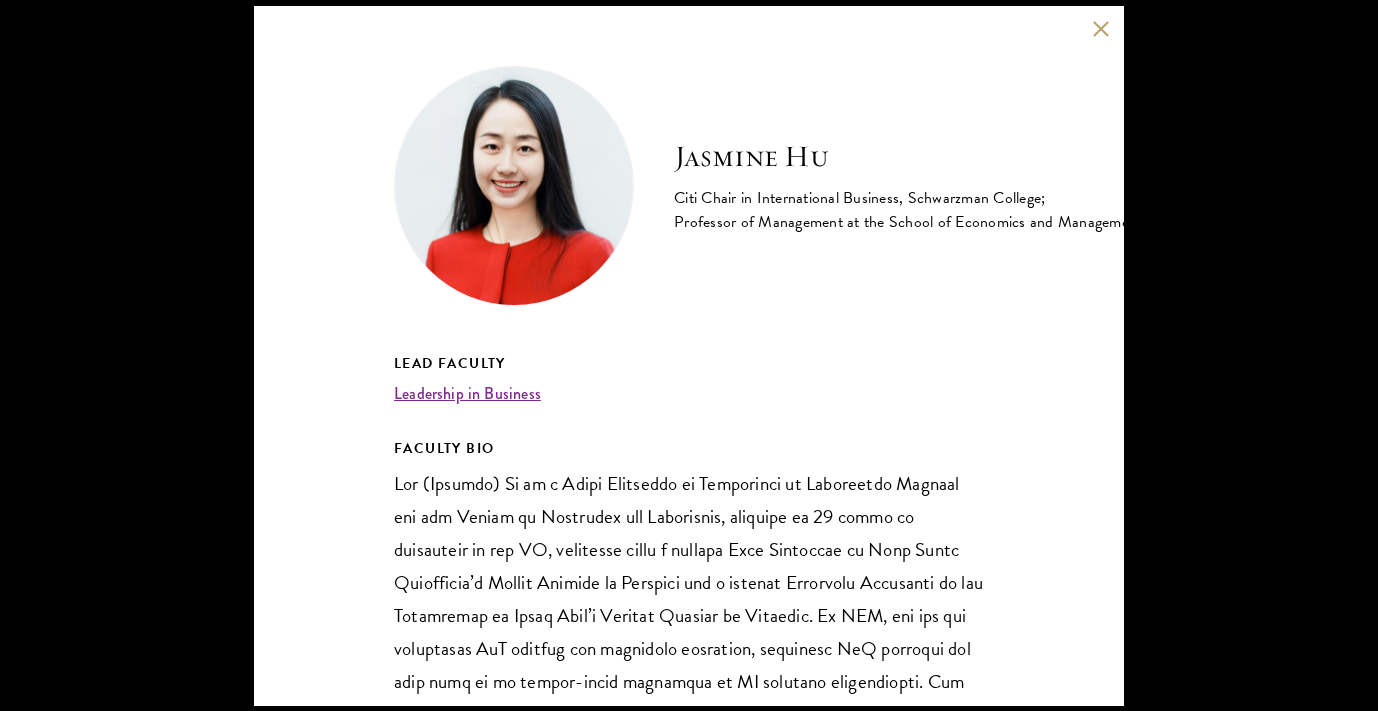 click on "[FIRST] [LAST]
Citi Chair in International Business, Schwarzman College; Professor of Management at the School of Economics and Management, Tsinghua University
Lead Faculty Leadership in Business 			 FACULTY BIO" at bounding box center [689, 355] 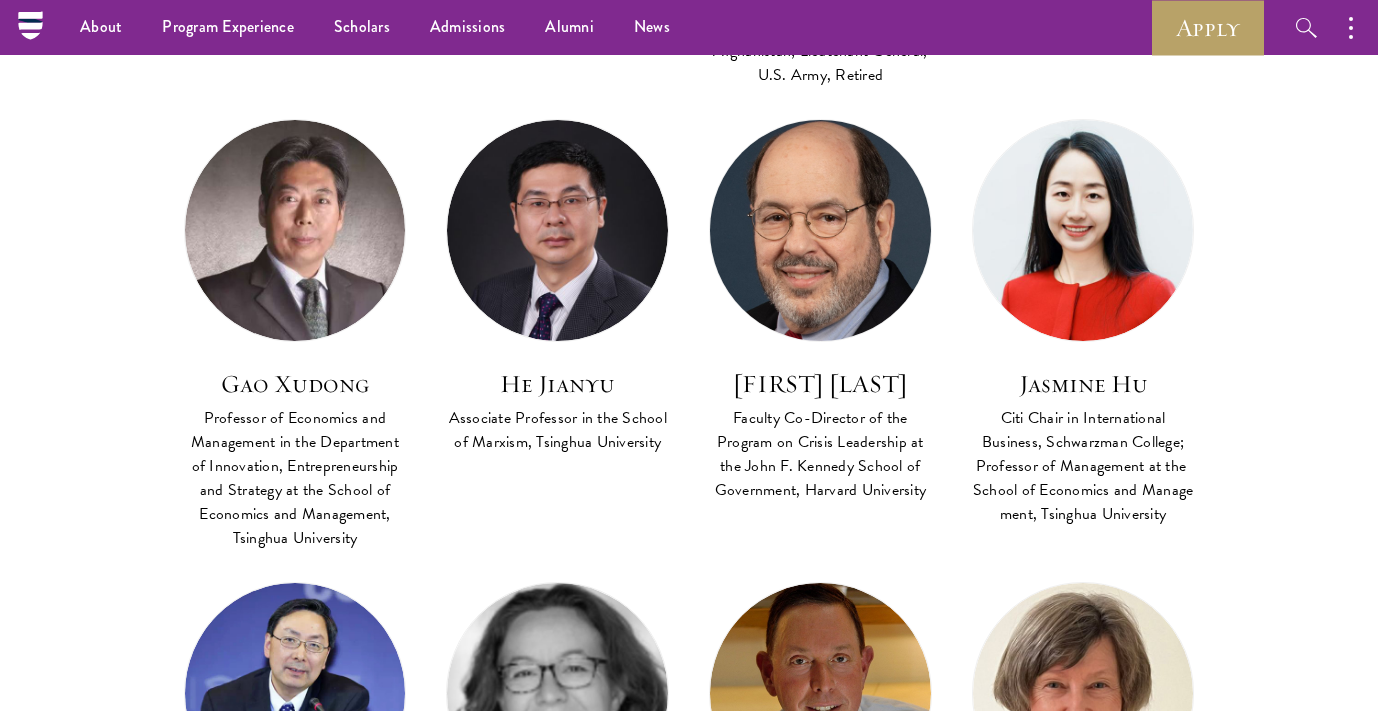 click at bounding box center [820, 230] 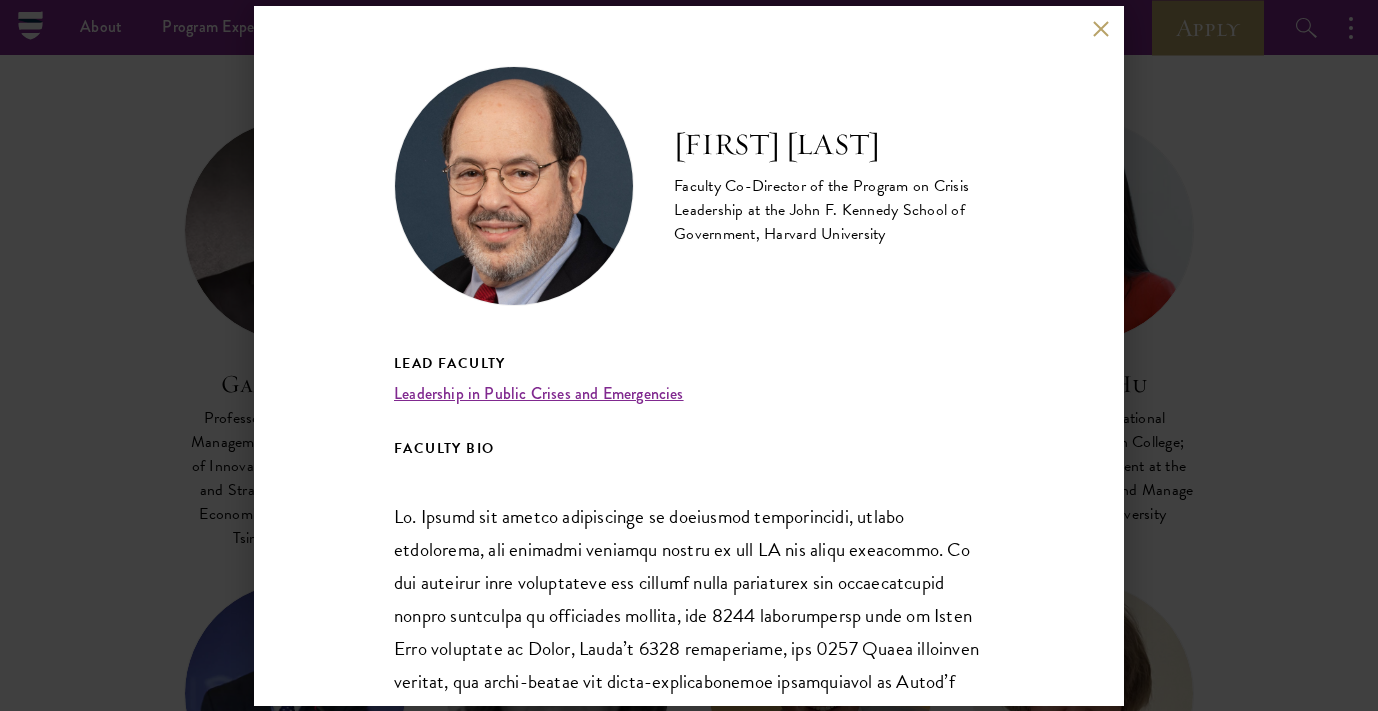 click on "[FIRST] [LAST]
[TITLE] [TITLE] of the [PROGRAM] on [FIELD] [FIELD] at the [SCHOOL], [UNIVERSITY]
[TITLE] [FIELD] [FIELD] and [FIELD] 			 [TITLE]" at bounding box center [689, 356] 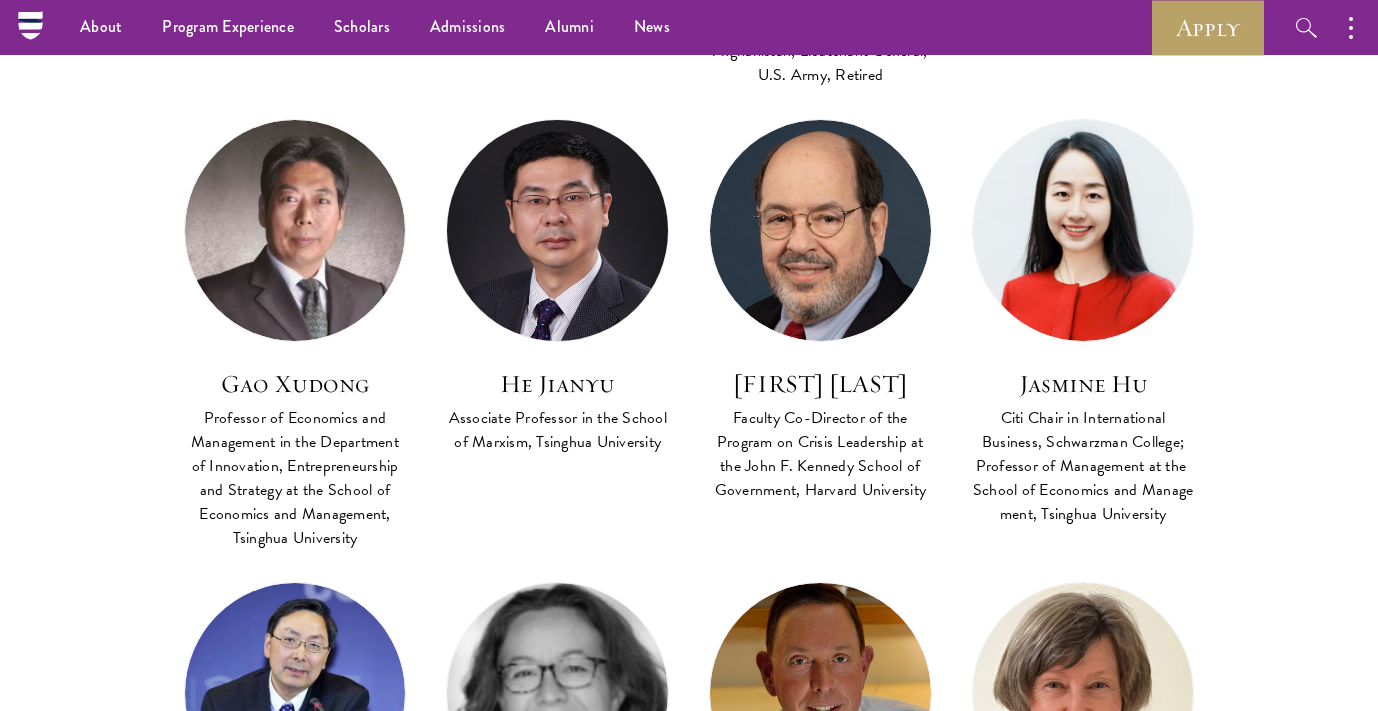 click at bounding box center [557, 230] 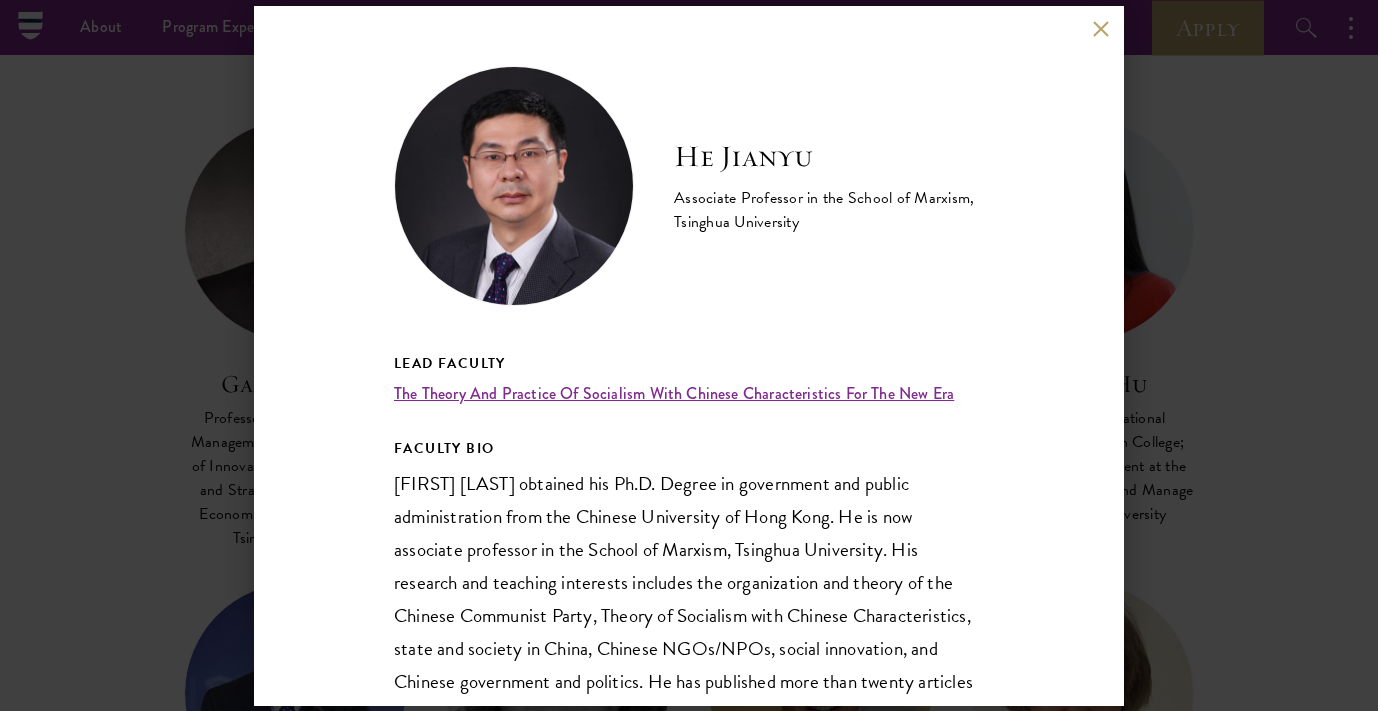 click on "[FIRST] [LAST]
Associate Professor in the School of Marxism, Tsinghua University
Lead Faculty The Theory And Practice Of Socialism With Chinese Characteristics For The New Era 			 FACULTY BIO" at bounding box center (689, 355) 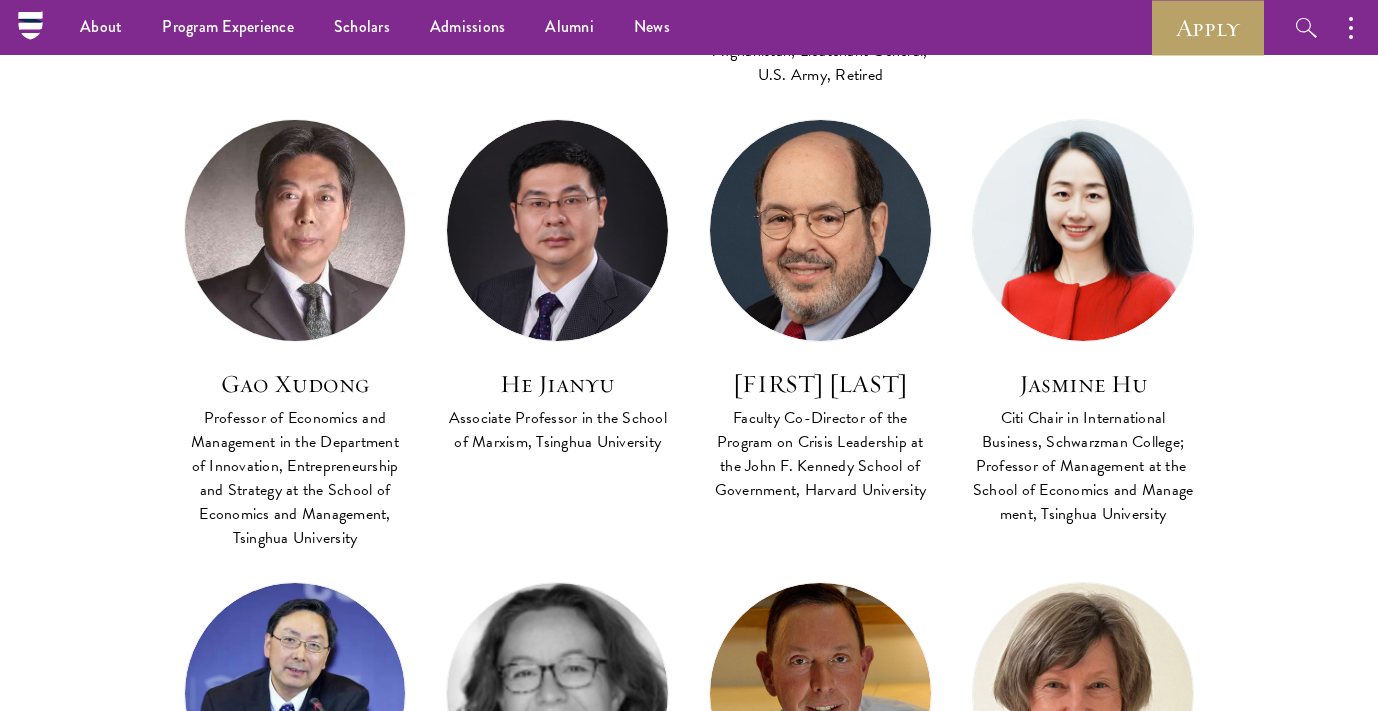 click at bounding box center (295, 230) 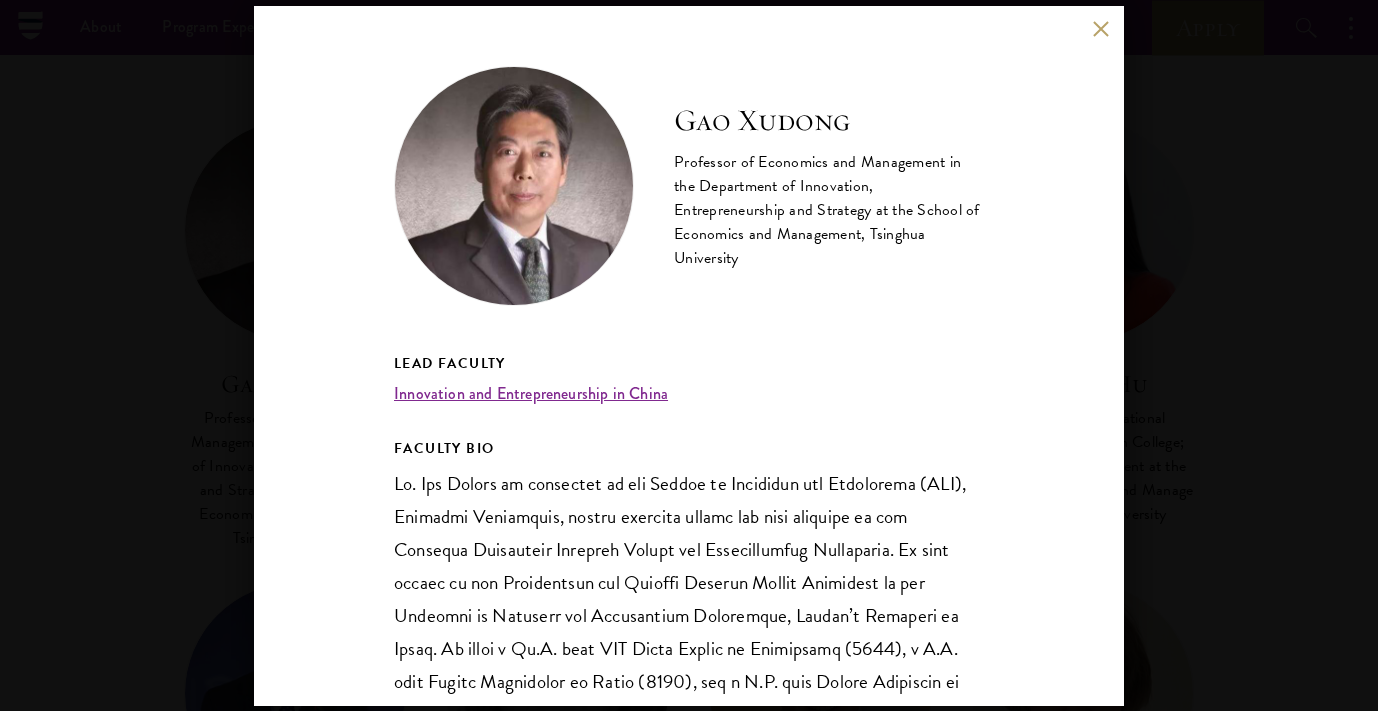 click on "[FIRST] [LAST]
Professor of Economics and Management in the Department of Innovation, Entrepreneurship and Strategy at the School of Economics and Management, [INSTITUTION] University
Lead Faculty [COURSE] in China 			 FACULTY BIO" at bounding box center [689, 355] 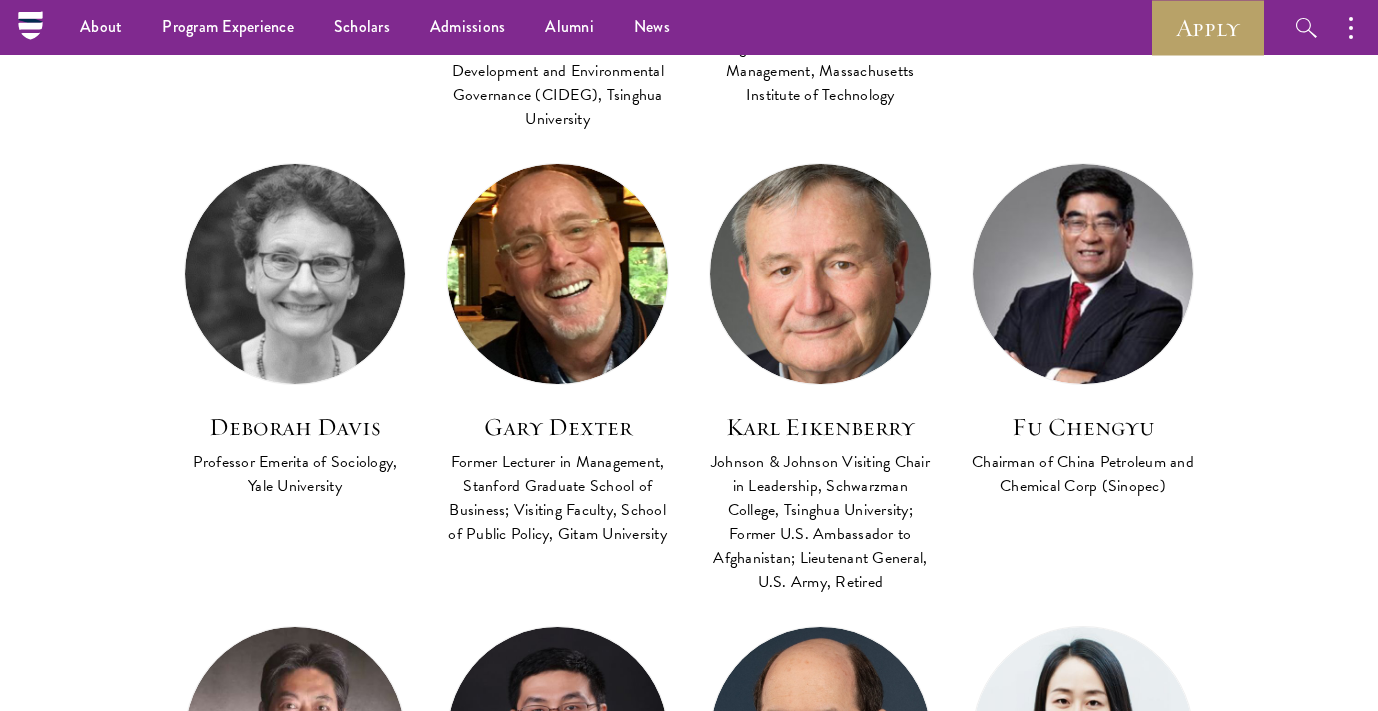 scroll, scrollTop: 1603, scrollLeft: 0, axis: vertical 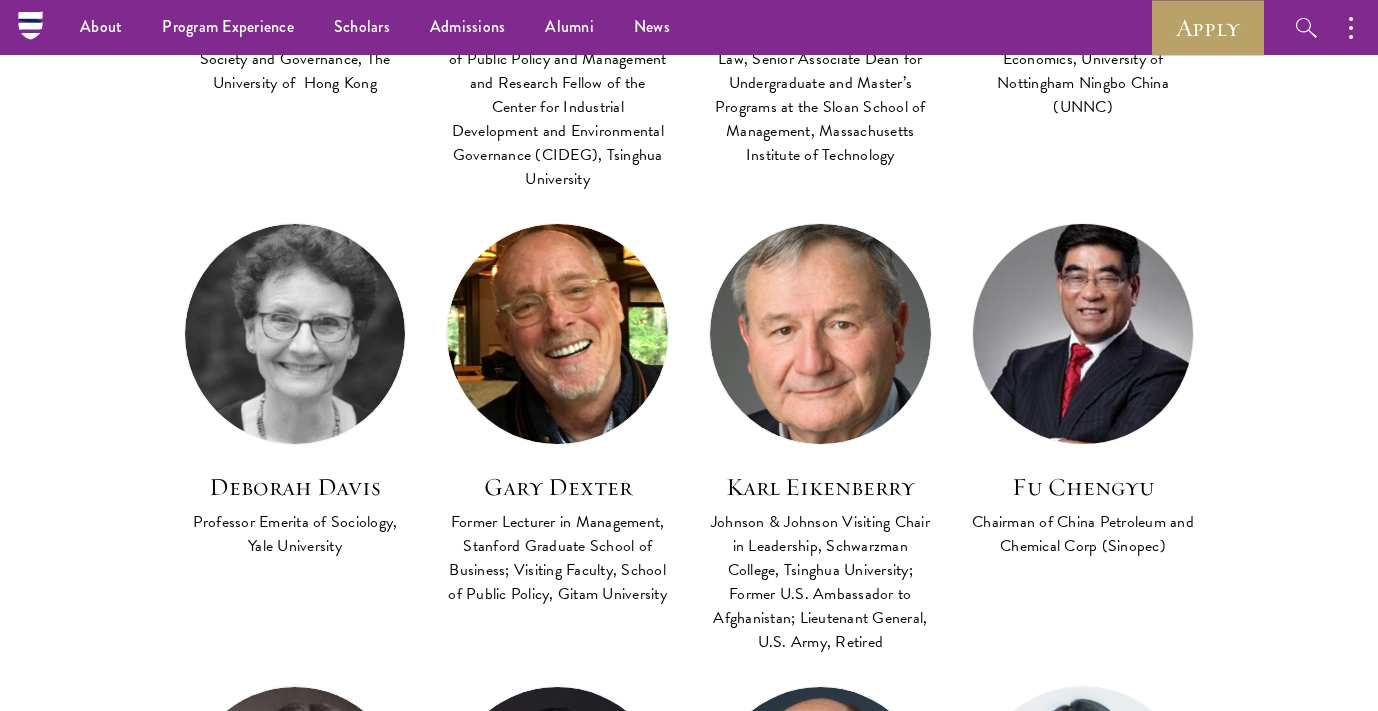 click at bounding box center [1083, 333] 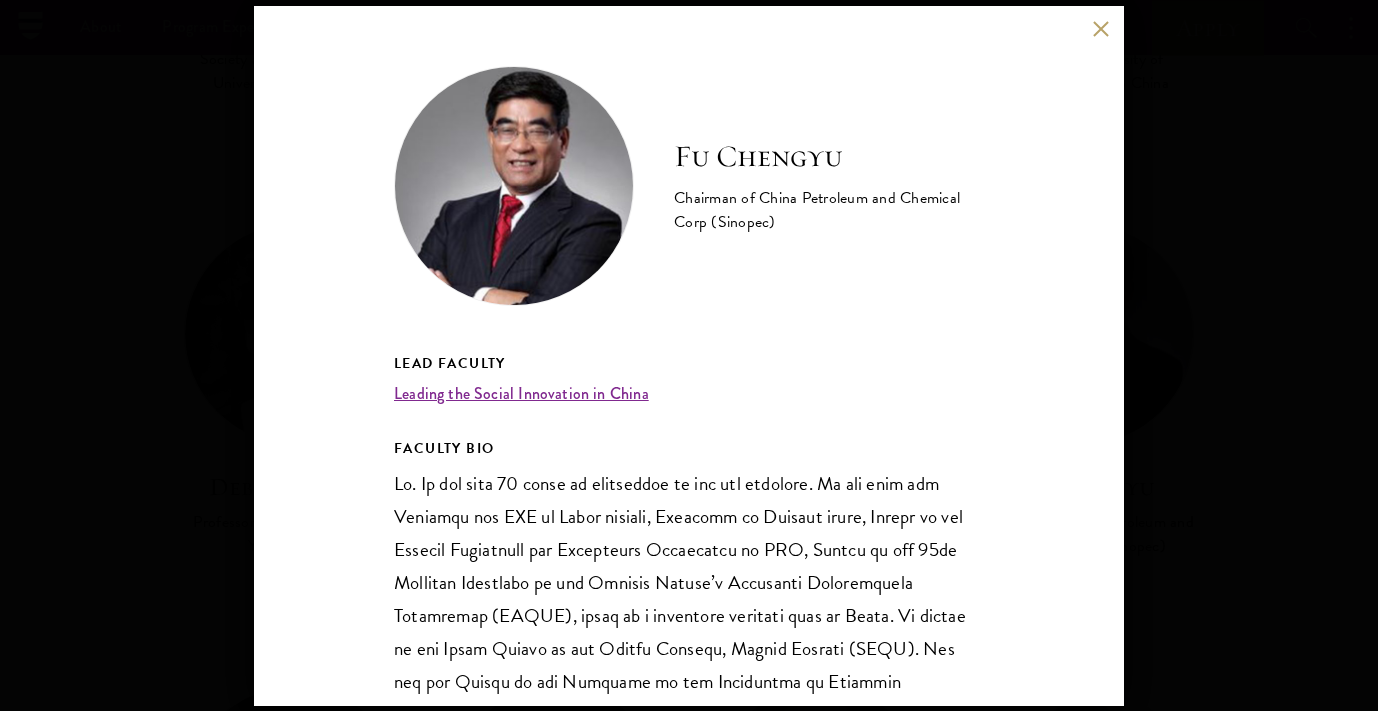 click on "[FIRST] [LAST]
Chairman of China Petroleum and Chemical Corp (Sinopec)
Lead Faculty Leading the Social Innovation in China 			 FACULTY BIO" at bounding box center (689, 355) 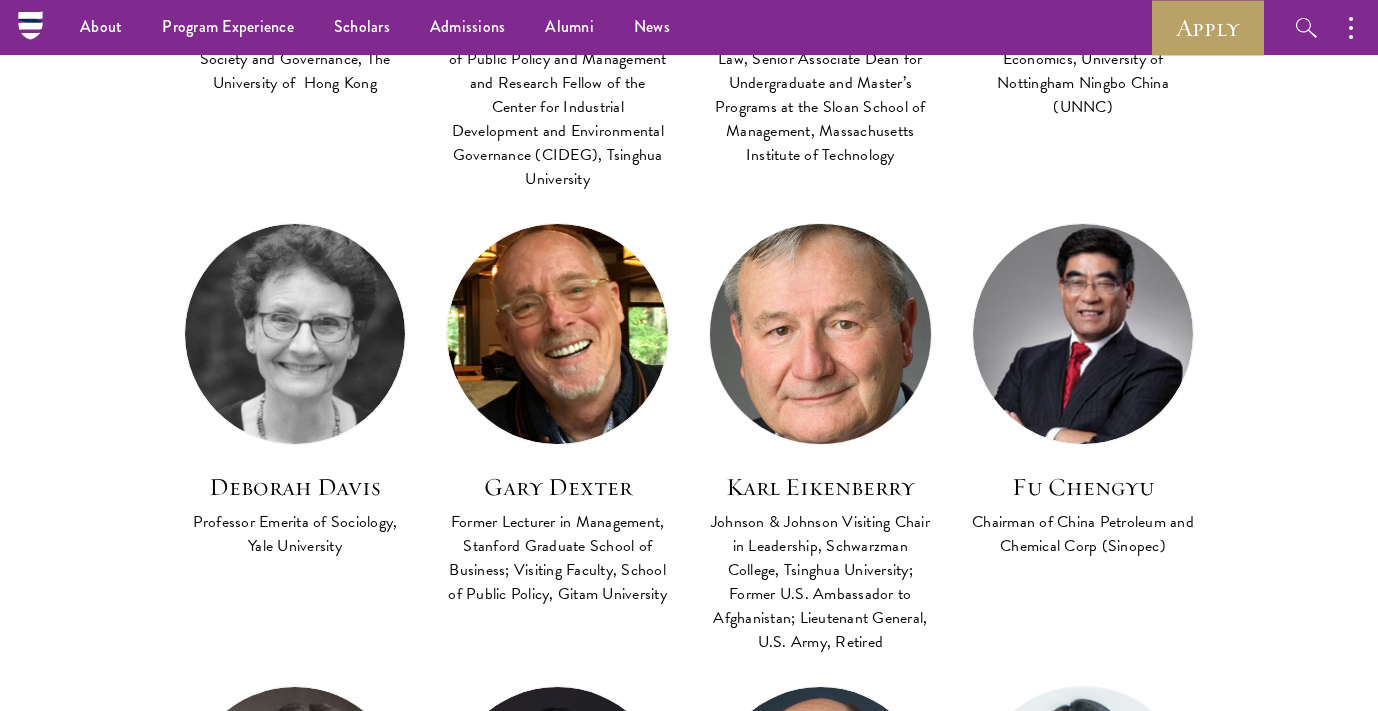 click at bounding box center (820, 333) 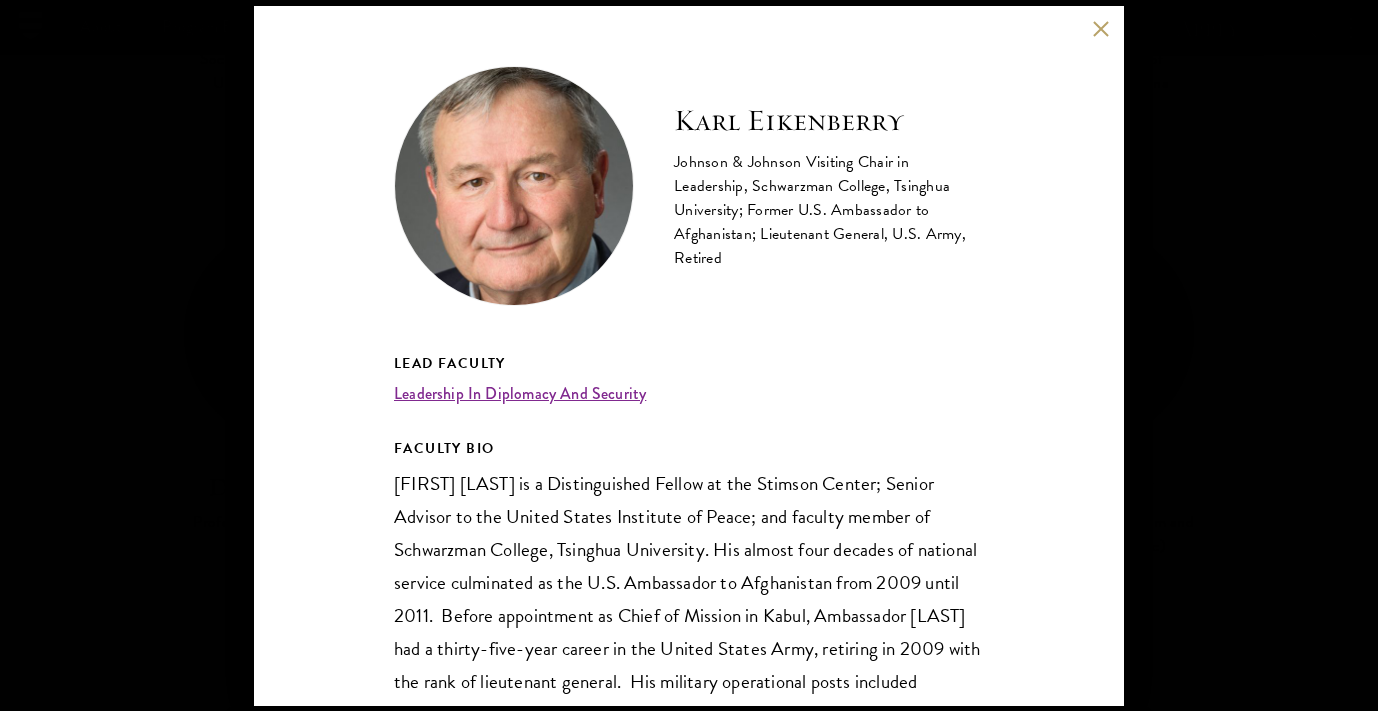 click on "[FIRST] [LAST]
[TITLE] Chair in Leadership, [INSTITUTION] College, [INSTITUTION] University; Former U.S. Ambassador to [LOCATION]; Lieutenant General, U.S. Army, Retired
Lead Faculty [COURSE] 			 FACULTY BIO
[FIRST] [LAST] is a Distinguished Fellow at the [INSTITUTION] Center; Senior Advisor to the [INSTITUTION] States Institute of Peace; and faculty member of [INSTITUTION] College, [INSTITUTION] University. His almost four decades of national service culminated as the U.S. Ambassador to [LOCATION] from [YEAR] until [YEAR].   Before appointment as Chief of Mission in [LOCATION], Ambassador [LAST] had a thirty-five-year career in the [INSTITUTION] Army, retiring in [YEAR] with the rank of lieutenant general." at bounding box center (689, 356) 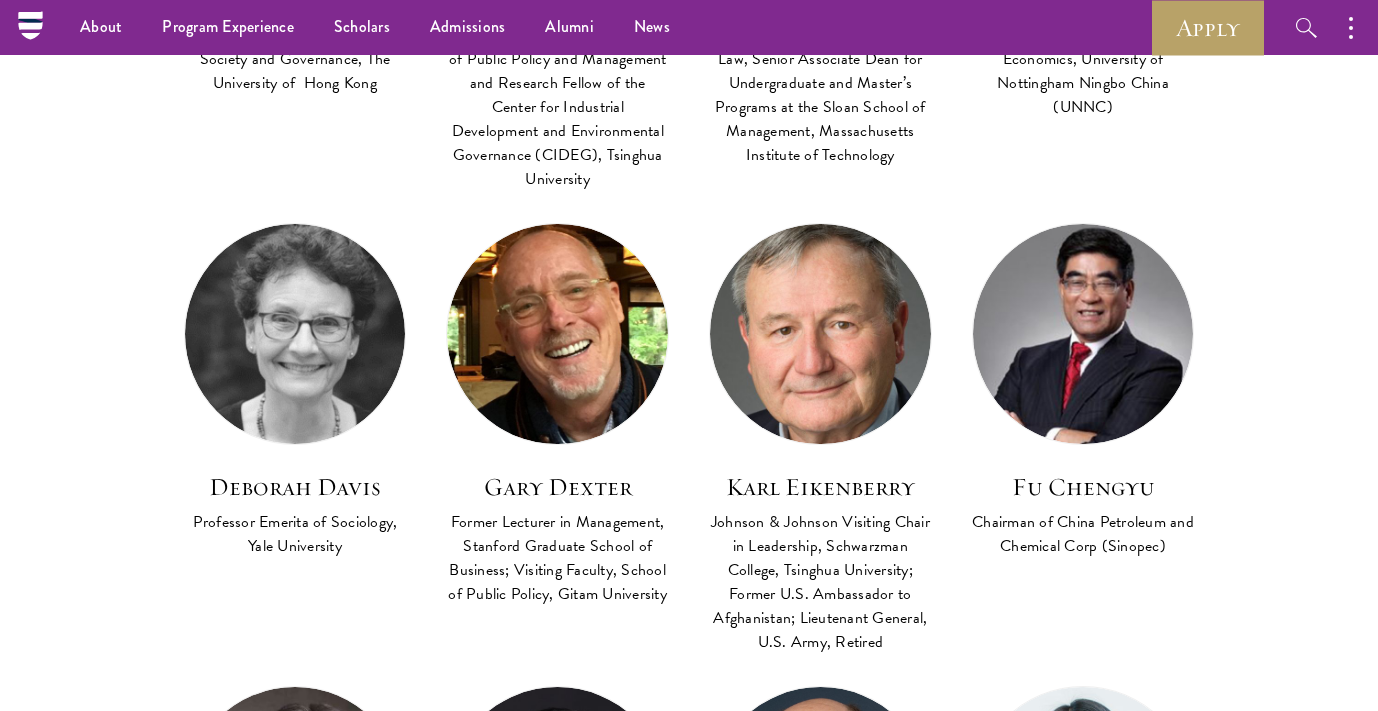 click at bounding box center (557, 334) 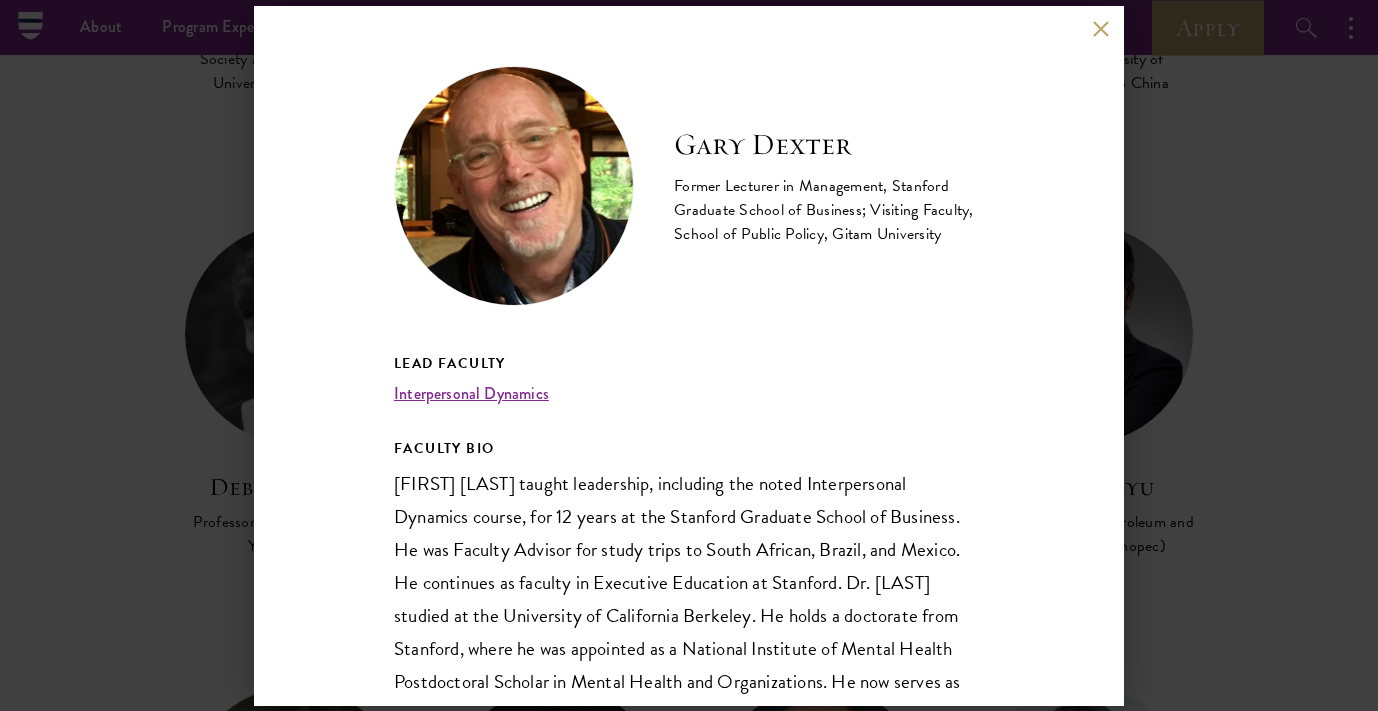 click on "[FIRST] [LAST]
Former Lecturer in Management, [INSTITUTION] Graduate School of Business; Visiting Faculty, School of Public Policy, [INSTITUTION] University
Lead Faculty [COURSE] 			 FACULTY BIO
[FIRST] [LAST] taught leadership, including the noted [COURSE] course, for 12 years at the [INSTITUTION] Graduate School of Business. He was Faculty Advisor for study trips to [REGION], [REGION], and [REGION]. He continues as faculty in Executive Education at [INSTITUTION]. Dr. [LAST] studied at the [INSTITUTION] of [INSTITUTION] Berkeley. He holds a doctorate from [INSTITUTION], where he was appointed as a [INSTITUTION] Institute of Mental Health Postdoctoral Scholar in Mental Health and Organizations. He now serves as Visiting Faculty at the School of Public Policy at [INSTITUTION] University in [LOCATION], [REGION]. His ongoing career as a management consultant and executive coach spans forty years." at bounding box center (689, 356) 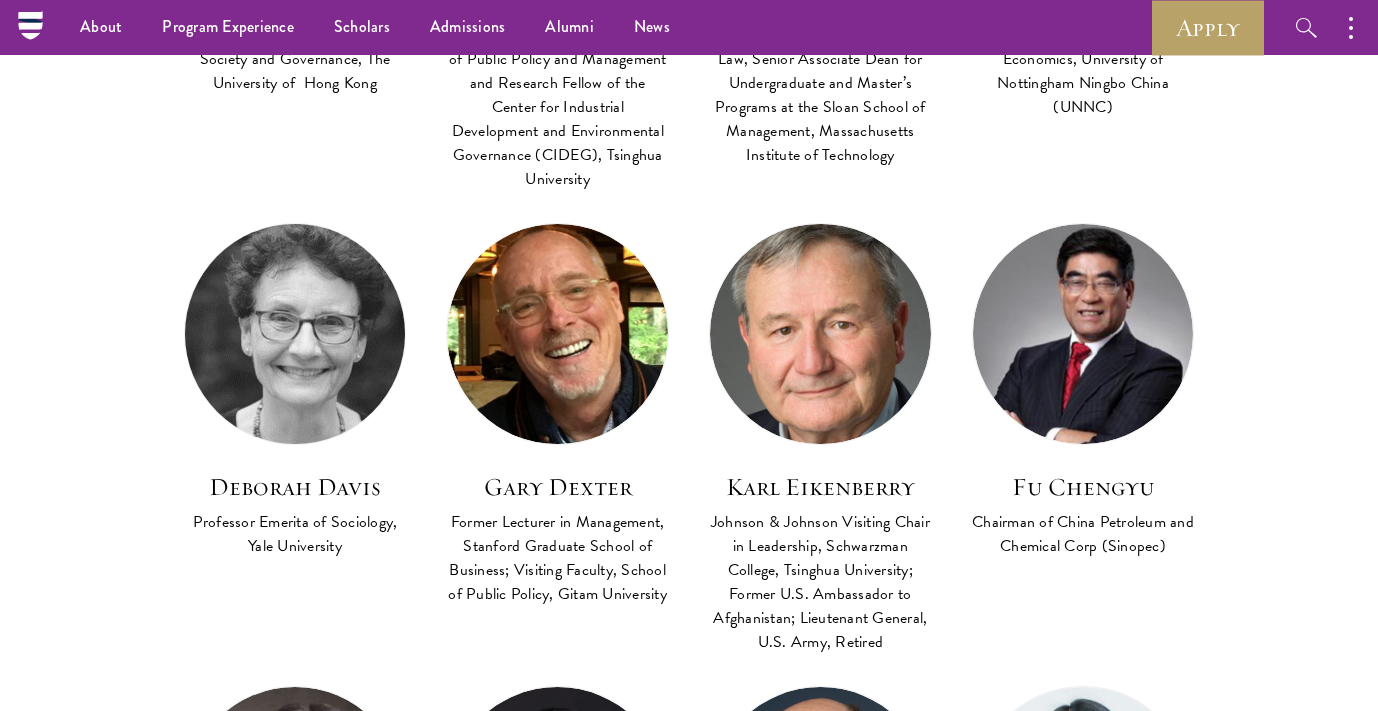 click at bounding box center [295, 333] 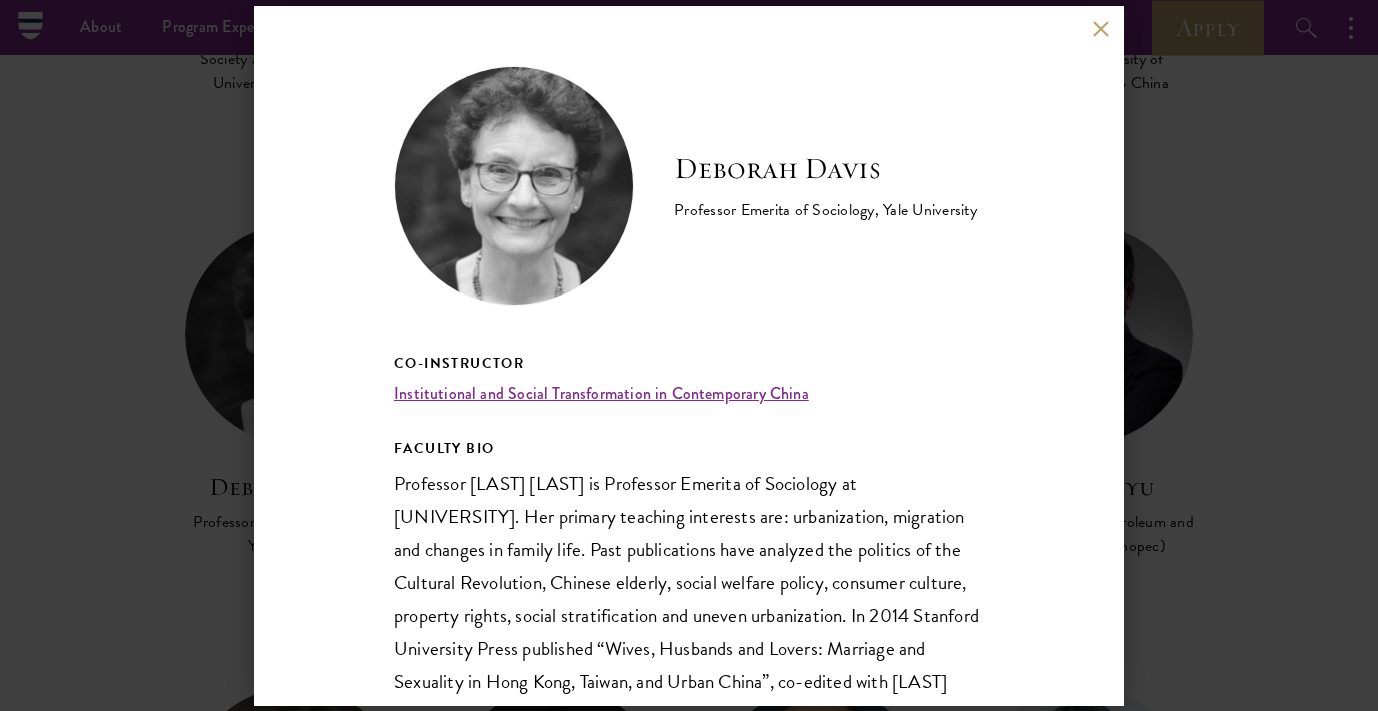 click on "[FIRST] [LAST]
Professor Emerita of Sociology, Yale University
Co-Instructor Institutional and Social Transformation in Contemporary China 			 FACULTY BIO
Professor [LAST] is Professor Emerita of Sociology at Yale University. Her primary teaching interests are: urbanization, migration and changes in family life. Past publications have analyzed the politics of the Cultural Revolution, Chinese elderly, social welfare policy, consumer culture, property rights, social stratification and uneven urbanization. In 2014 Stanford University Press published “Wives, Husbands and Lovers: Marriage and Sexuality in Hong Kong, Taiwan, and Urban China”, co-edited with Sara Friedman. Currently, her research focuses on migrating families in China, the quality of life in Chinese cities, and changing expectations of US-China relationships." at bounding box center [689, 355] 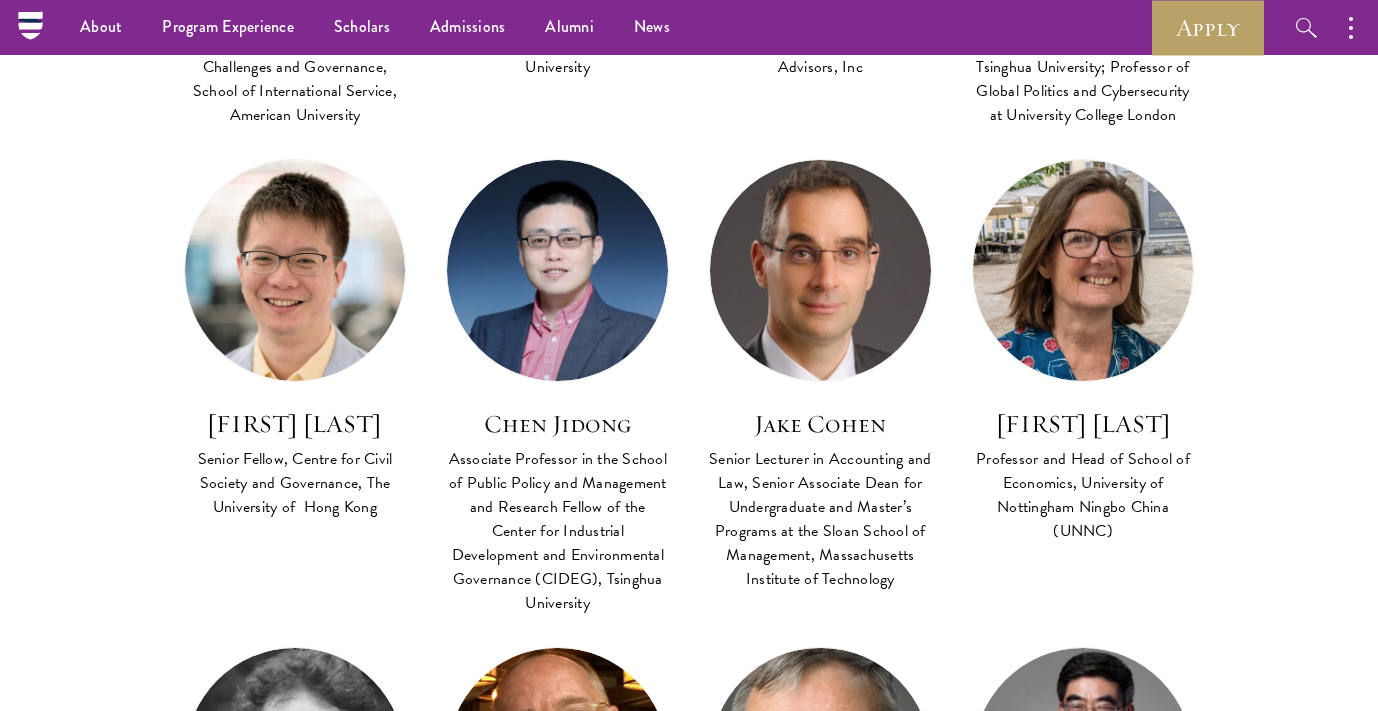 scroll, scrollTop: 1132, scrollLeft: 0, axis: vertical 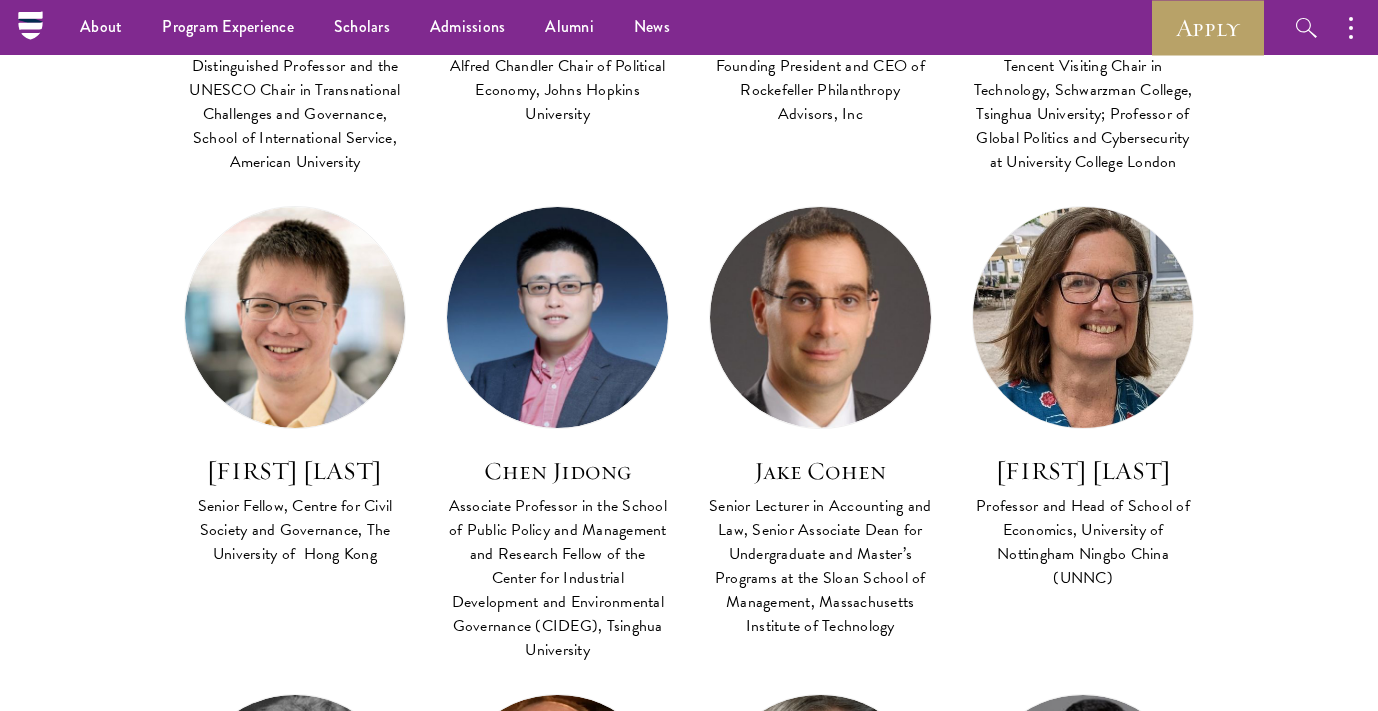 click at bounding box center (1083, 317) 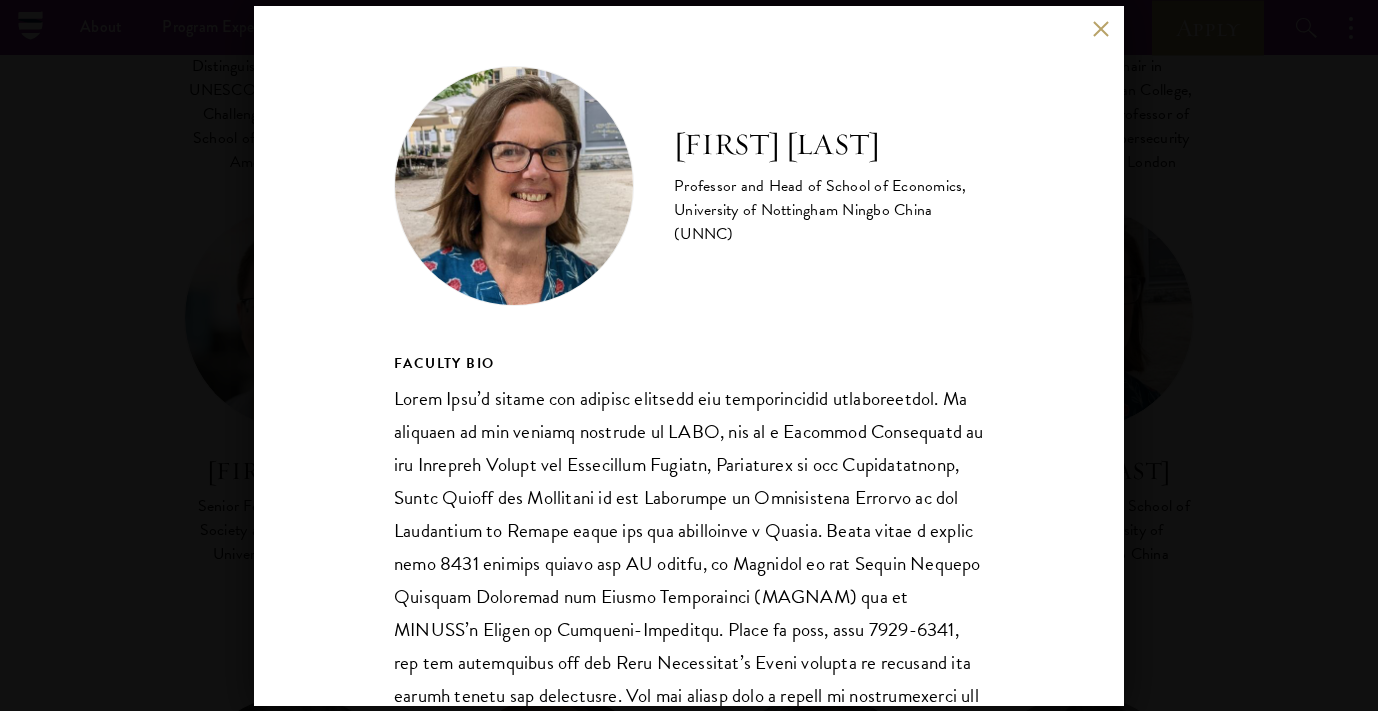 click on "[FIRST] [LAST]
Professor and Head of School of Economics, University of Nottingham Ningbo China (UNNC)
FACULTY BIO" at bounding box center (689, 355) 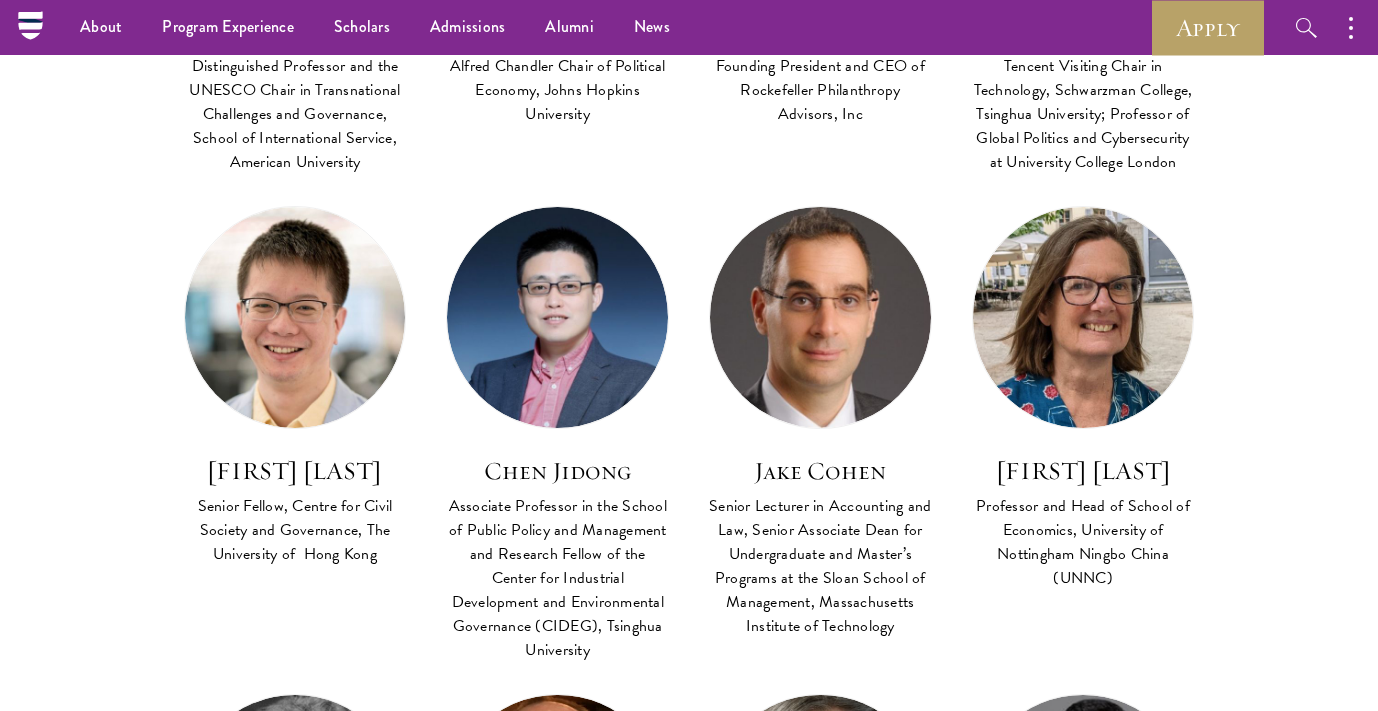 click at bounding box center (820, 317) 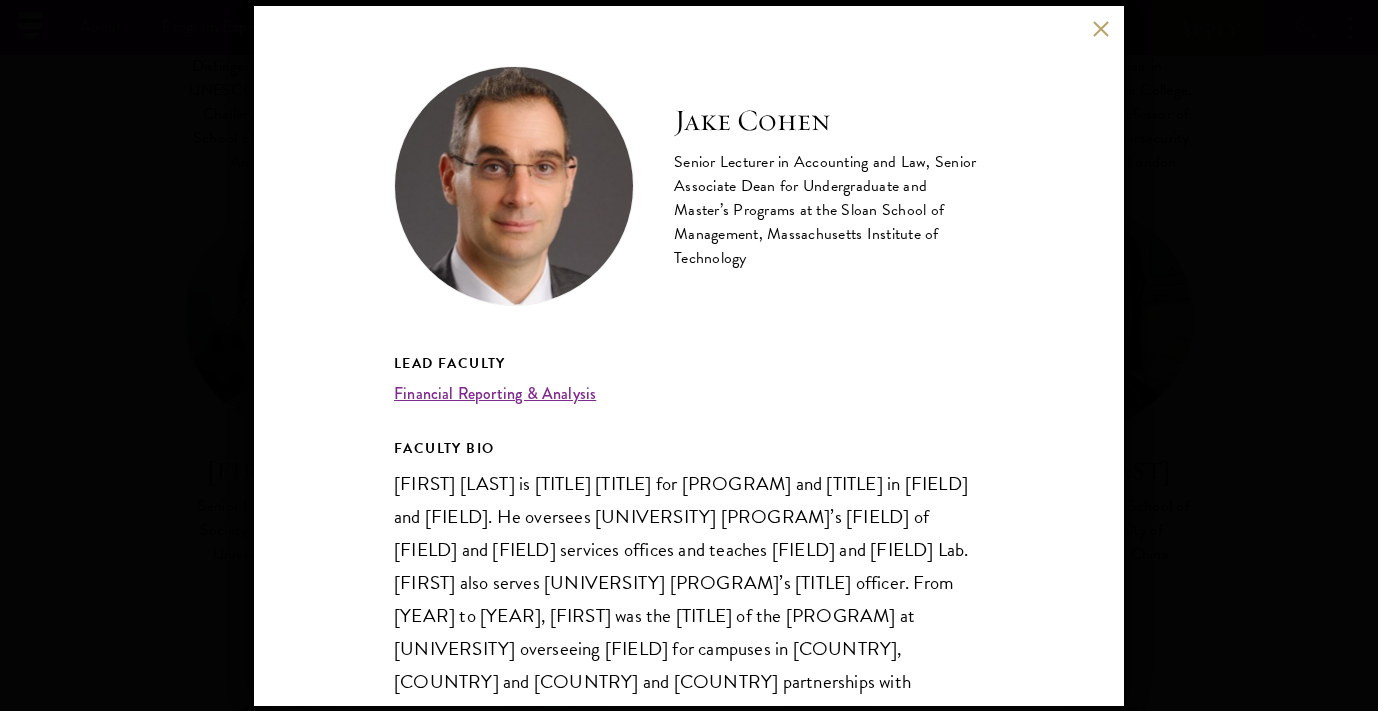 click on "[FIRST] [LAST]
Senior Lecturer in Accounting and Law, Senior Associate Dean for Undergraduate and Master’s Programs at the Sloan School of Management, Massachusetts Institute of Technology
Lead Faculty Financial Reporting & Analysis 			 FACULTY BIO" at bounding box center (689, 356) 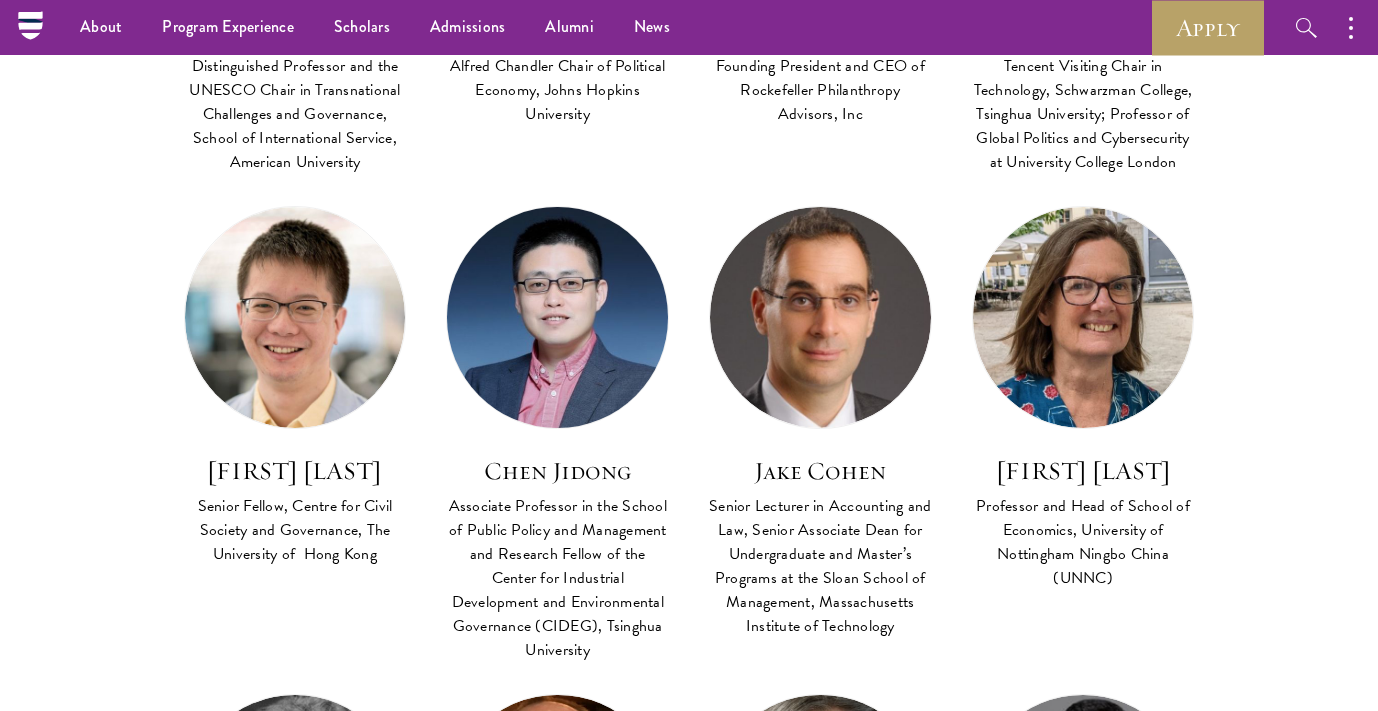 click at bounding box center [557, 317] 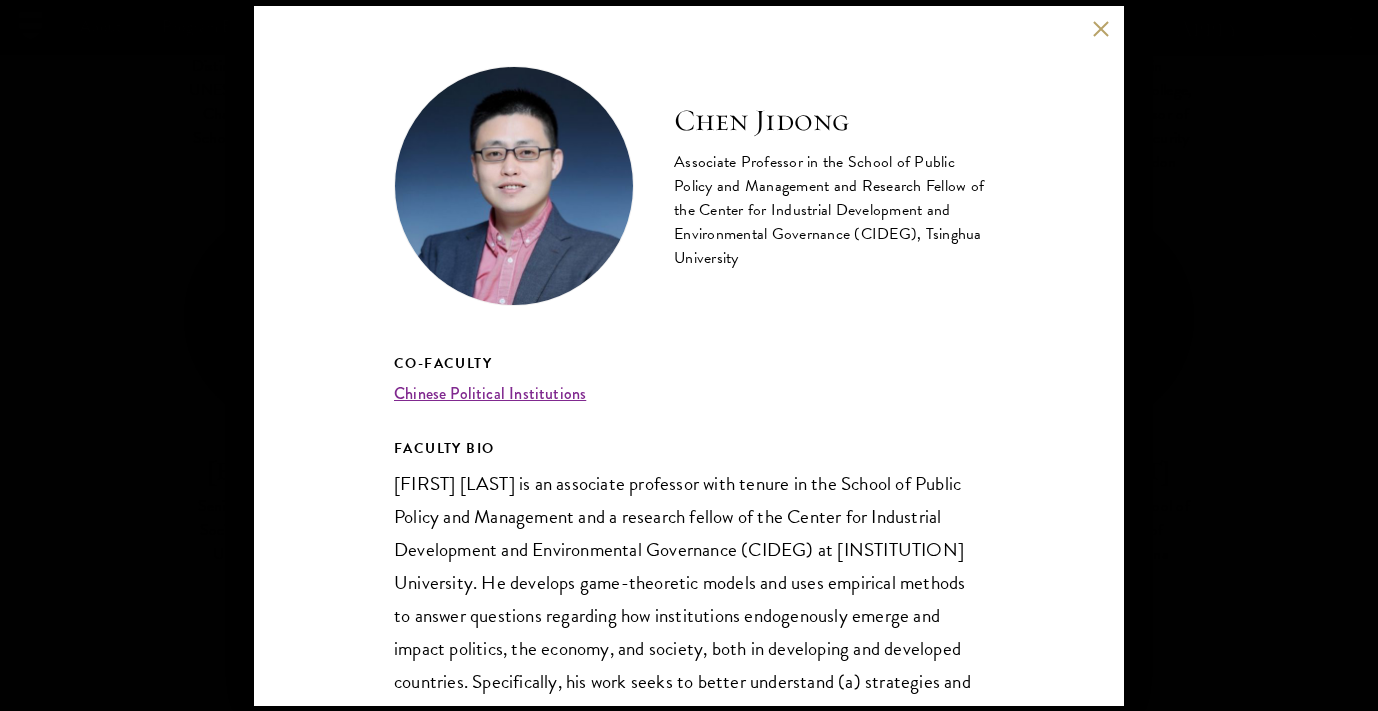 click on "[FIRST] [LAST]
Associate Professor in the School of Public Policy and Management and Research Fellow of the Center for Industrial Development and Environmental Governance (CIDEG), [INSTITUTION] University
Co-Faculty [COURSE] 			 FACULTY BIO
American Journal of Political Science, Journal of Politics, Quarterly Journal of Political Science, Political Science Research and Methods, and Journal of Public Economics . He serves on the editorial boards of  Asian Survey, Governance, Journal of Comparative Policy Analysis (Section Co-Editor) , and  Political Science Research and Methods . Before joining the faculty of [INSTITUTION], he worked as an assistant professor at the Business School of [INSTITUTION] Normal University from [YEAR] to [YEAR]. In [YEAR], he received his Ph.D. in Political Science from [INSTITUTION] University." at bounding box center (689, 355) 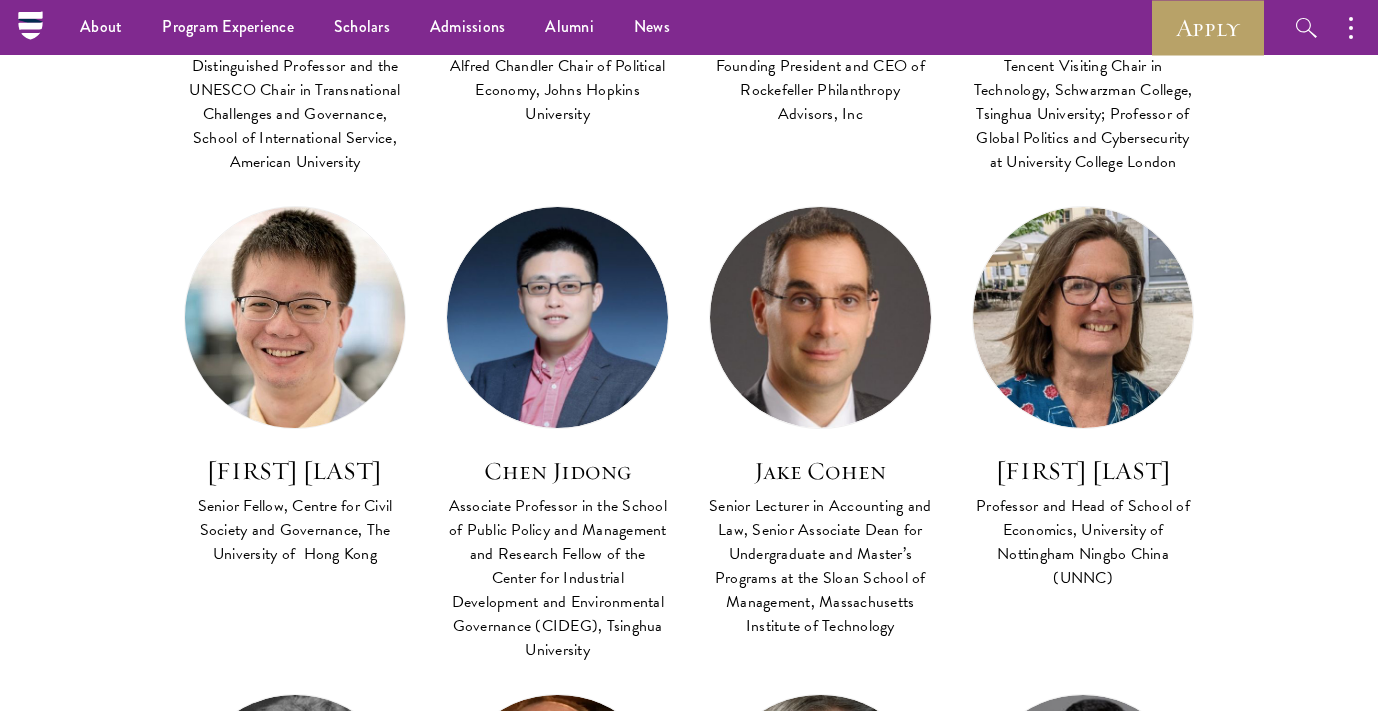 click at bounding box center (295, 317) 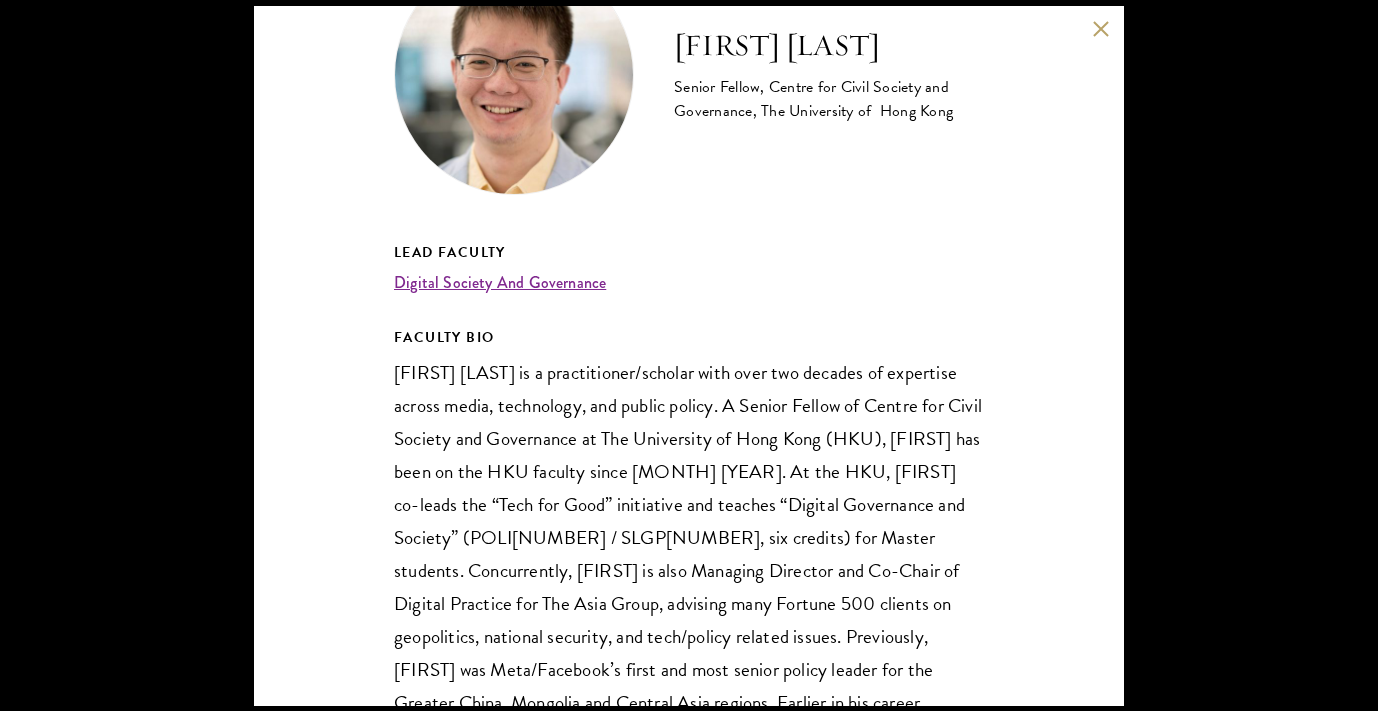 scroll, scrollTop: 109, scrollLeft: 0, axis: vertical 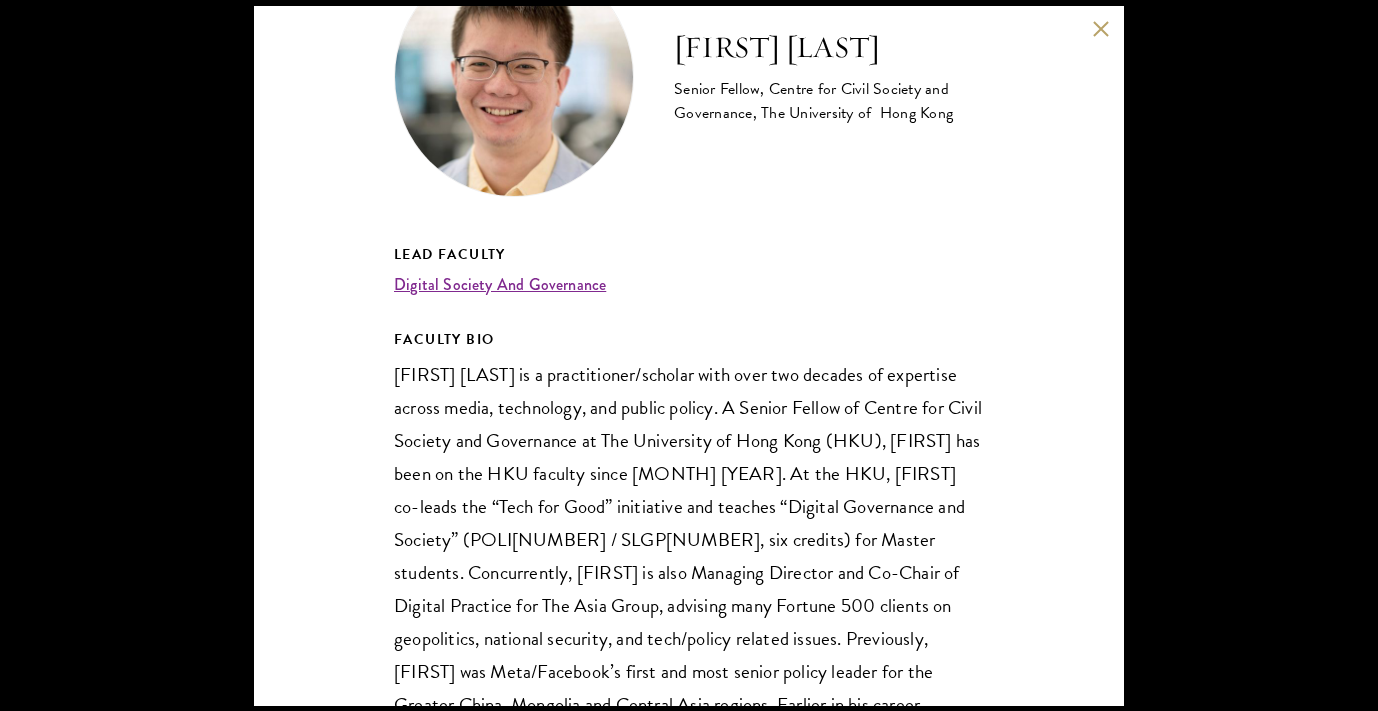 click on "[FIRST] [LAST]
Senior Fellow, Centre for Civil Society and Governance, The University of  Hong Kong
Lead Faculty Digital Society And Governance 			 FACULTY BIO
South China Morning Post  and  Reuters .   [FIRST] received his Master’s degree of international and public affairs (with distinction) in 2012 from the HKU where he remains a doctoral candidate for his research on misinformation. [FIRST] has been named a Salzburg Global Fellow (2024), Visiting Scholar at National Chengchi University in Taipei (2023), and Yale World Fellow at Yale University (2014). He’s also an awardee of Mongolian President’s “Medal of Friendship” (2022), one of the country’s highest honors given to foreigners. [FIRST] has been also on the Board of American Chamber of Commerce in Hong Kong since 2019. A native of Shanghai and an author of three books, [FIRST] speaks Mandarin, Cantonese, and English." at bounding box center (689, 355) 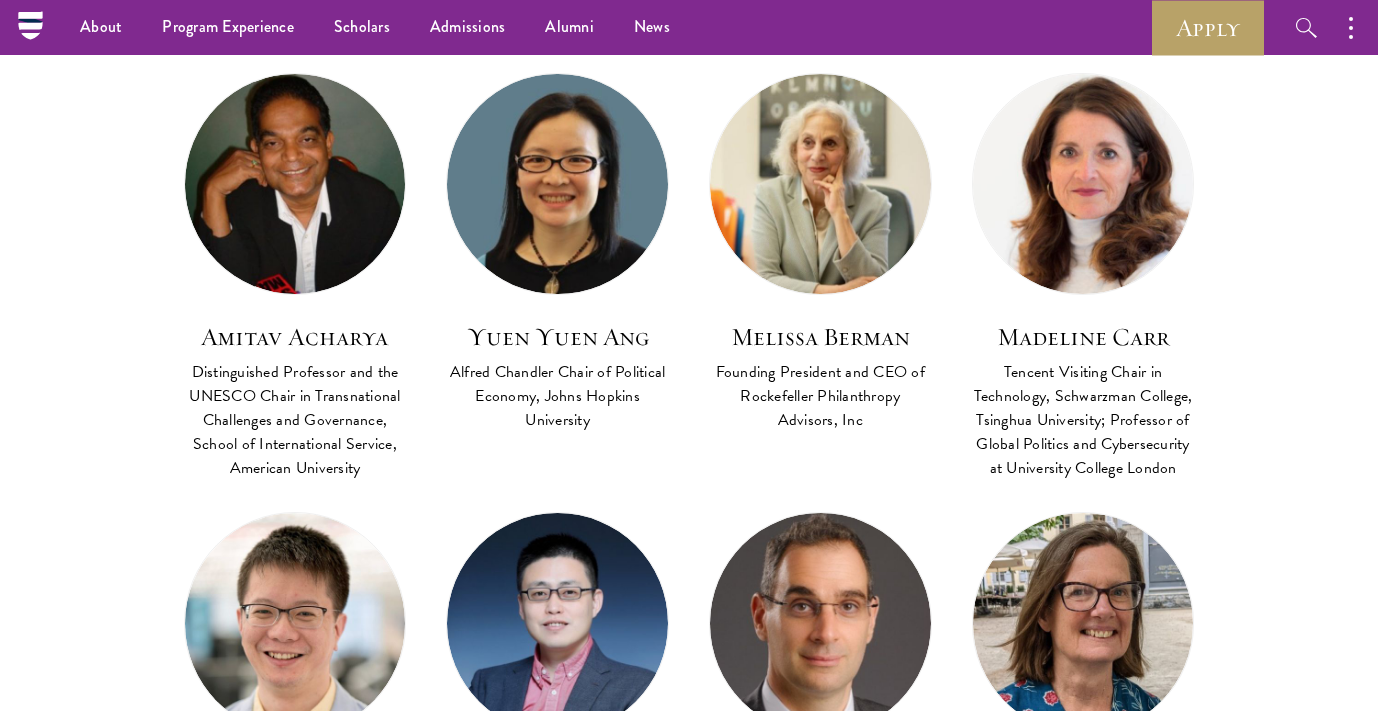 scroll, scrollTop: 769, scrollLeft: 0, axis: vertical 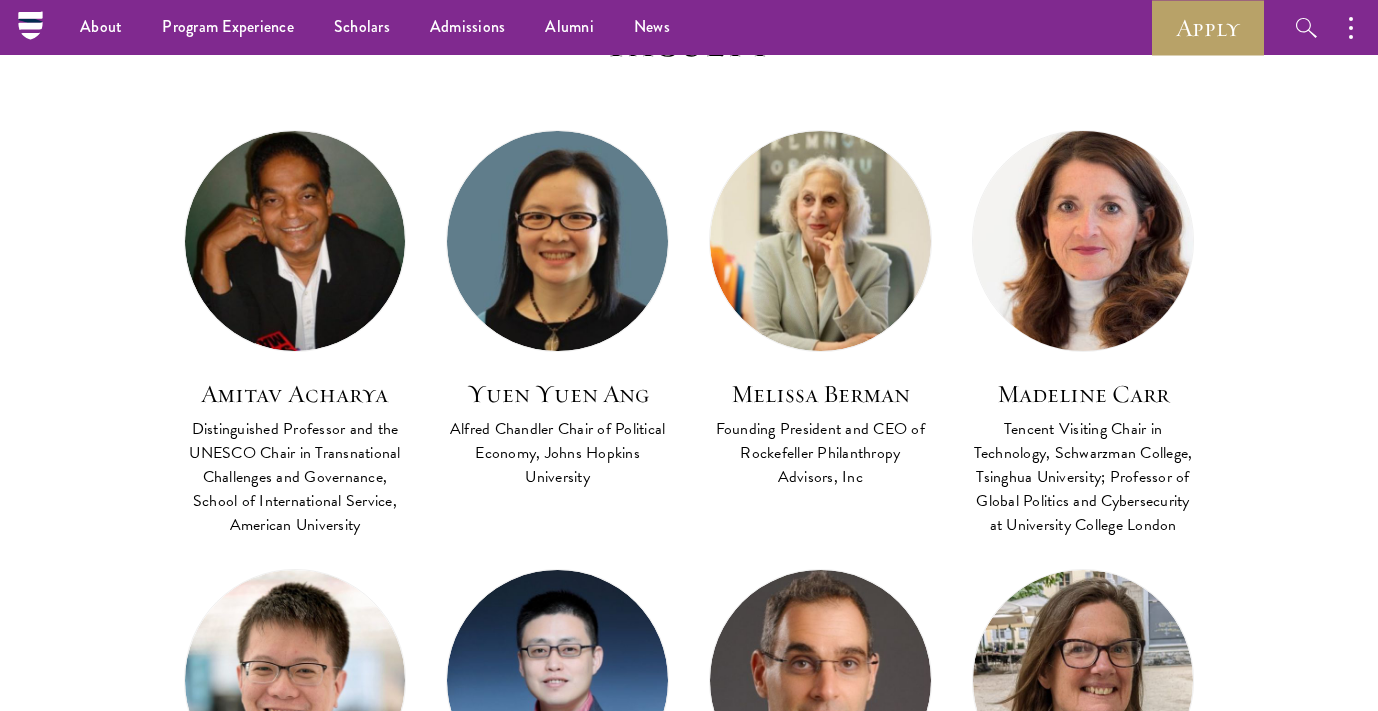 click at bounding box center [1083, 241] 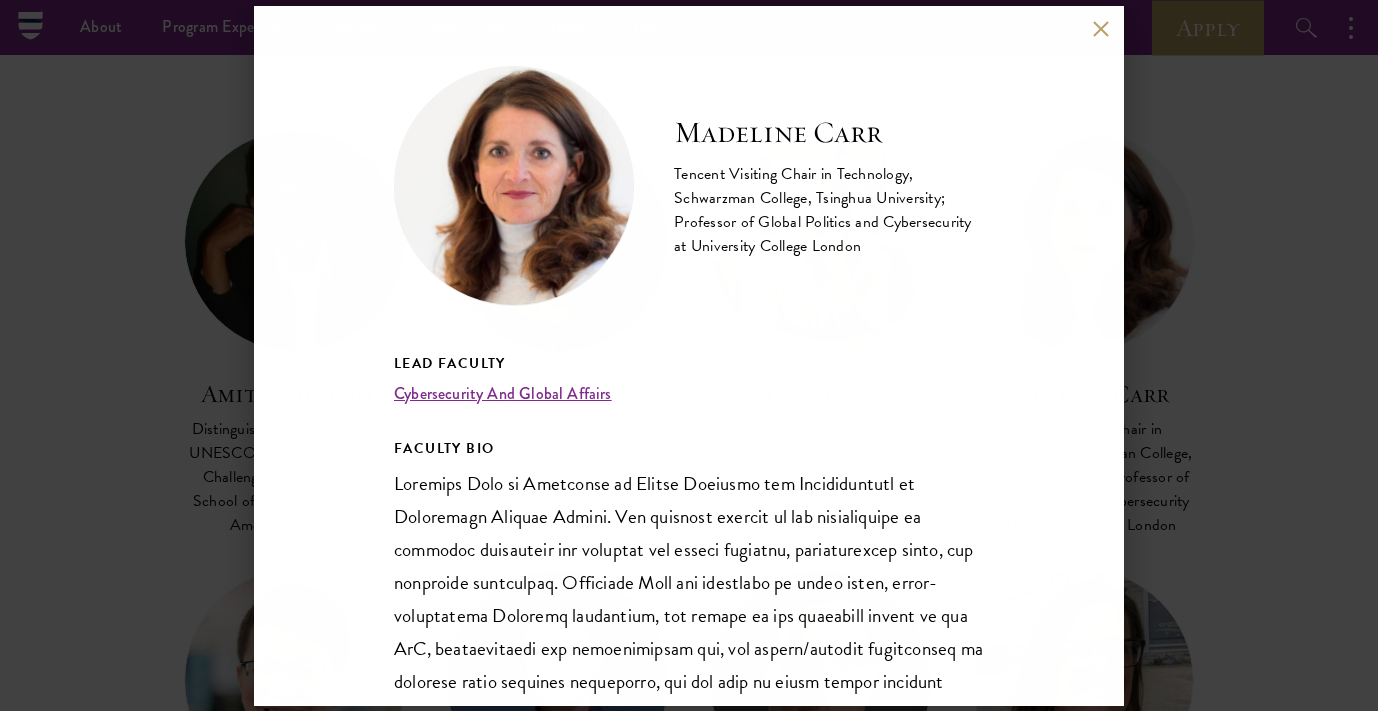 click on "[FIRST] [LAST]
Tencent Visiting Chair in Technology, Schwarzman College, Tsinghua University; Professor of Global Politics and Cybersecurity at University College London
Lead Faculty Cybersecurity And Global Affairs 			 FACULTY BIO" at bounding box center (689, 355) 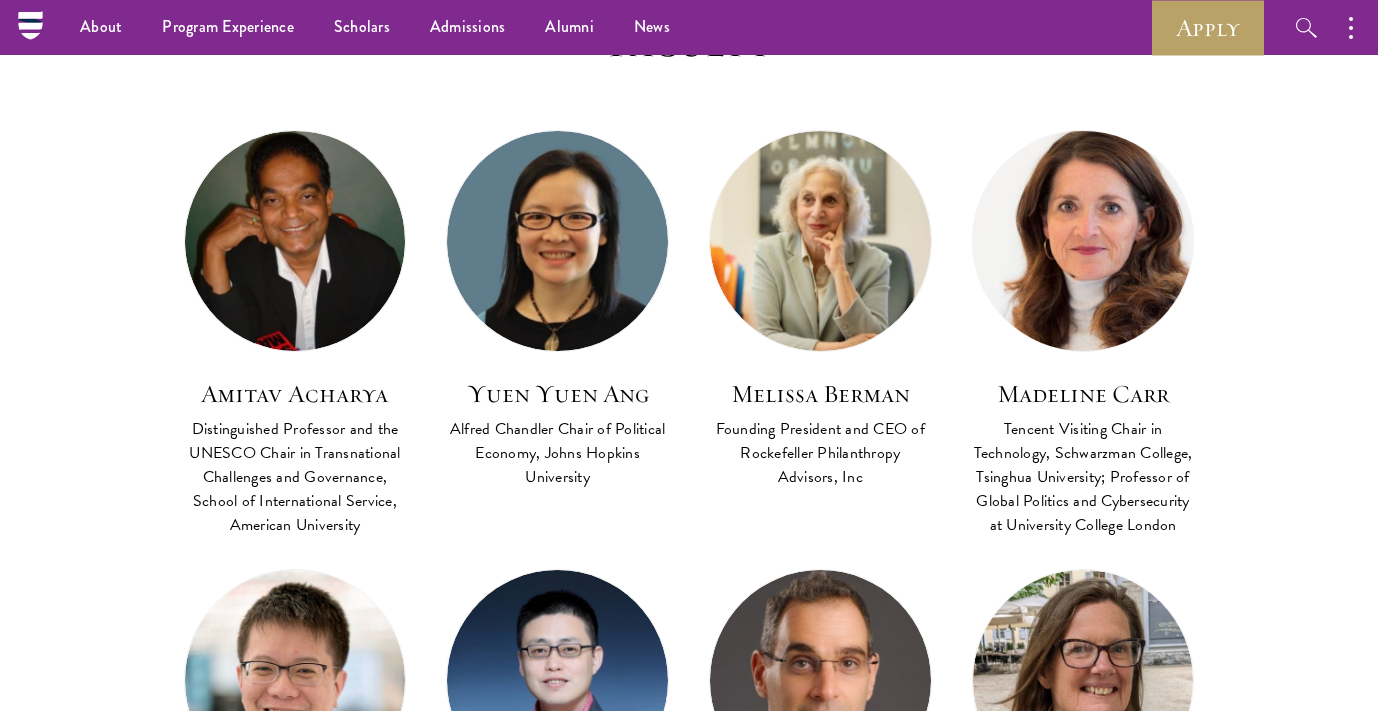 click at bounding box center (1083, 241) 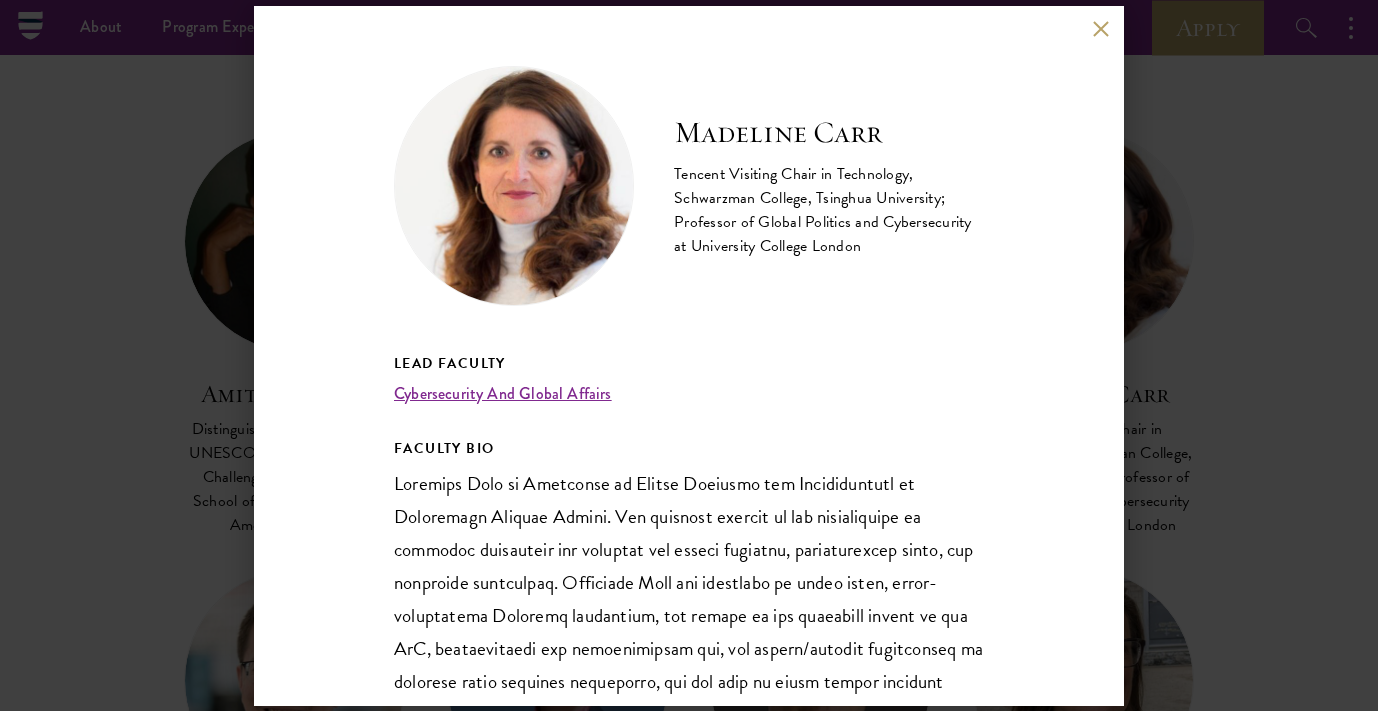 click on "[FIRST] [LAST]
Tencent Visiting Chair in Technology, Schwarzman College, Tsinghua University; Professor of Global Politics and Cybersecurity at University College London
Lead Faculty Cybersecurity And Global Affairs 			 FACULTY BIO" at bounding box center (689, 355) 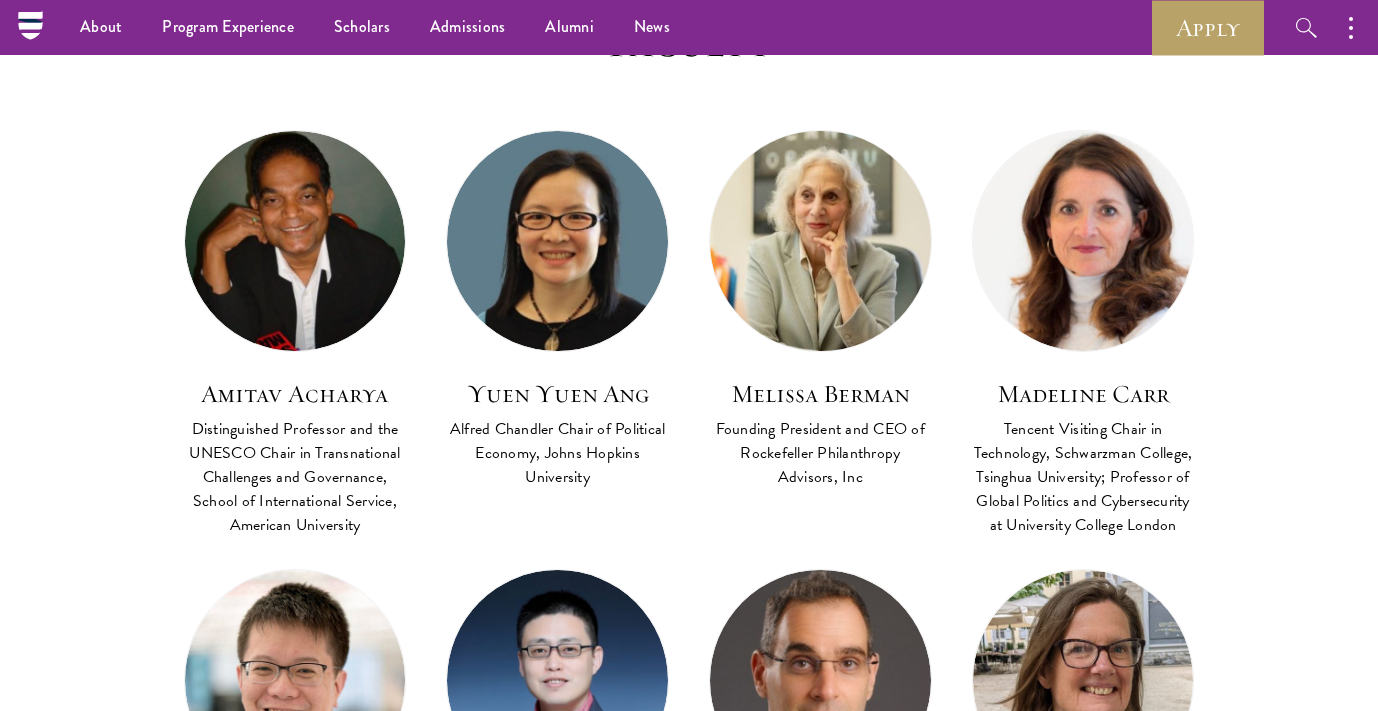 click at bounding box center [820, 241] 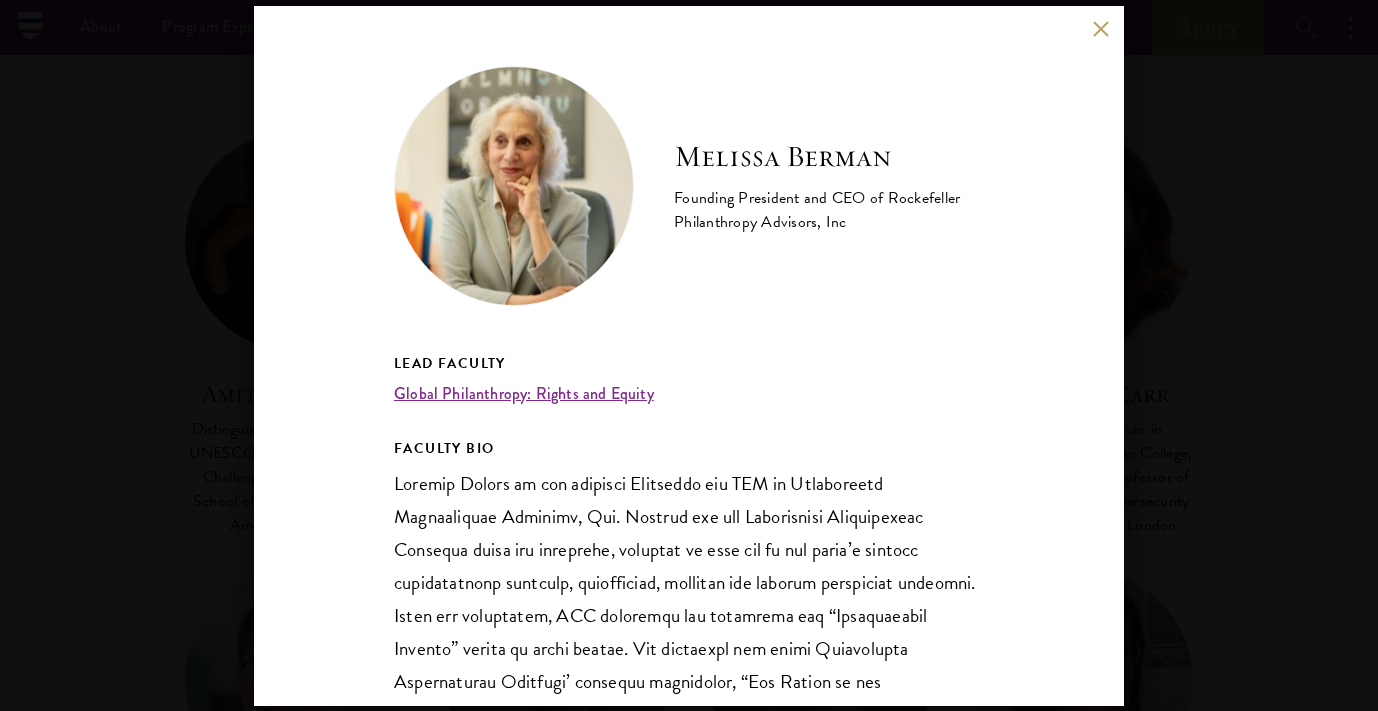 click on "[FIRST] [LAST]
Founding President and CEO of Rockefeller Philanthropy Advisors, Inc
Lead Faculty Global Philanthropy: Rights and Equity 			 FACULTY BIO" at bounding box center (689, 355) 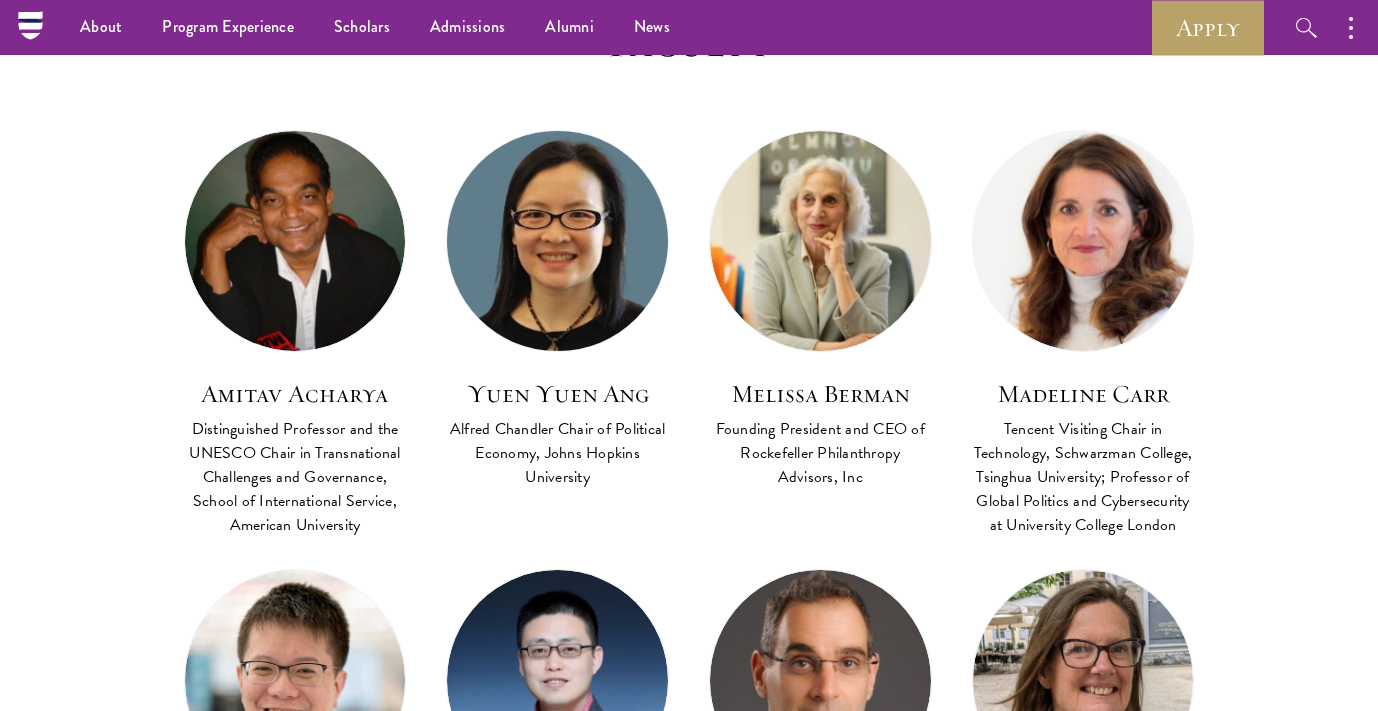 click at bounding box center (557, 241) 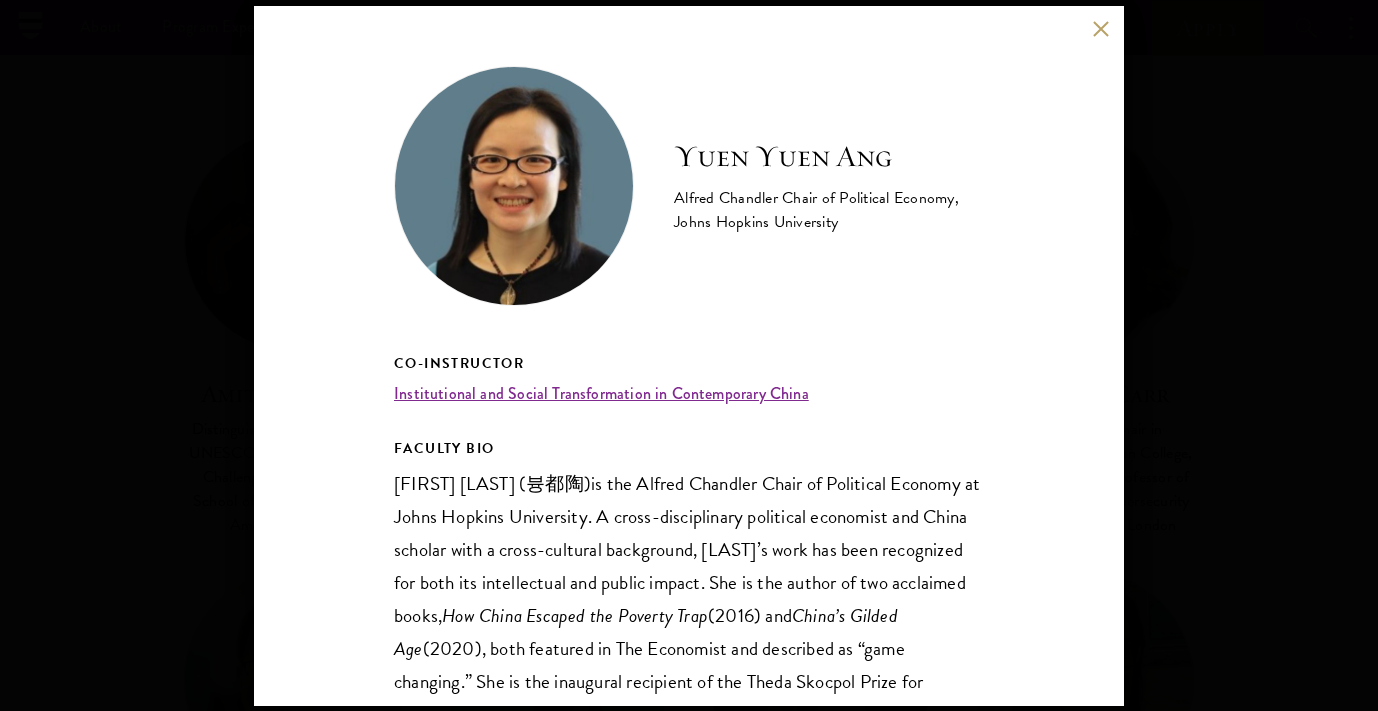 click on "[FIRST] [LAST]
Alfred Chandler Chair of Political Economy, Johns Hopkins University
Co-Instructor Institutional and Social Transformation in Contemporary China 			 FACULTY BIO
[FIRST] [LAST] ( 븅都陶)  is the Alfred Chandler Chair of Political Economy at Johns Hopkins University. A cross-disciplinary political economist and China scholar with a cross-cultural background, [LAST]’s work has been recognized for both its intellectual and public impact. She is the author of two acclaimed books,  How China Escaped the Poverty Trap  ([YEAR]) and  China’s Gilded Age  Award (socioeconomics), and Barrington Moore Prize (honorable mention, historical sociology). 뗍蝎 ), Jiemian ( 썹충 ), Pengpai ( 톺탯" at bounding box center [689, 355] 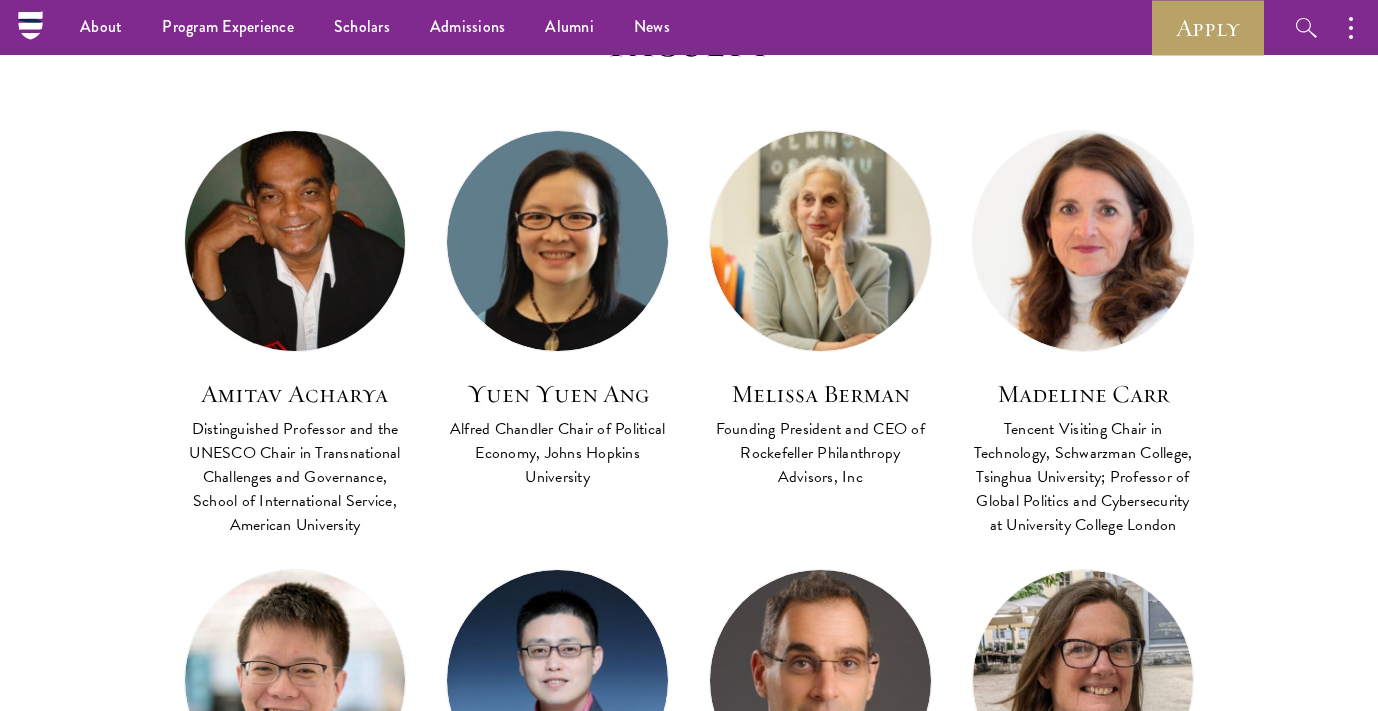 click at bounding box center [295, 241] 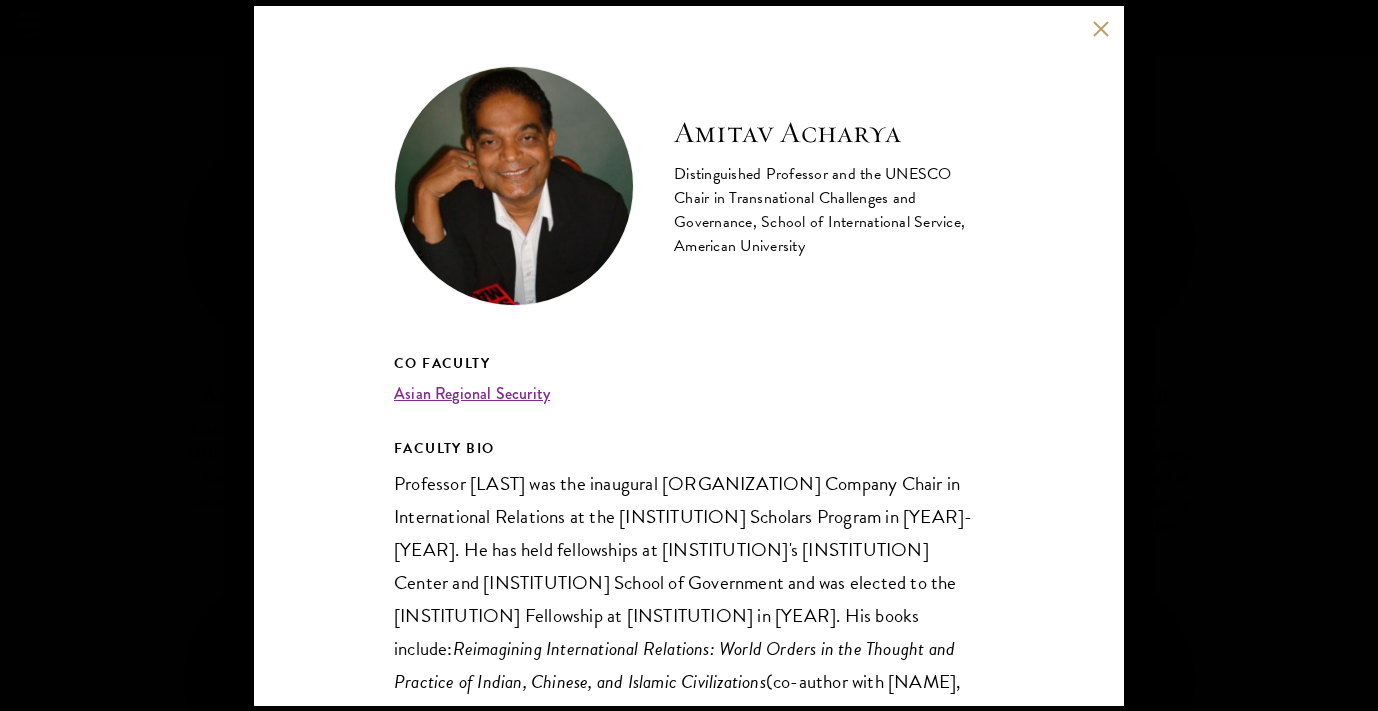 click on "[FIRST] [LAST]
[TITLE] [TITLE] and the [TITLE] Chair in [FIELD] Challenges and [FIELD], [SCHOOL] of [FIELD] Service, [UNIVERSITY]
[TITLE] [FIELD] [FIELD] [FIELD] 			 [TITLE]
[TITLE] [LAST] was the inaugural [ORGANIZATION] Chair in [FIELD] at the [SCHWARZMAN SCHOLARS PROGRAM] in [YEAR]-[YEAR]. He has held fellowships at [UNIVERSITY]’s [ASIA CENTER] and [KENNEDY SCHOOL OF GOVERNMENT] and was elected to the [CHRISTENSEN FELLOWSHIP] at [UNIVERSITY] in [YEAR]. His books include:  [BOOK TITLE]: [WORLD ORDERS] in the Thought and Practice of [NATIONALITY], [NATIONALITY], and [NATIONALITY] [CIVILIZATIONS]  (co-author with [LAST], [PUBLISHER] [YEAR]);  [BOOK TITLE]: [ORIGINS] and [EVOLUTION] of [FIELD] at Its Centenary  (co-author with [LAST], [PUBLISHER], [YEAR]); [BOOK TITLE] ([PUBLISHER], [YEAR], [YEAR]);  ([PUBLISHER], [YEAR]); and" at bounding box center [689, 355] 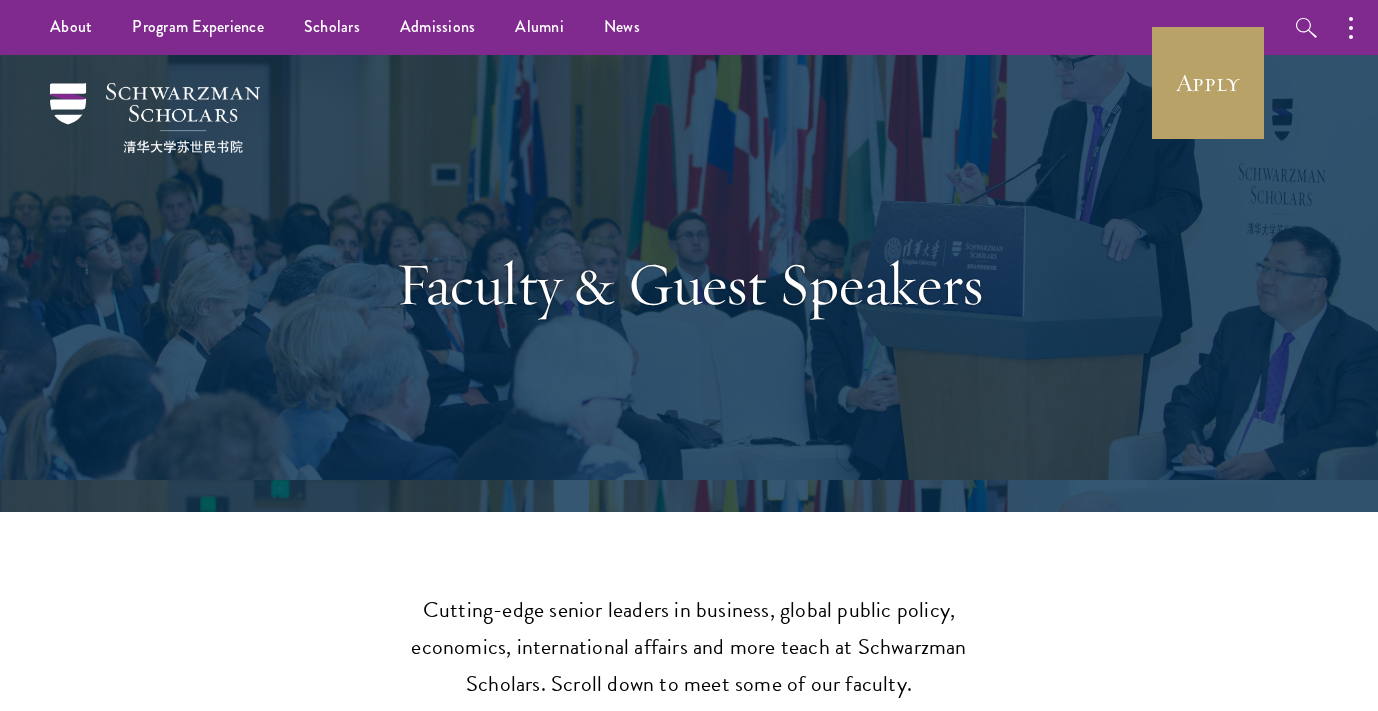 scroll, scrollTop: 0, scrollLeft: 0, axis: both 